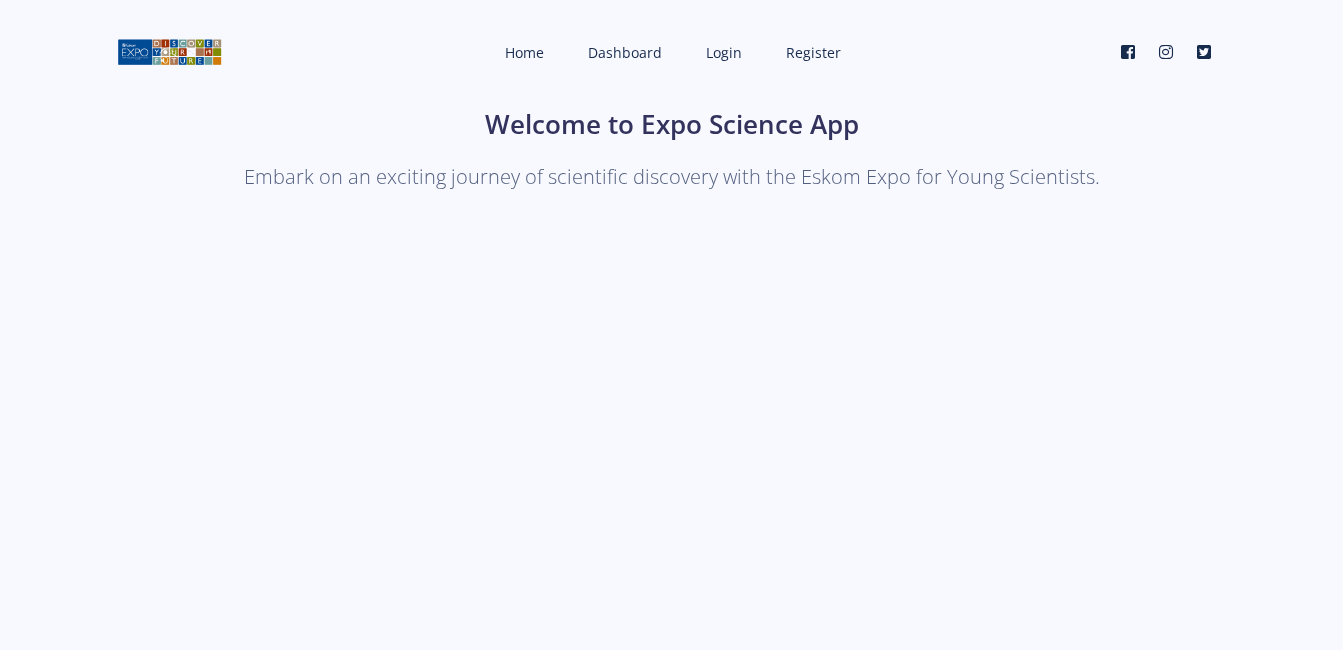 scroll, scrollTop: 0, scrollLeft: 0, axis: both 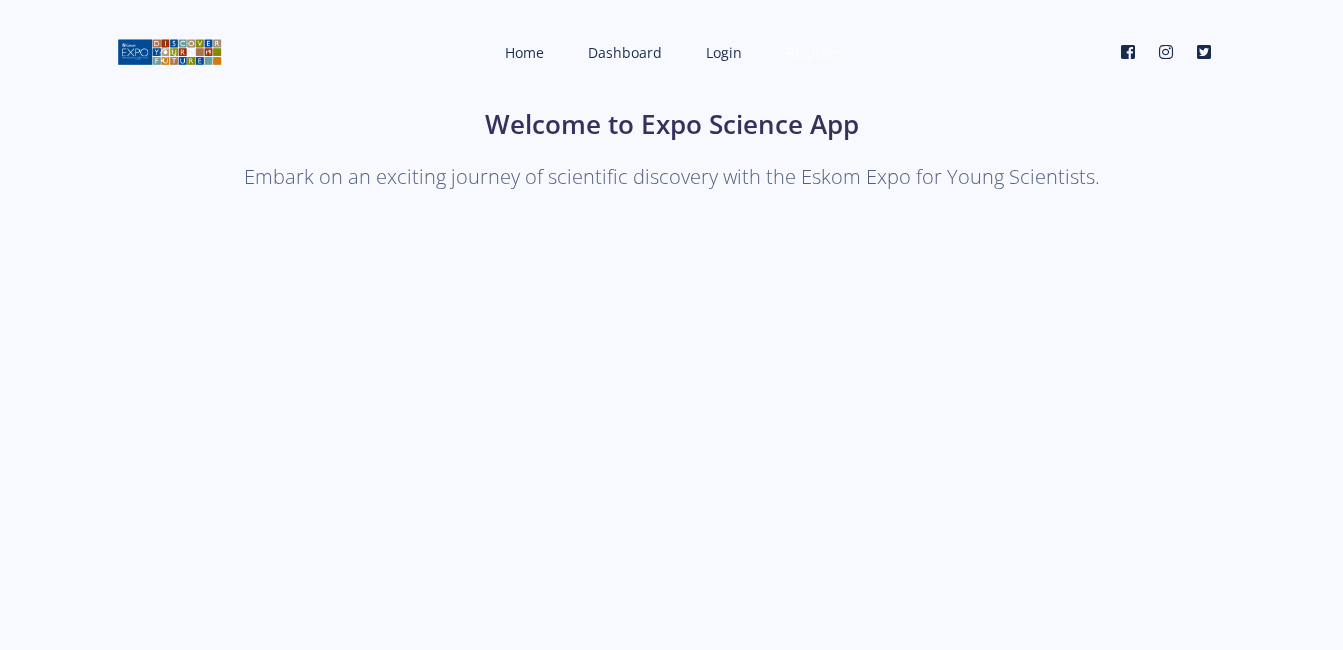 click on "Register" at bounding box center (813, 52) 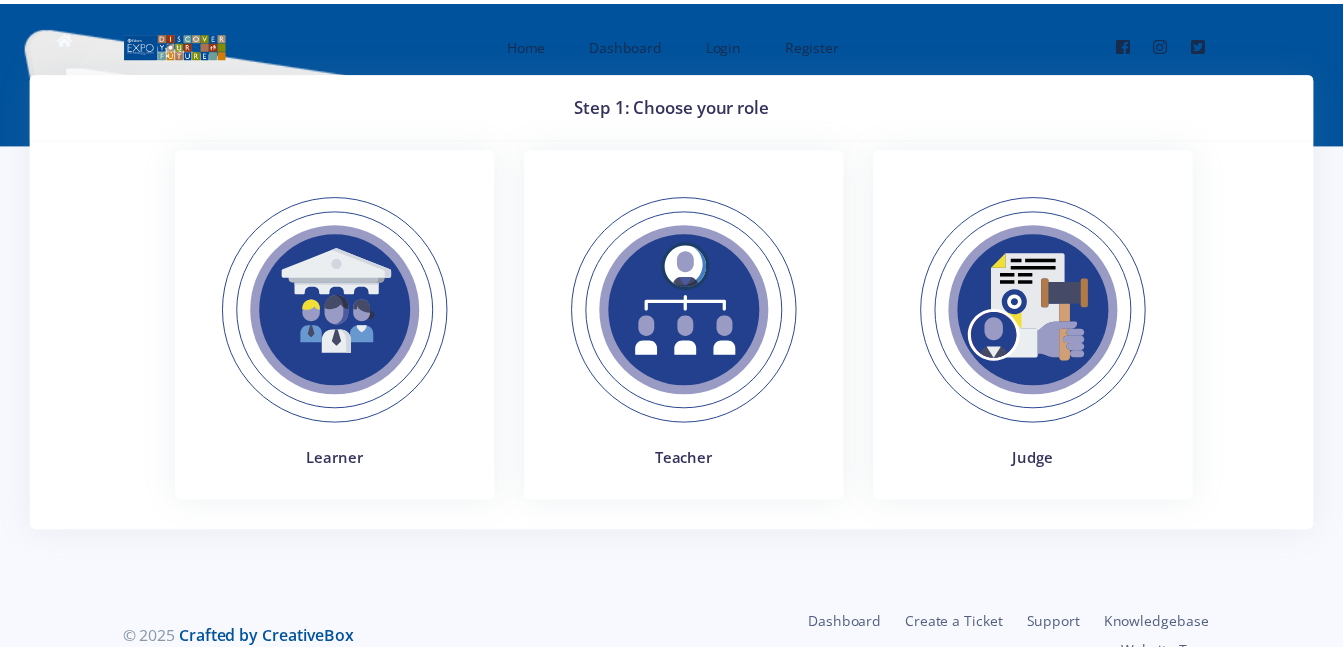 scroll, scrollTop: 0, scrollLeft: 0, axis: both 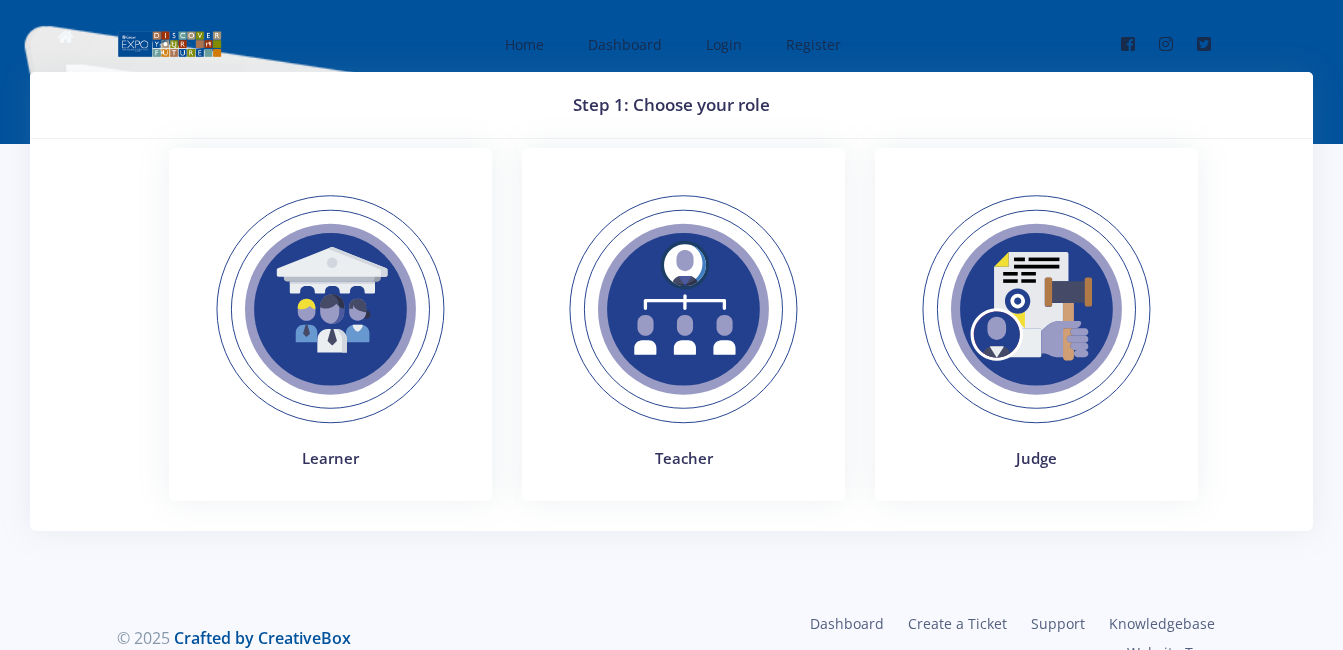 click at bounding box center (1036, 309) 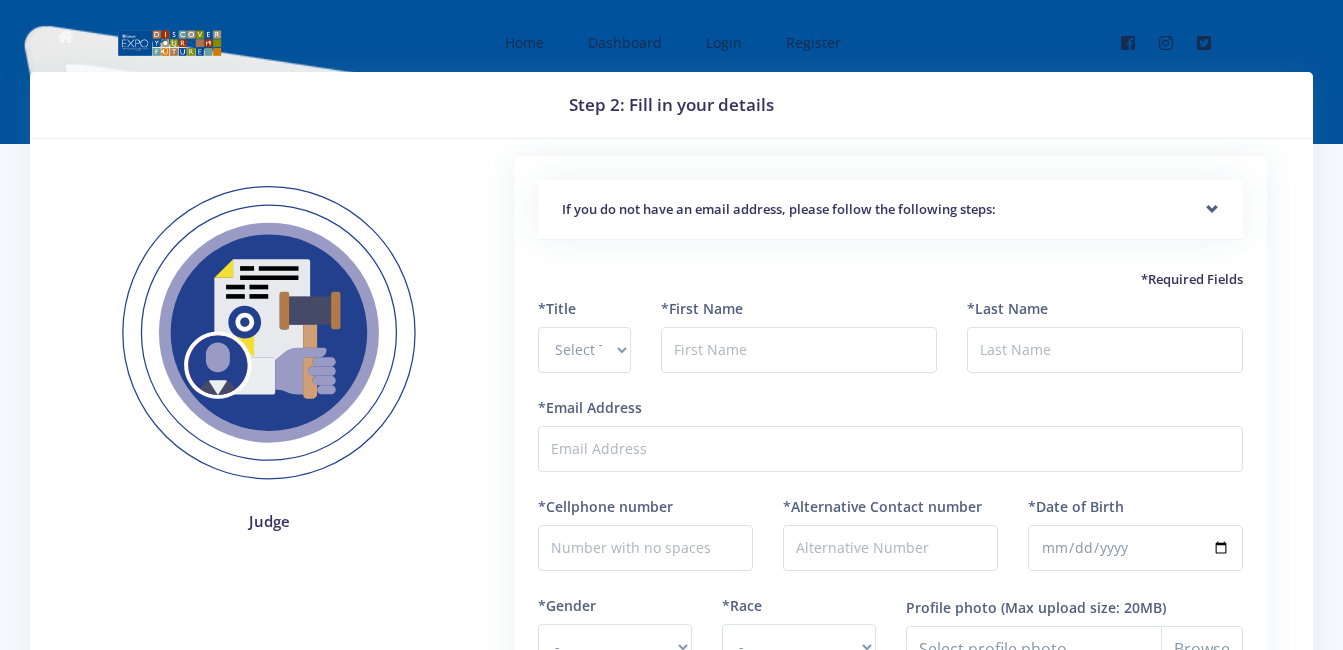 scroll, scrollTop: 0, scrollLeft: 0, axis: both 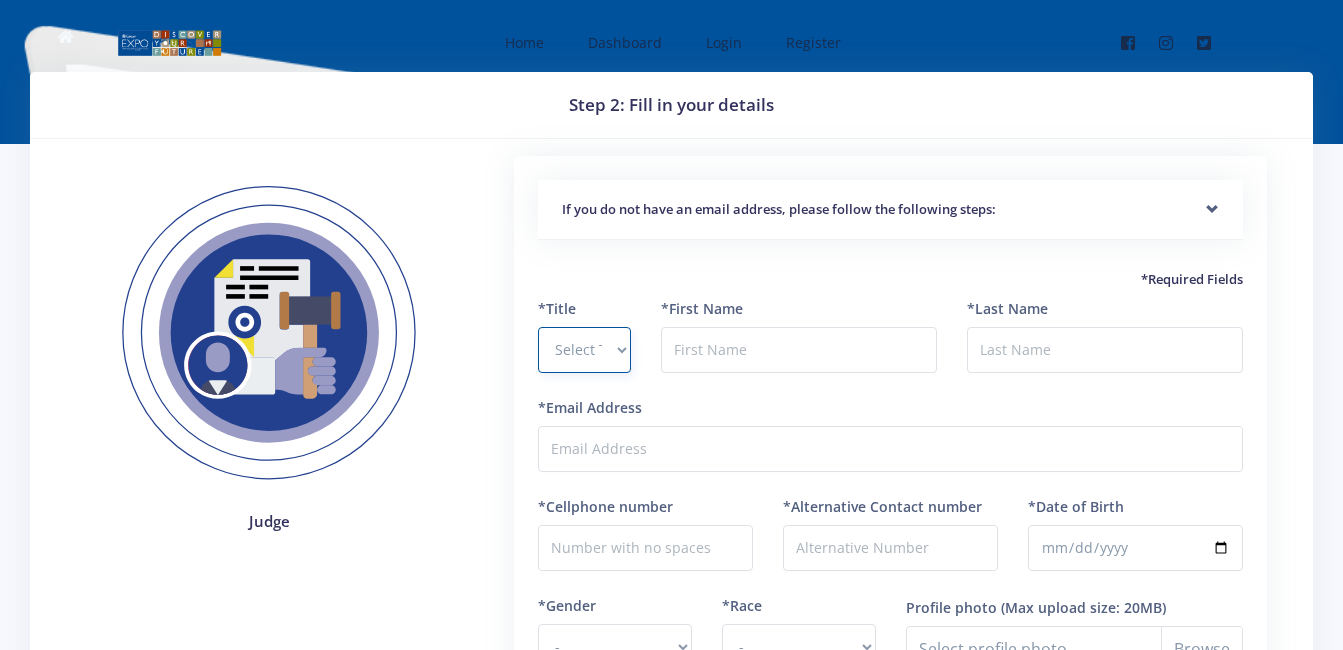 click on "Select Title
Prof
Dr
Mr
Mrs
Ms
Other" at bounding box center (584, 350) 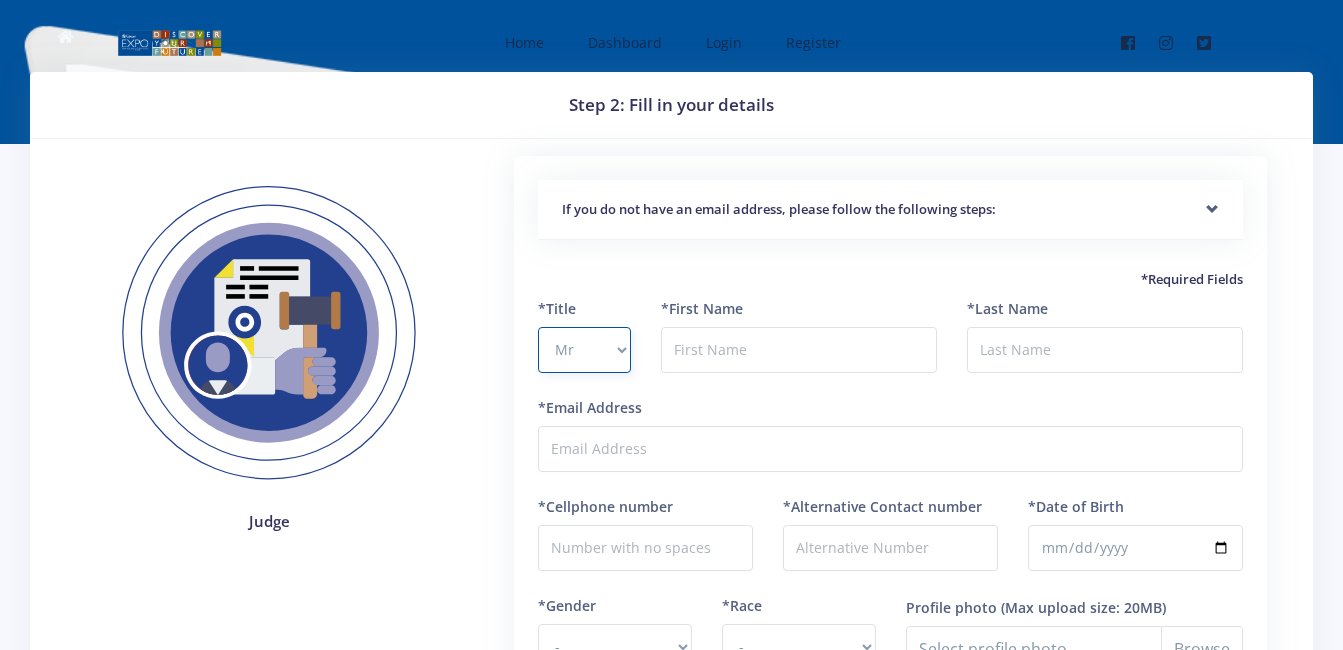 click on "Select Title
Prof
Dr
Mr
Mrs
Ms
Other" at bounding box center (584, 350) 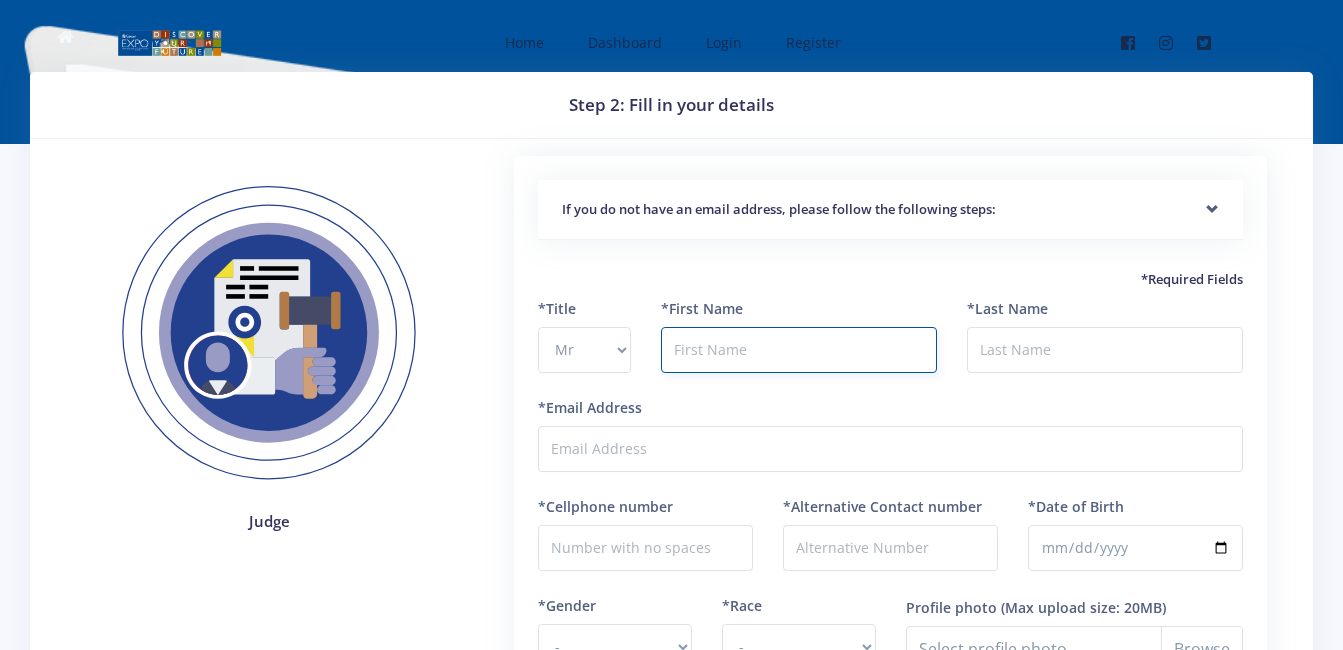 click at bounding box center [799, 350] 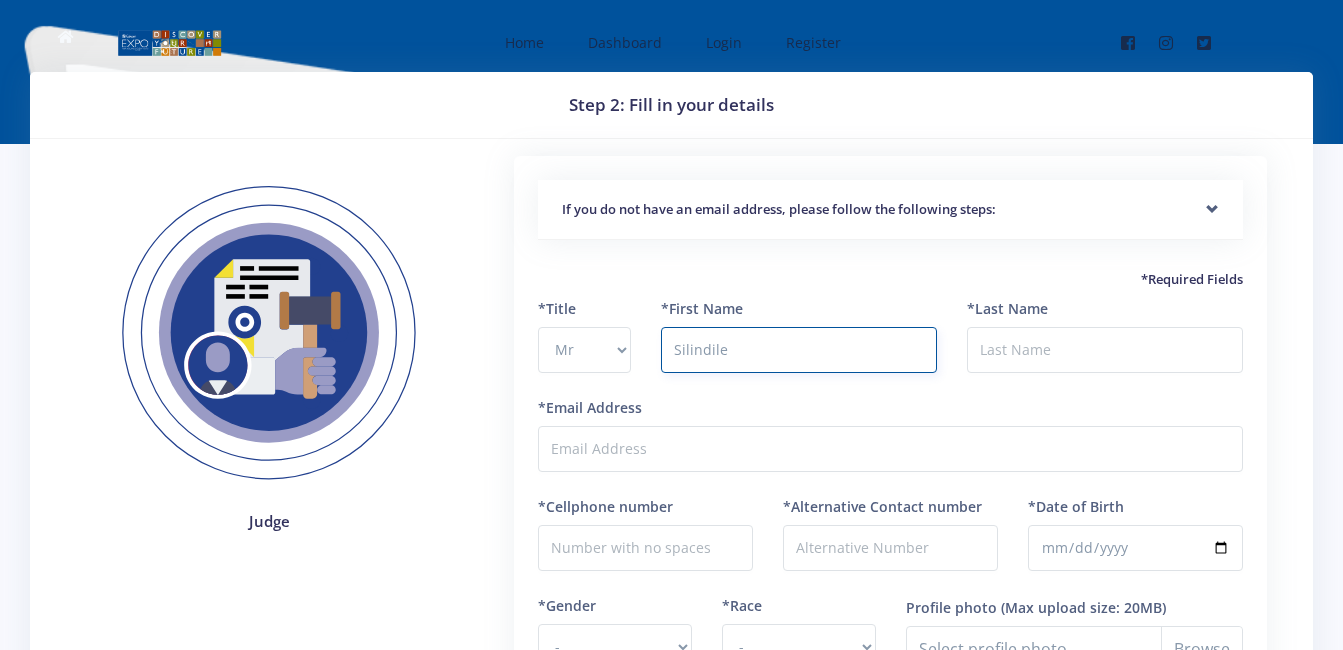 type on "Silindile" 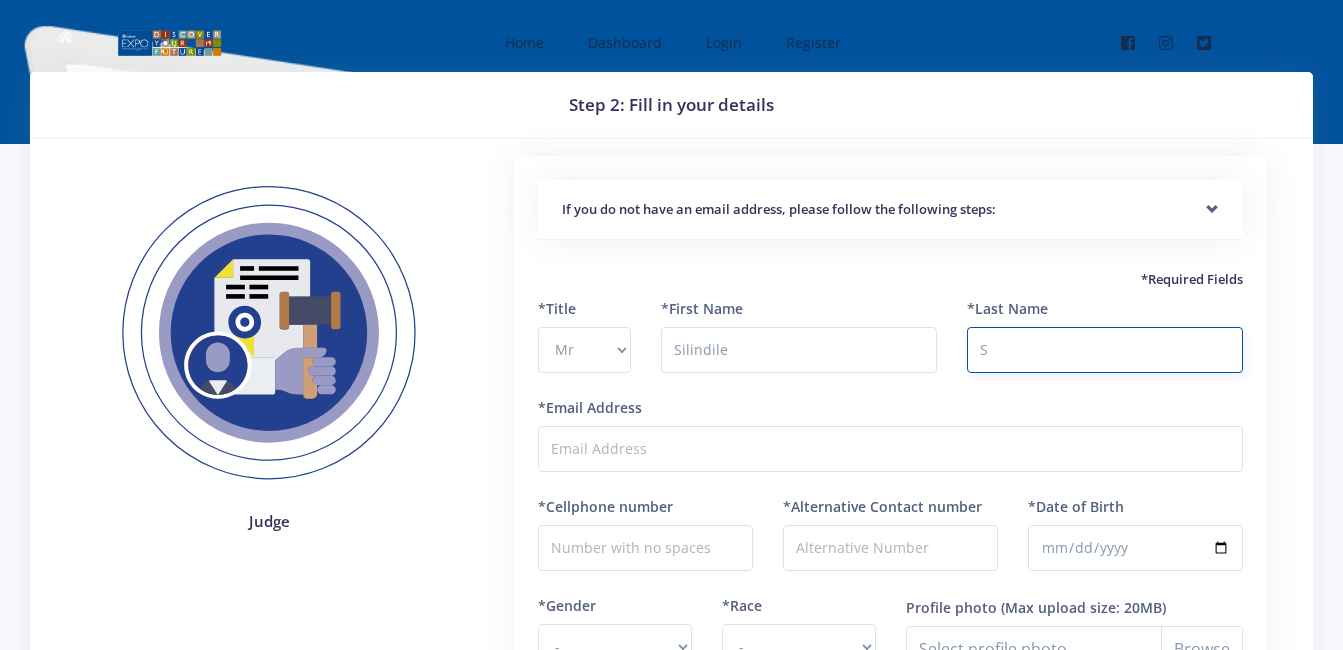 type on "Schalk" 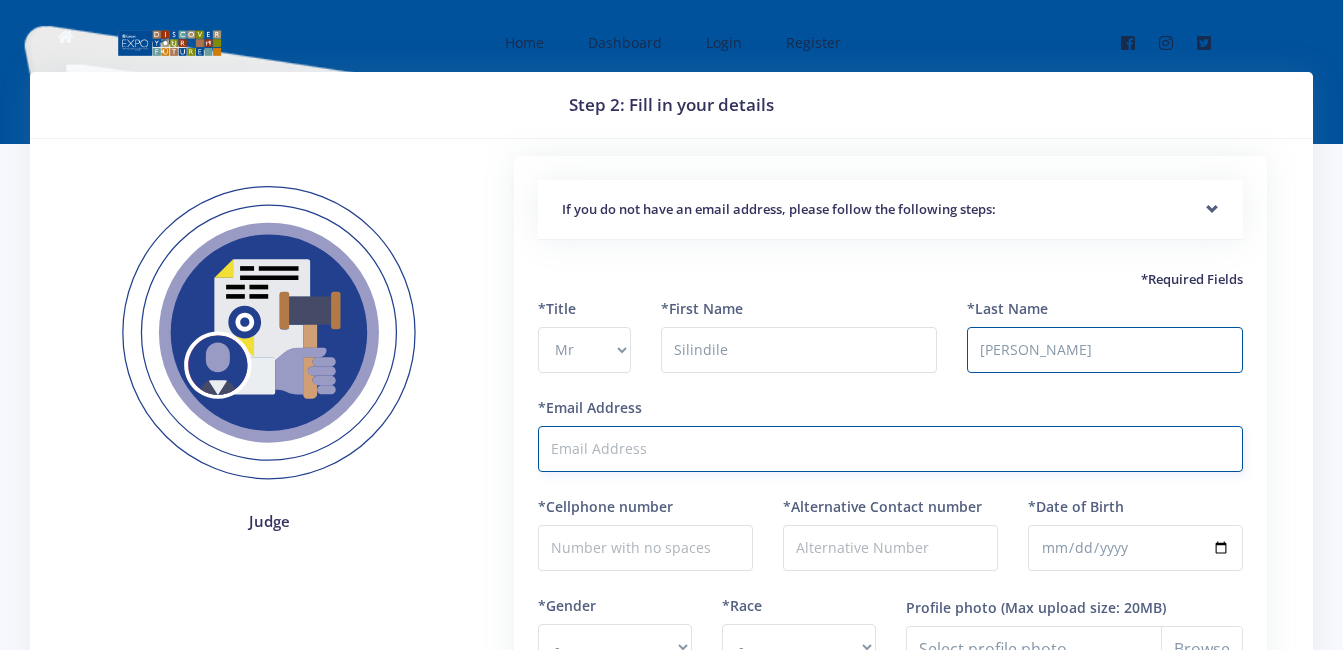 type on "silindileschalkii@gmail.com" 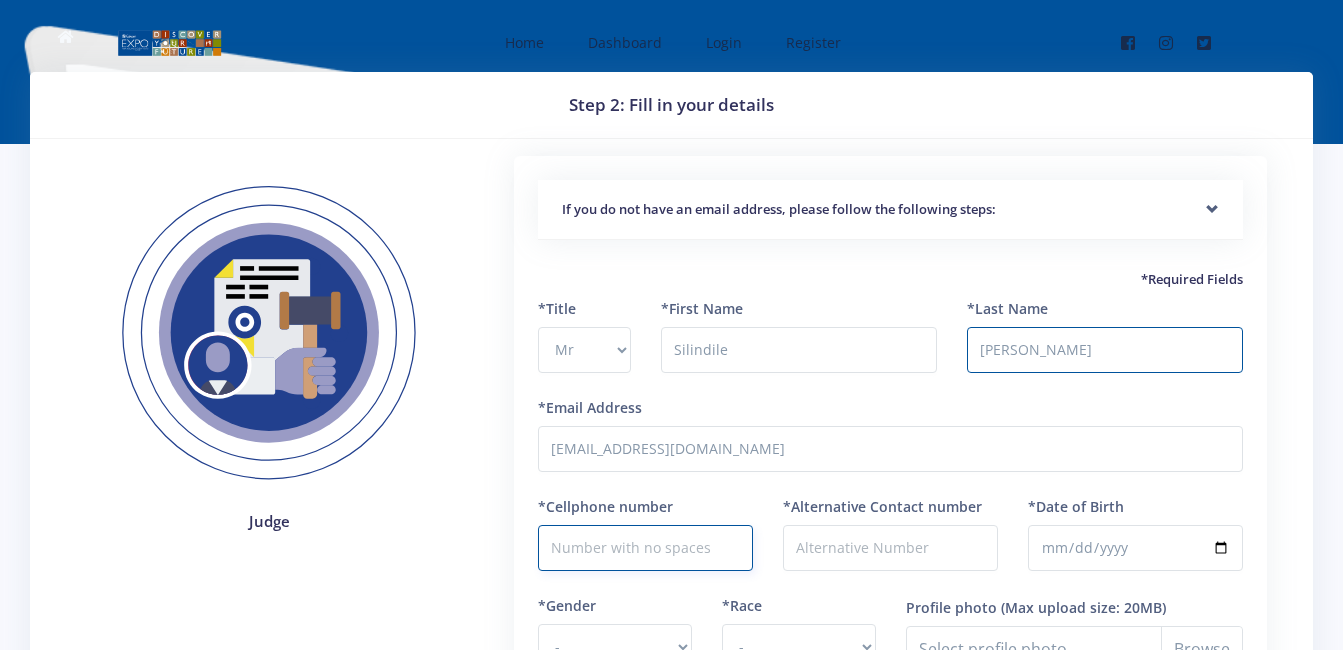 type on "0616766320" 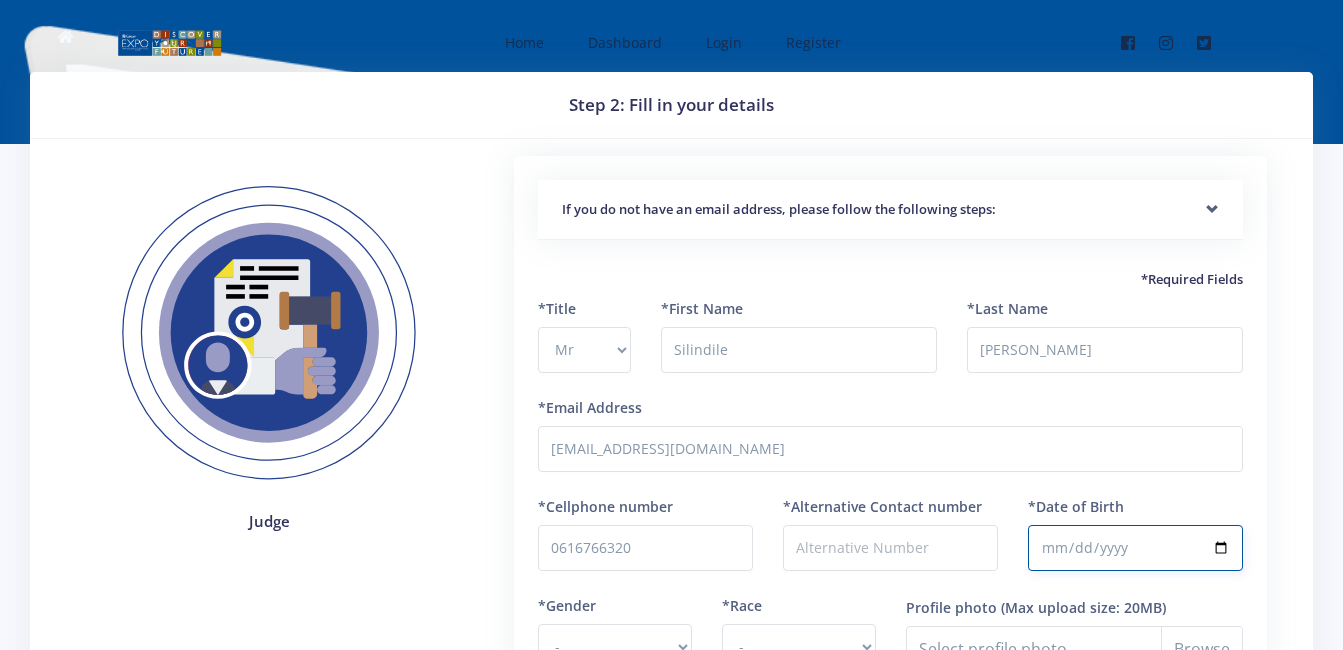 click on "*Date of Birth" at bounding box center [1135, 548] 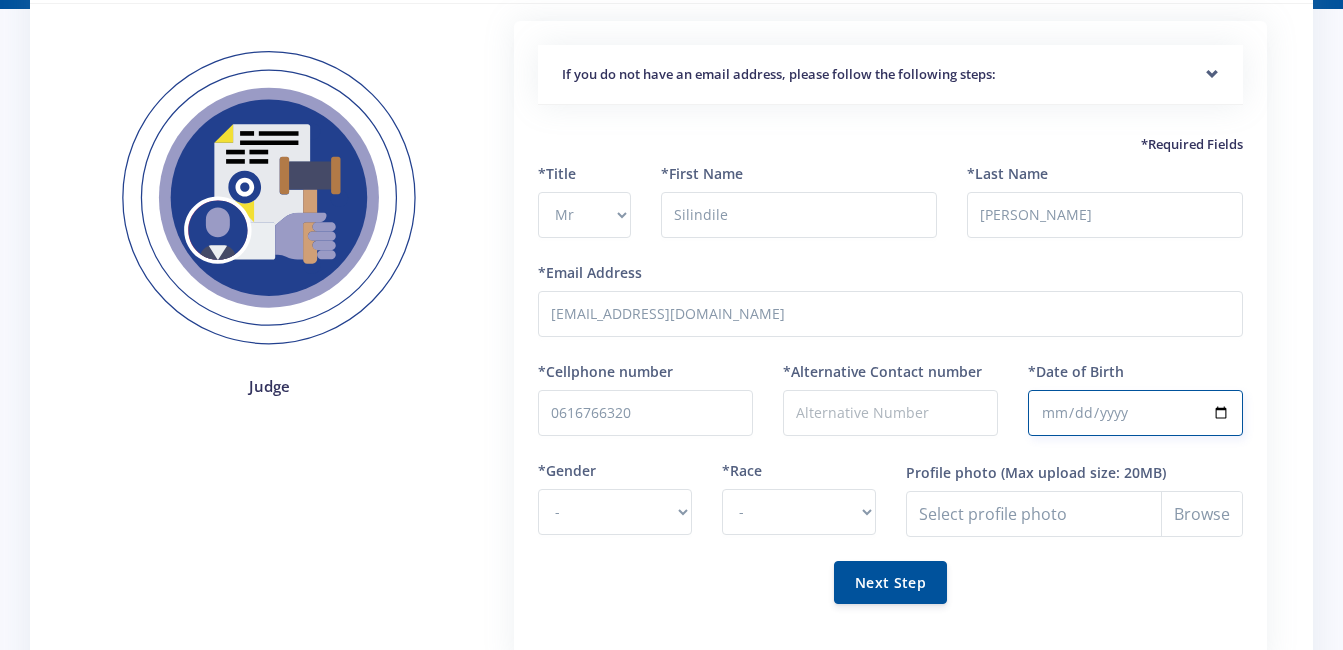 scroll, scrollTop: 181, scrollLeft: 0, axis: vertical 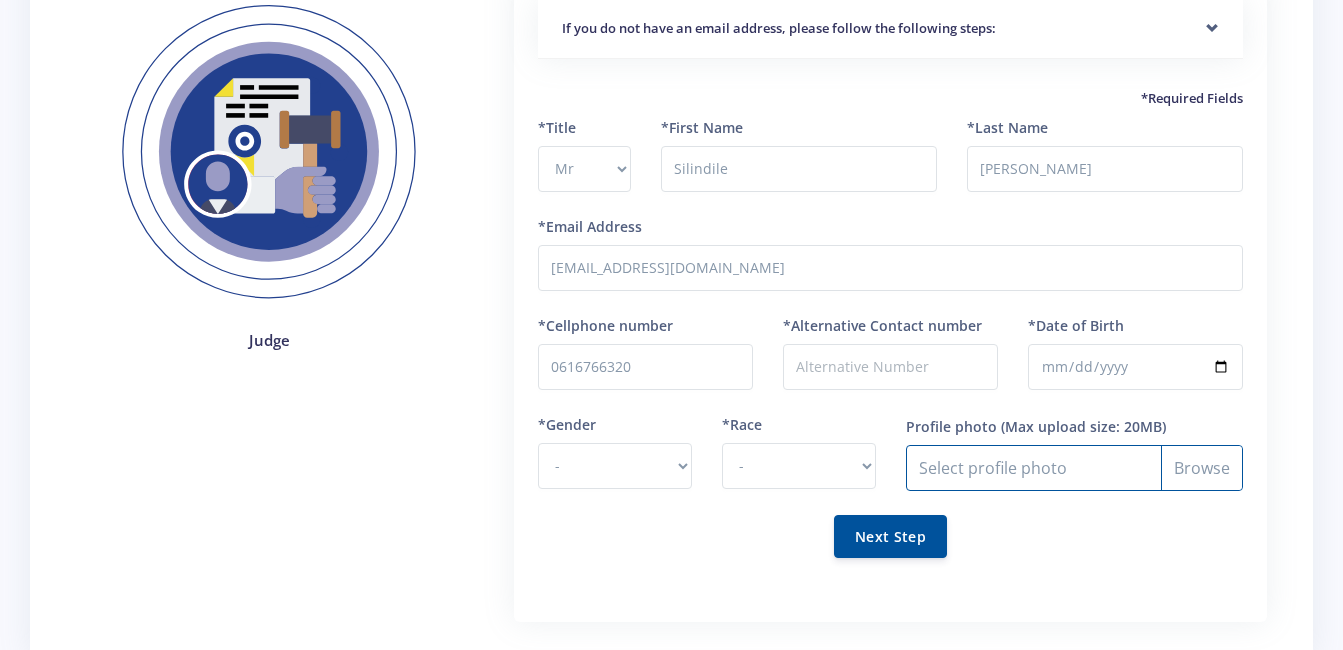 click on "Profile photo" at bounding box center [1074, 468] 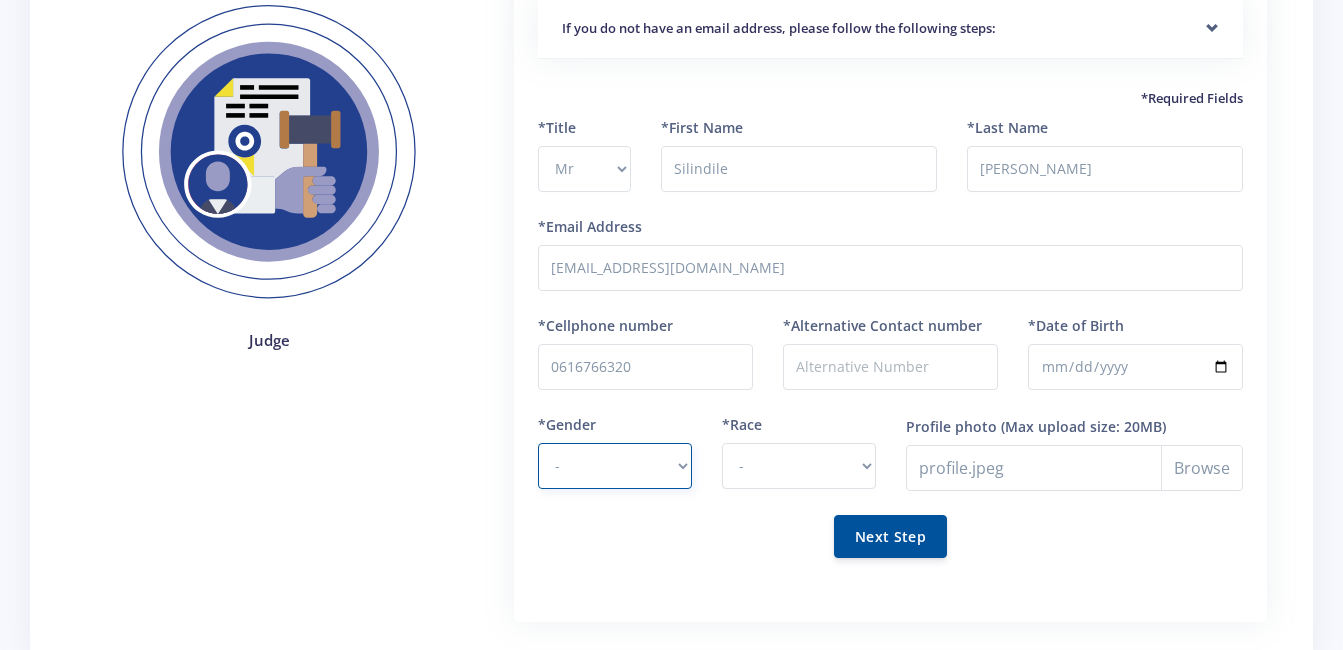 click on "-
Male
Female" at bounding box center [615, 466] 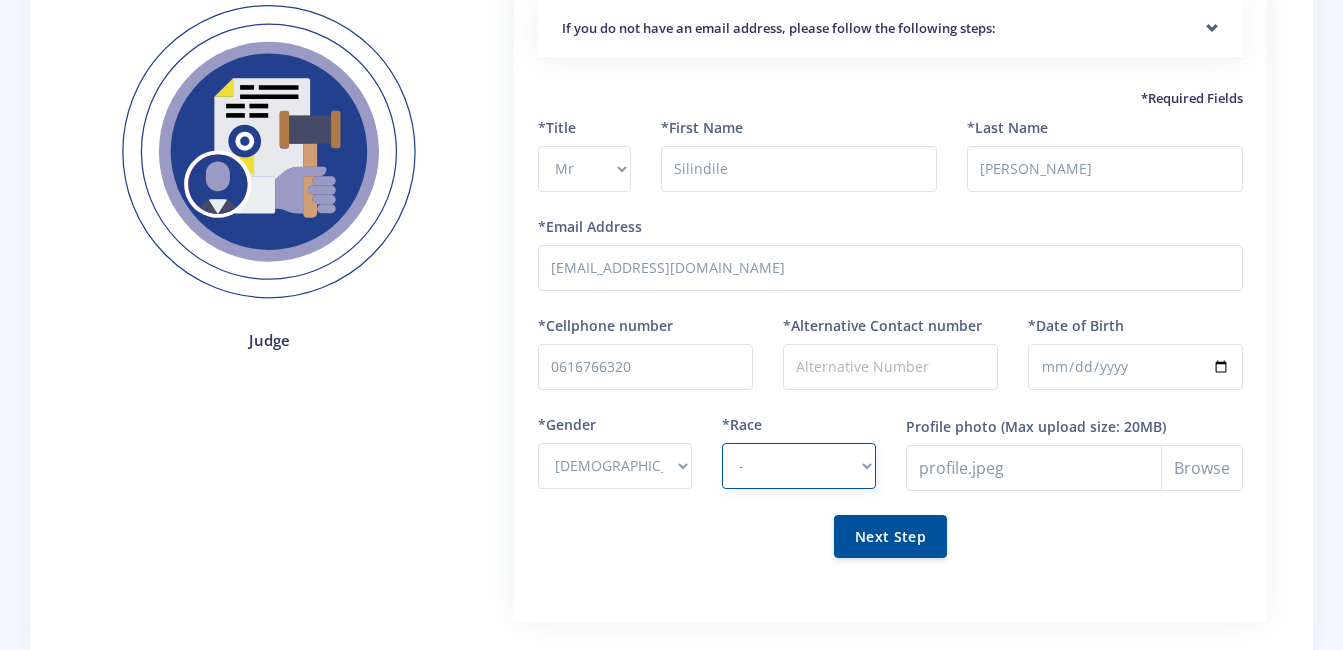 click on "-
African
Asian
Coloured
Indian
White
Other" at bounding box center [799, 466] 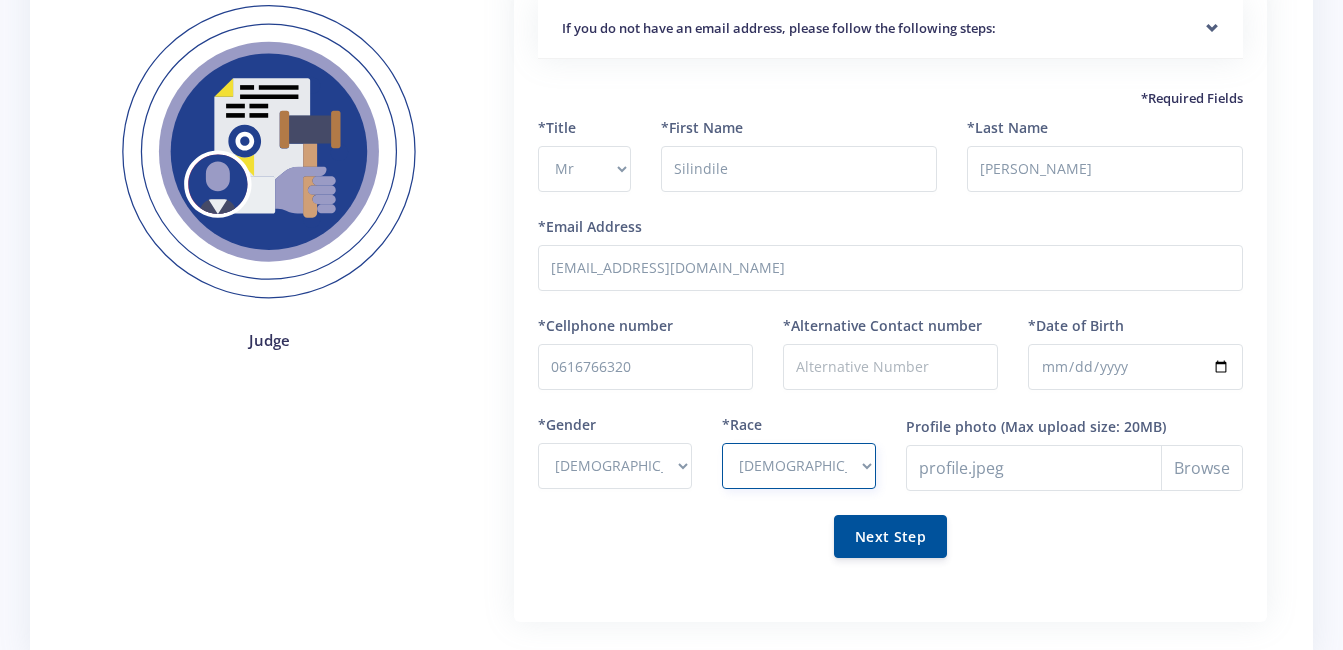 click on "-
African
Asian
Coloured
Indian
White
Other" at bounding box center (799, 466) 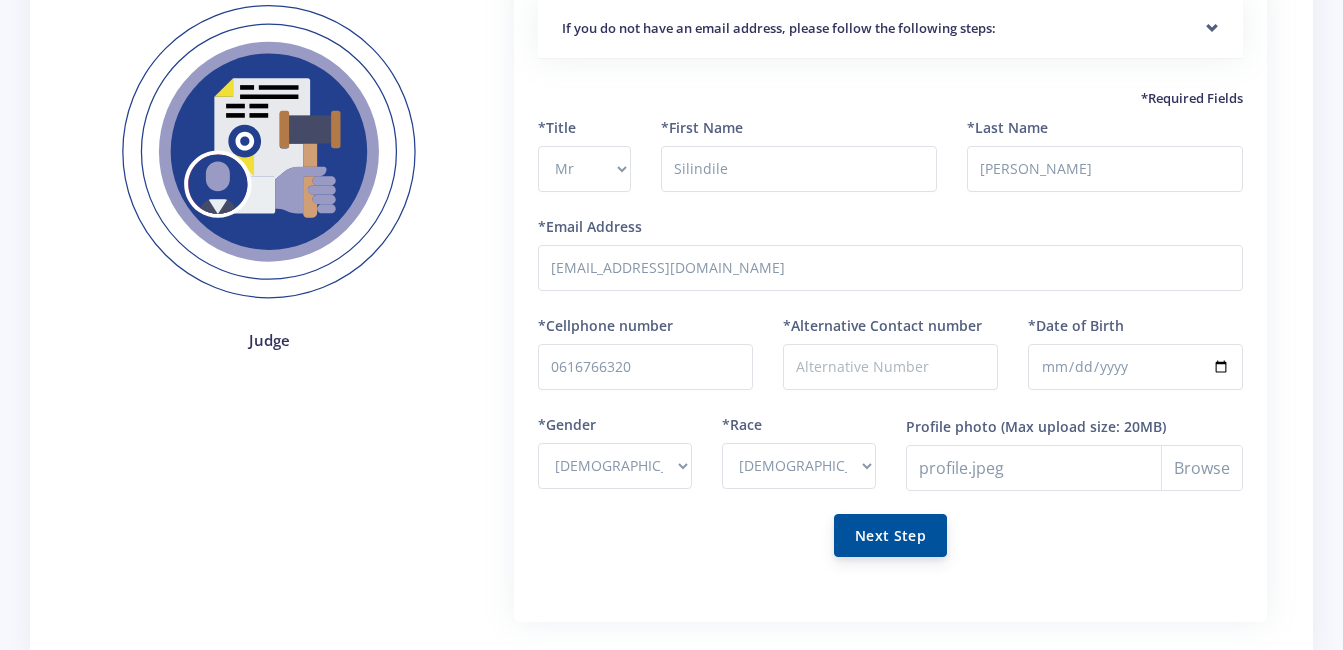 click on "Next
Step" at bounding box center [890, 535] 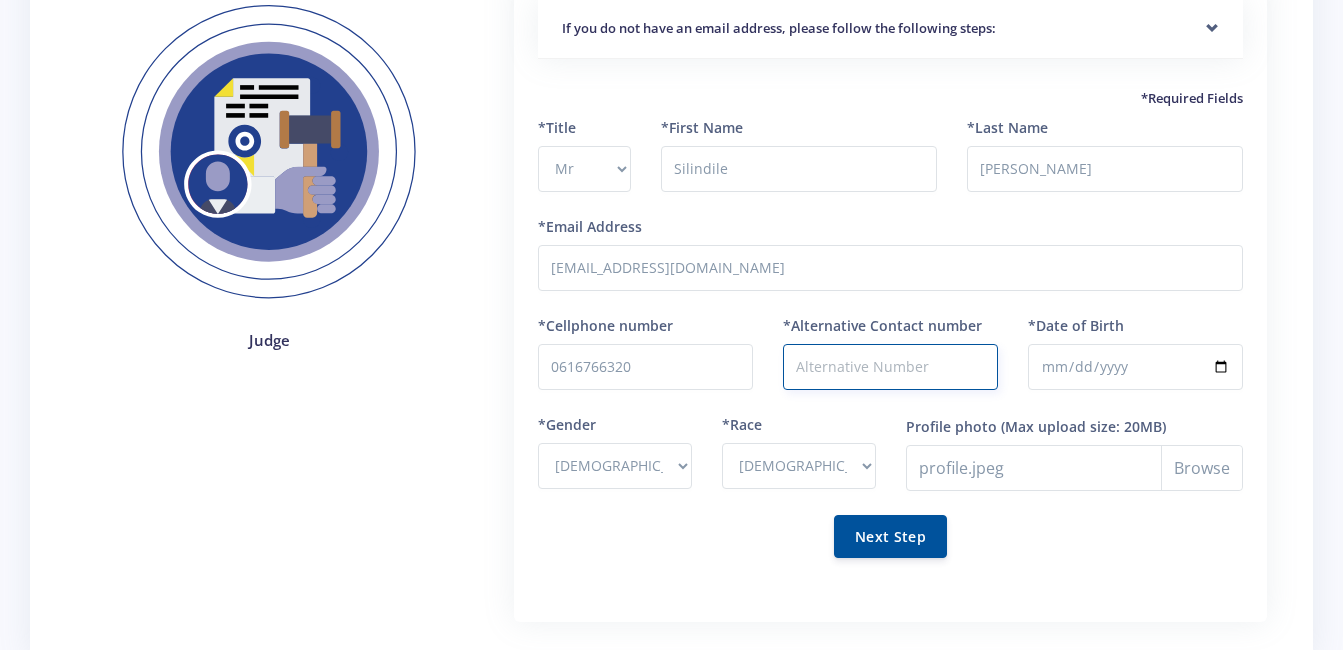 click on "*Alternative Contact number" at bounding box center [890, 367] 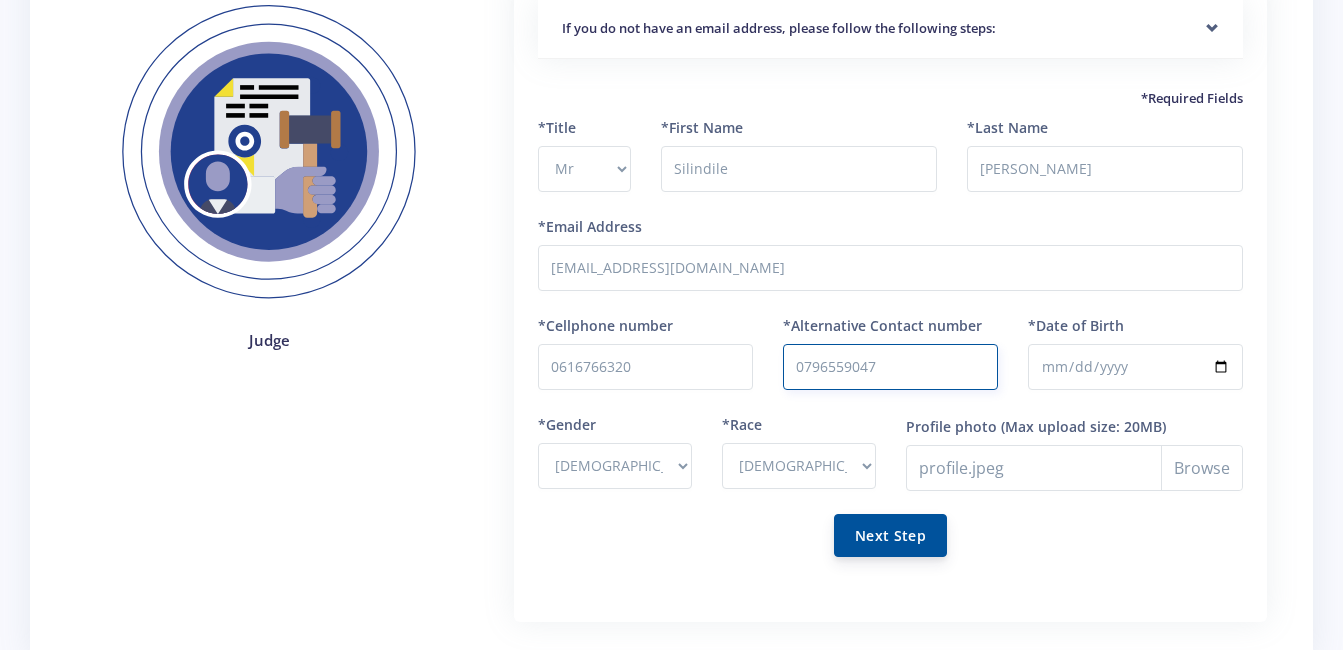 type on "0796559047" 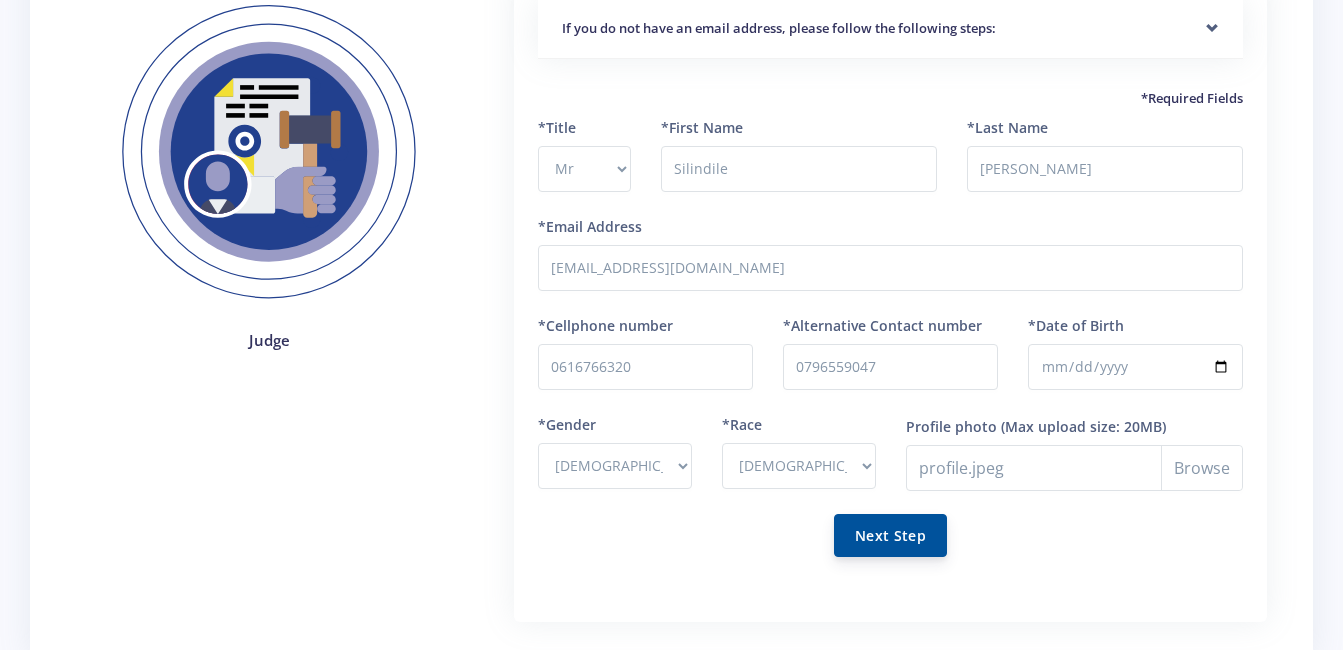 click on "Next
Step" at bounding box center [890, 535] 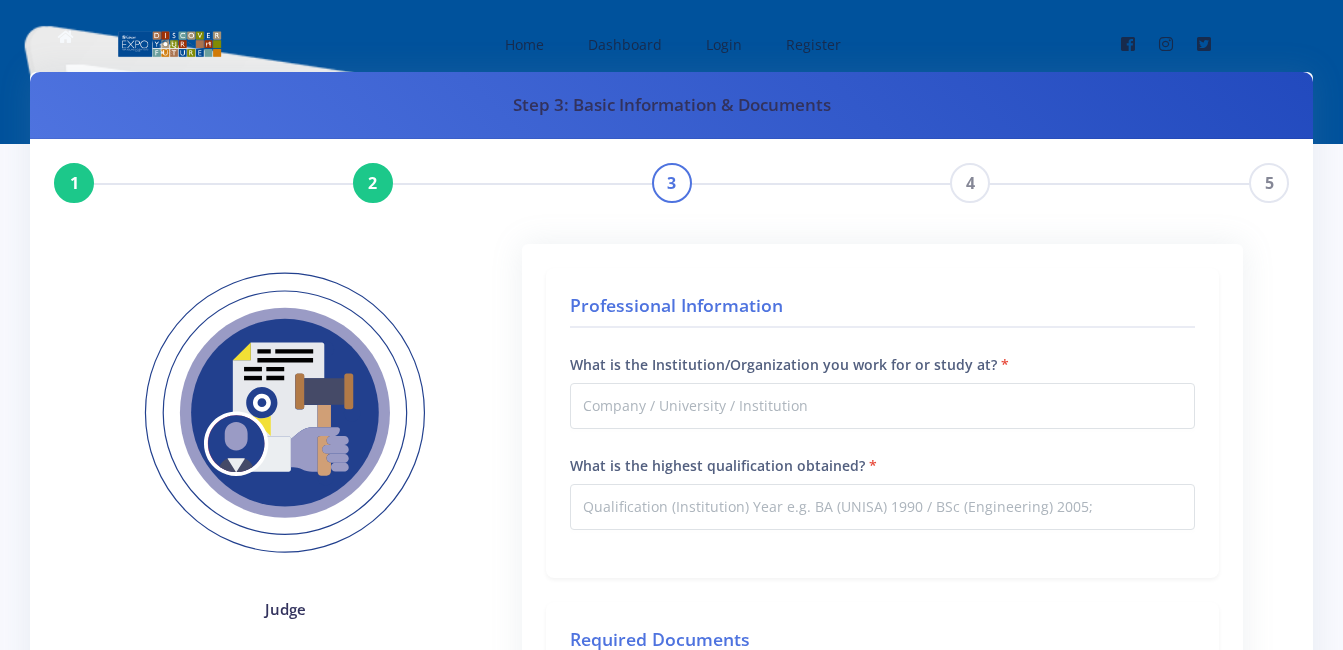 scroll, scrollTop: 0, scrollLeft: 0, axis: both 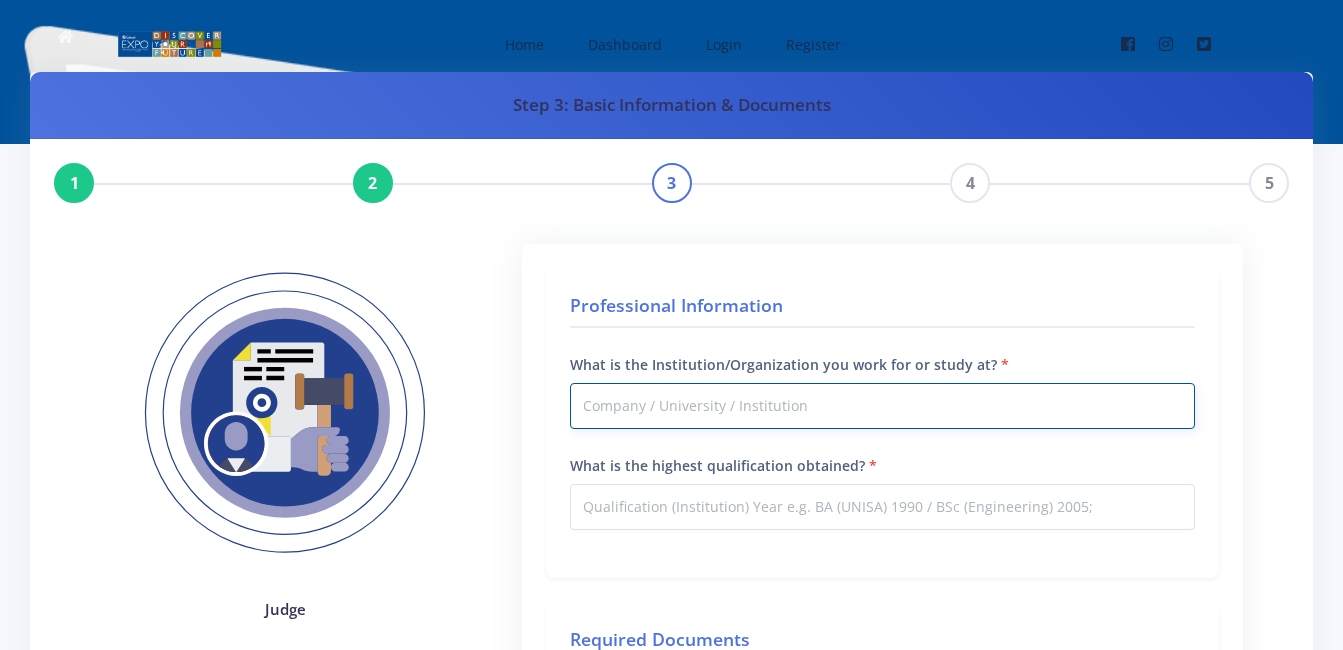 click on "What is the Institution/Organization you work for or study at?" at bounding box center [882, 406] 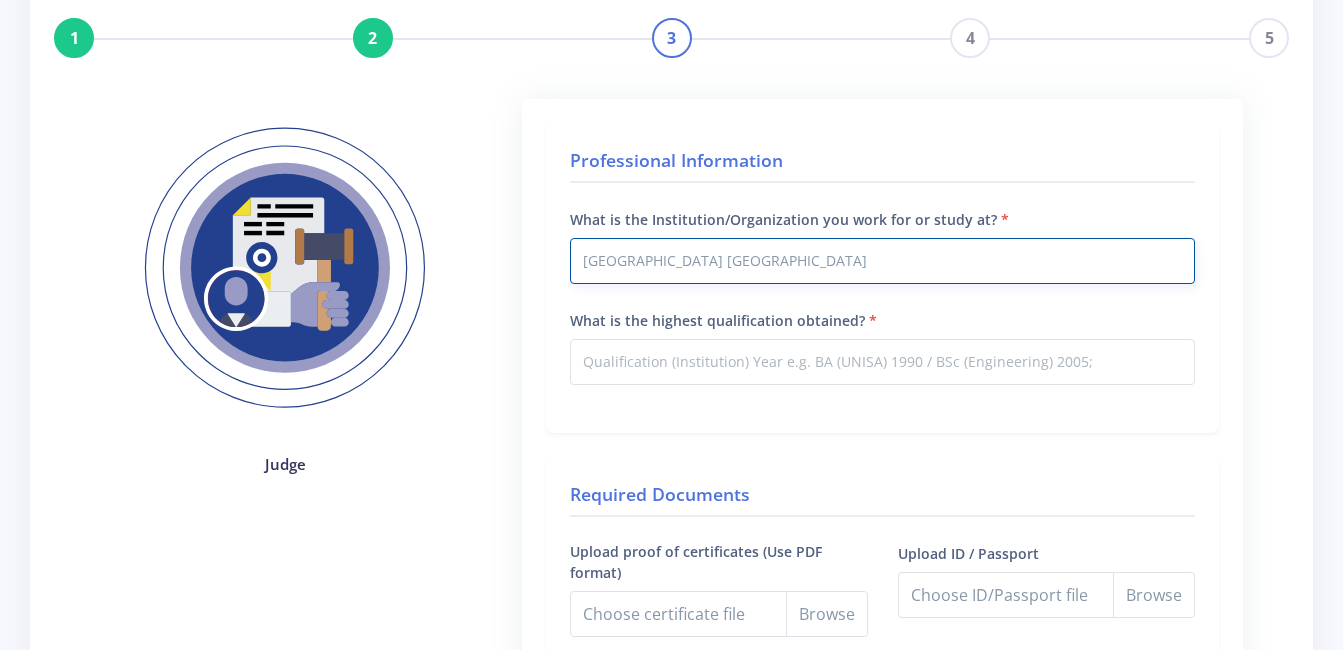 scroll, scrollTop: 147, scrollLeft: 0, axis: vertical 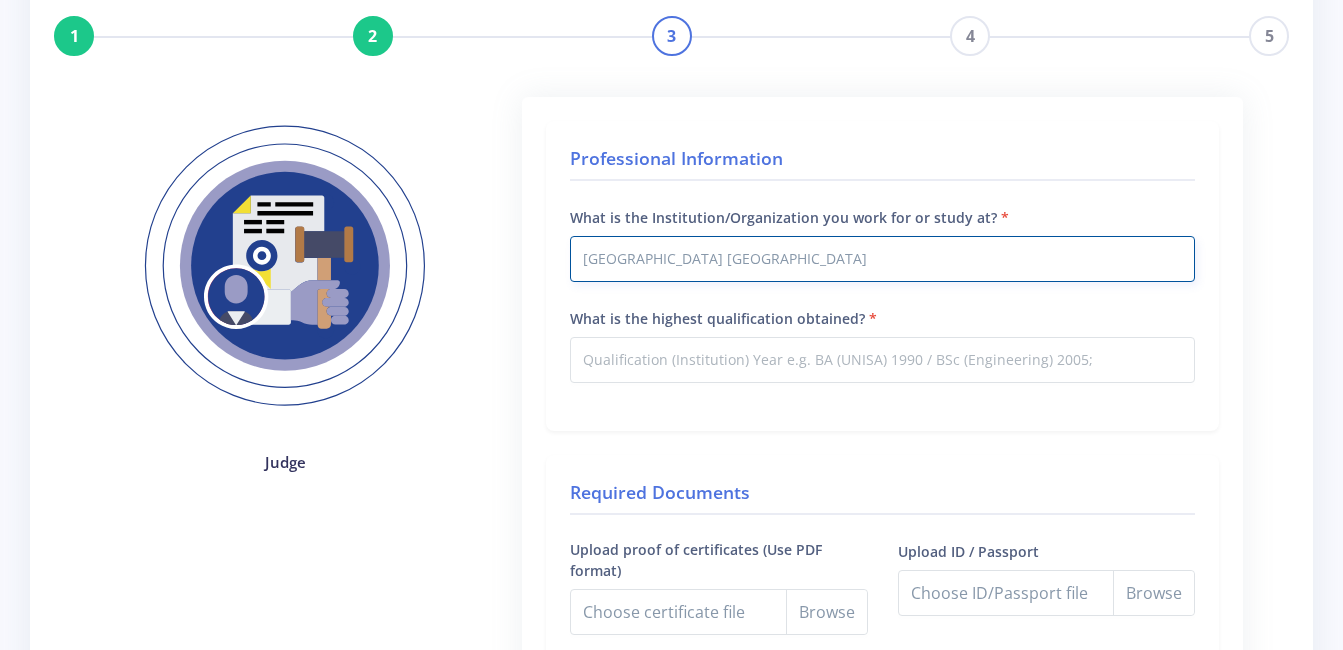 type on "Central University of Technology Bloemfontein Campus" 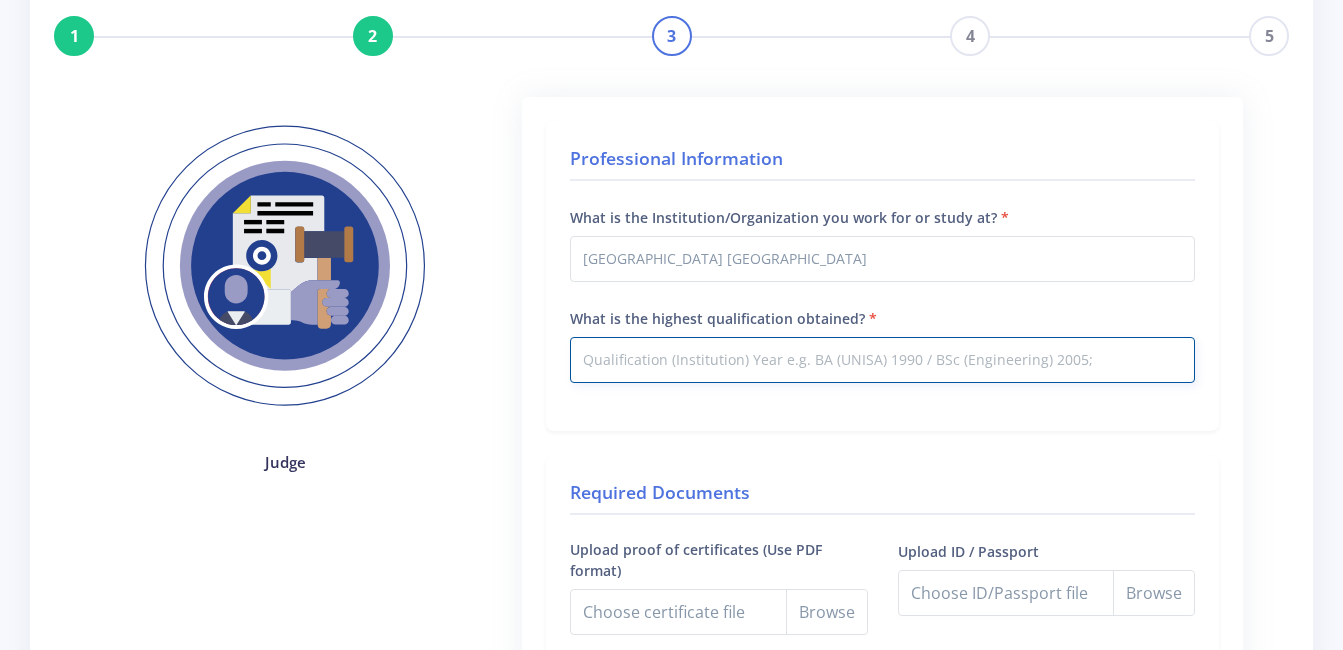 click on "What is the highest qualification obtained?" at bounding box center (882, 360) 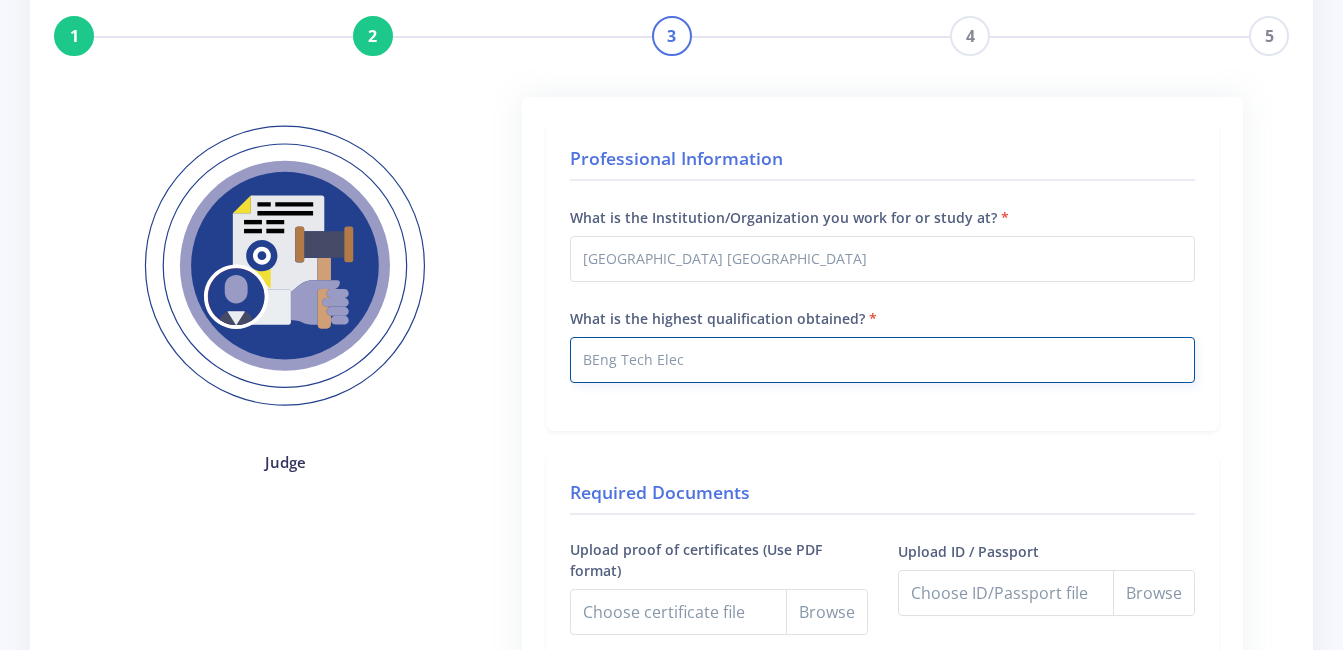 type on "BEng Tech Elect" 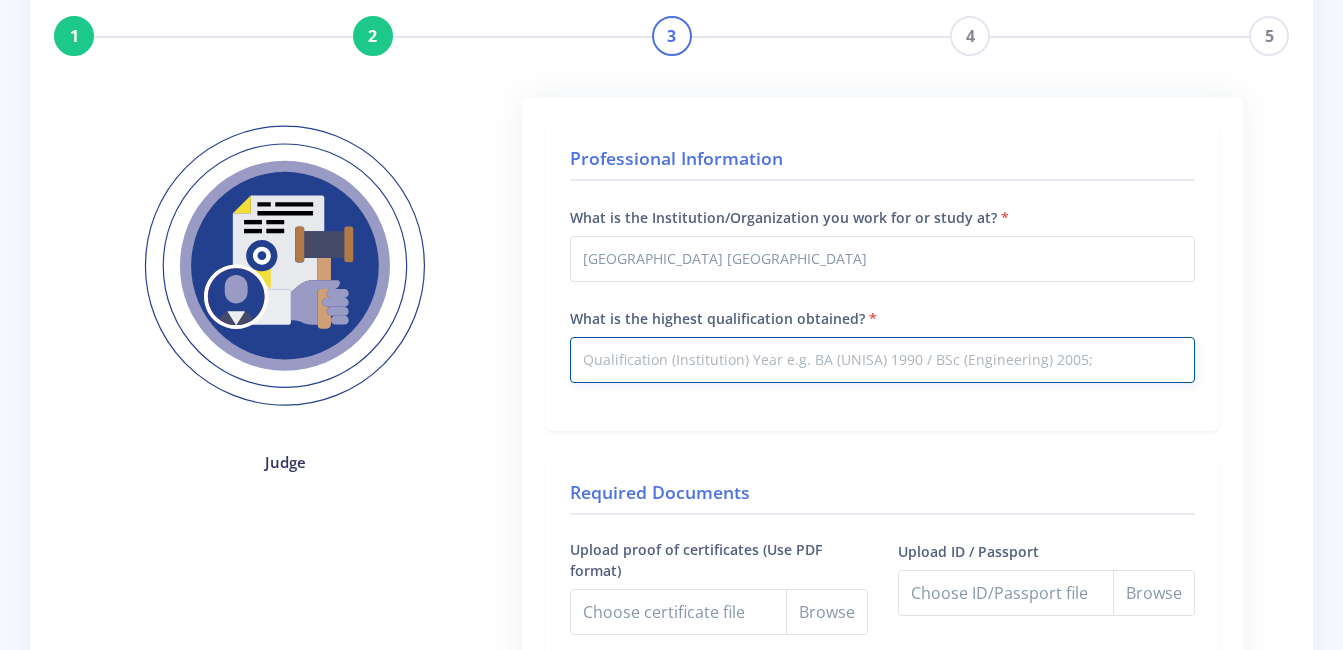 paste on "BEng Tech Elect" 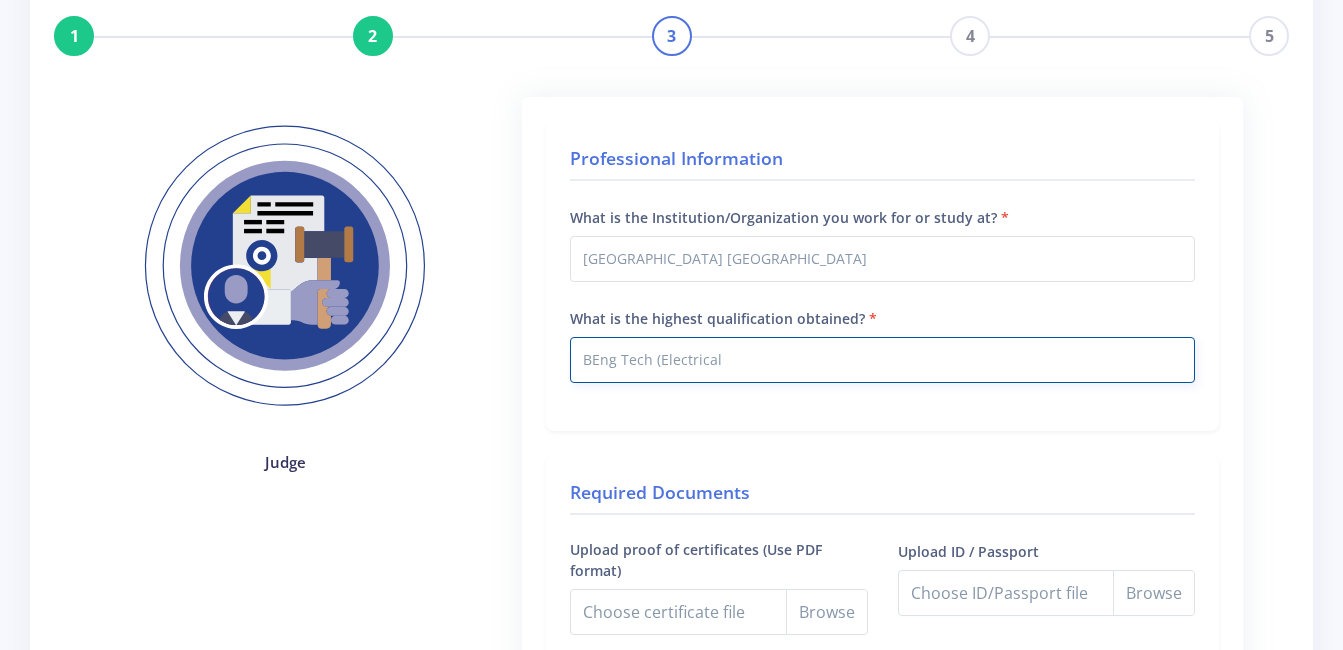 type on "BEng Tech (Electrical)" 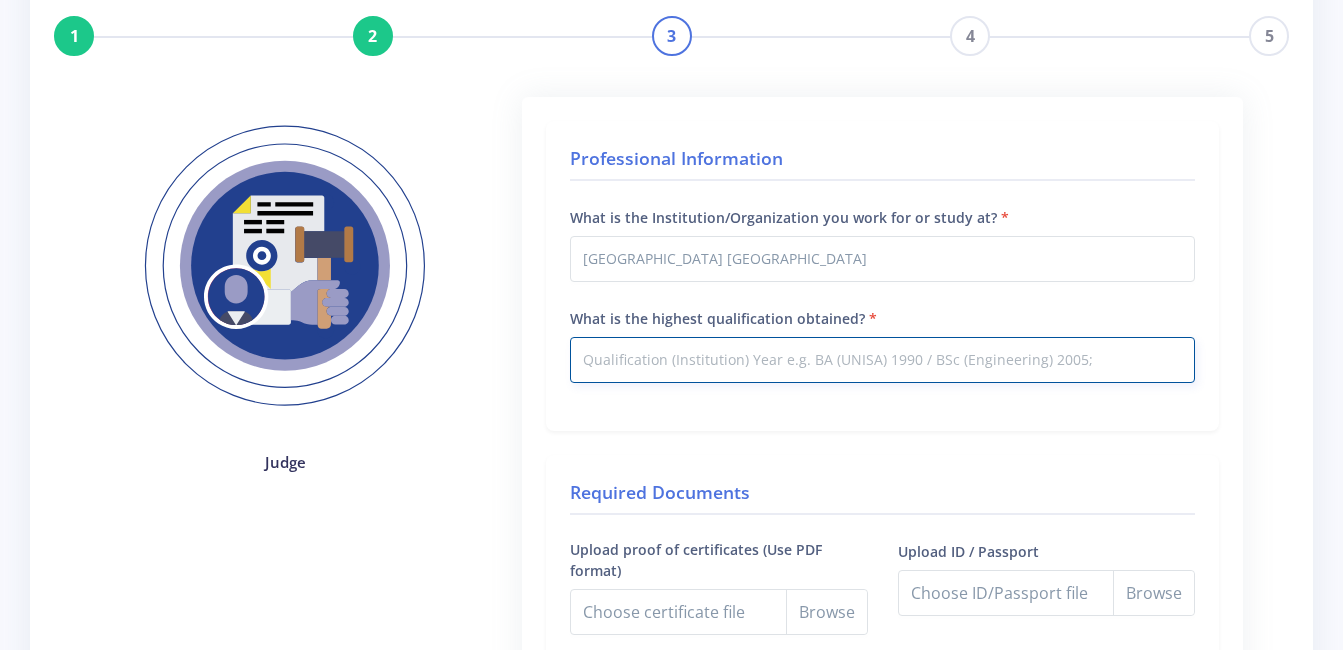 paste on "BEng Tech (Electrical)" 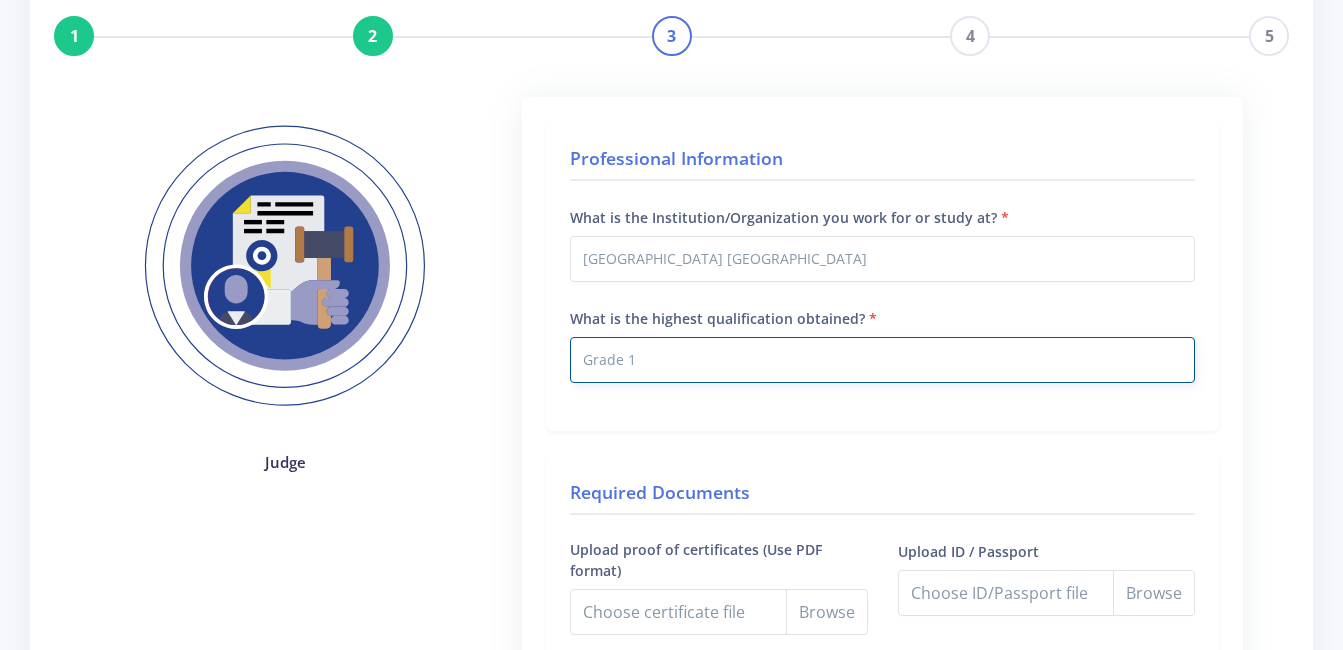 type on "Grade 12" 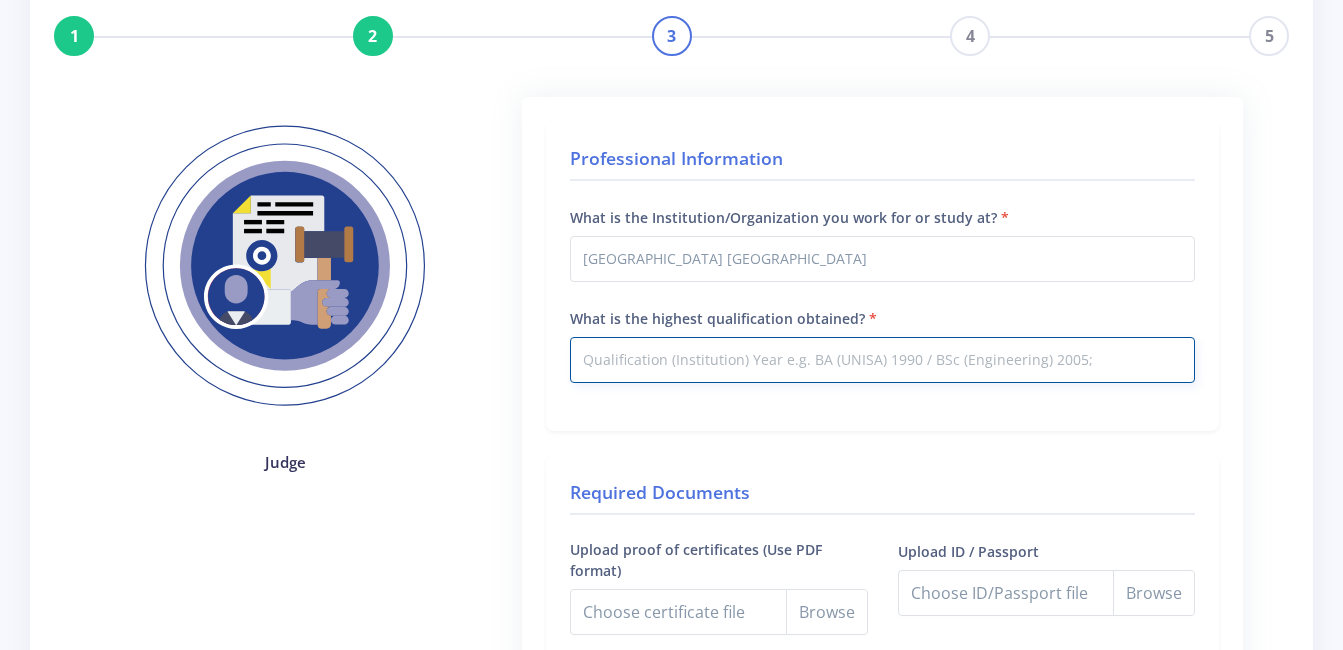paste on "Grade 12" 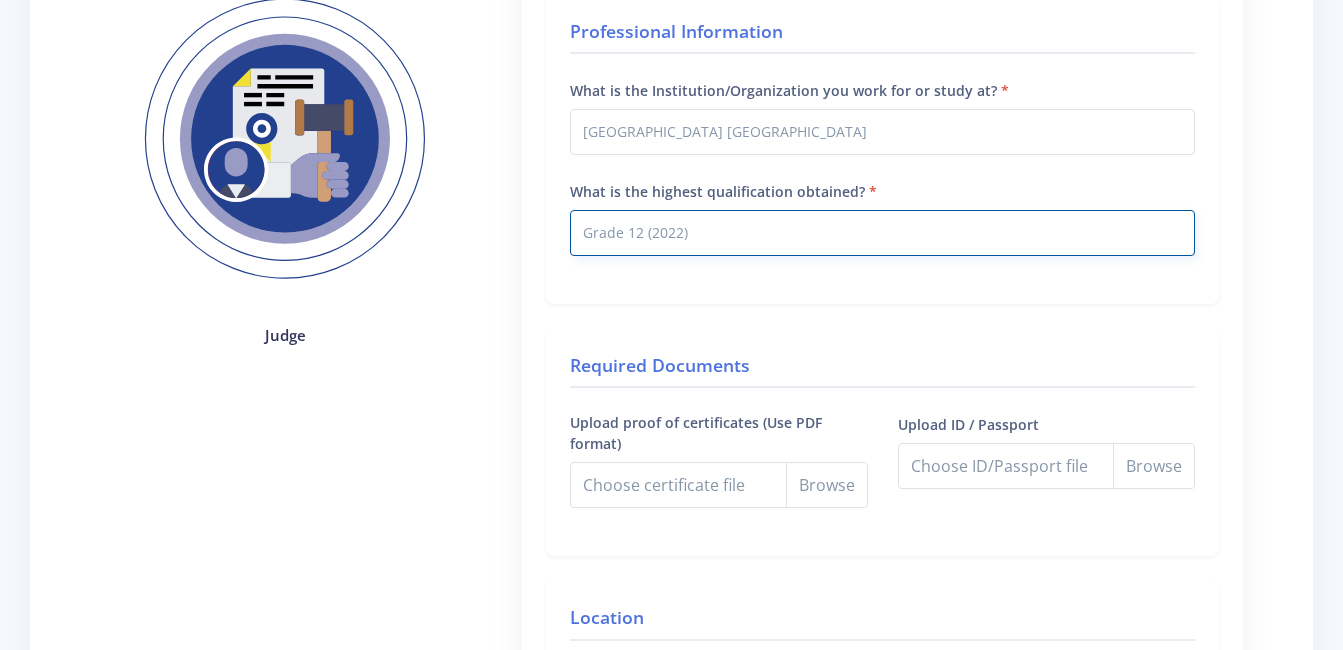 scroll, scrollTop: 276, scrollLeft: 0, axis: vertical 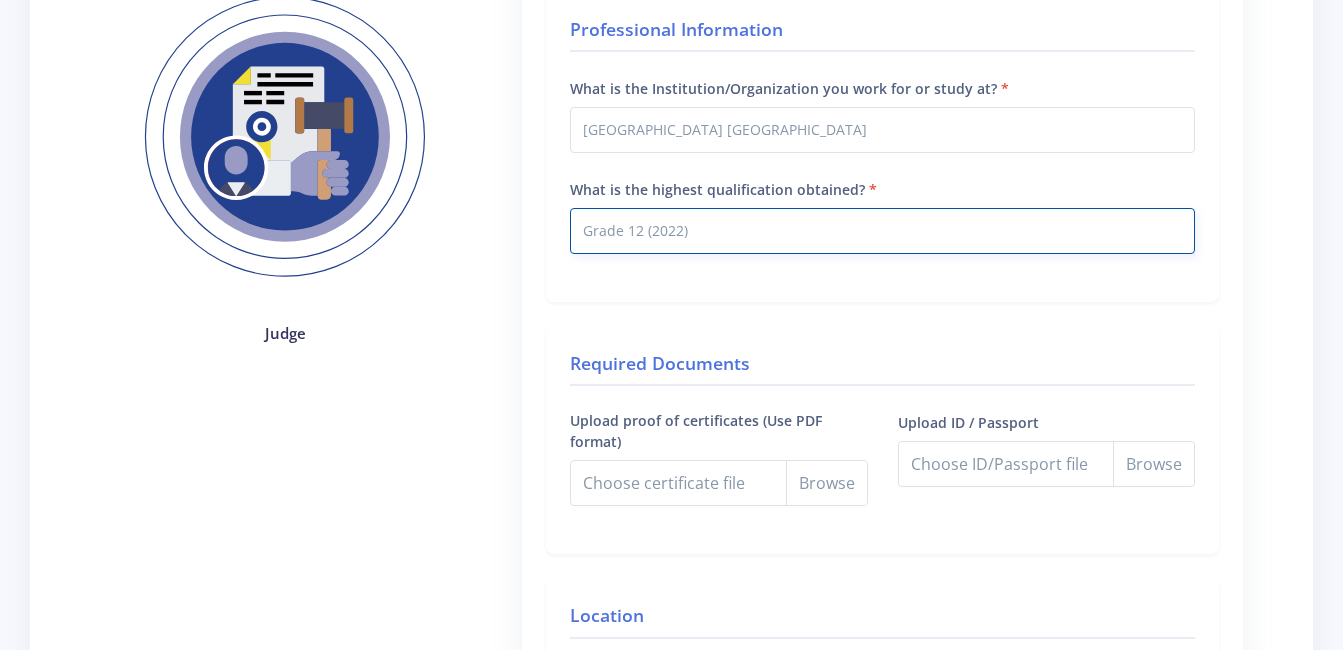 type on "Grade 12 (2022)" 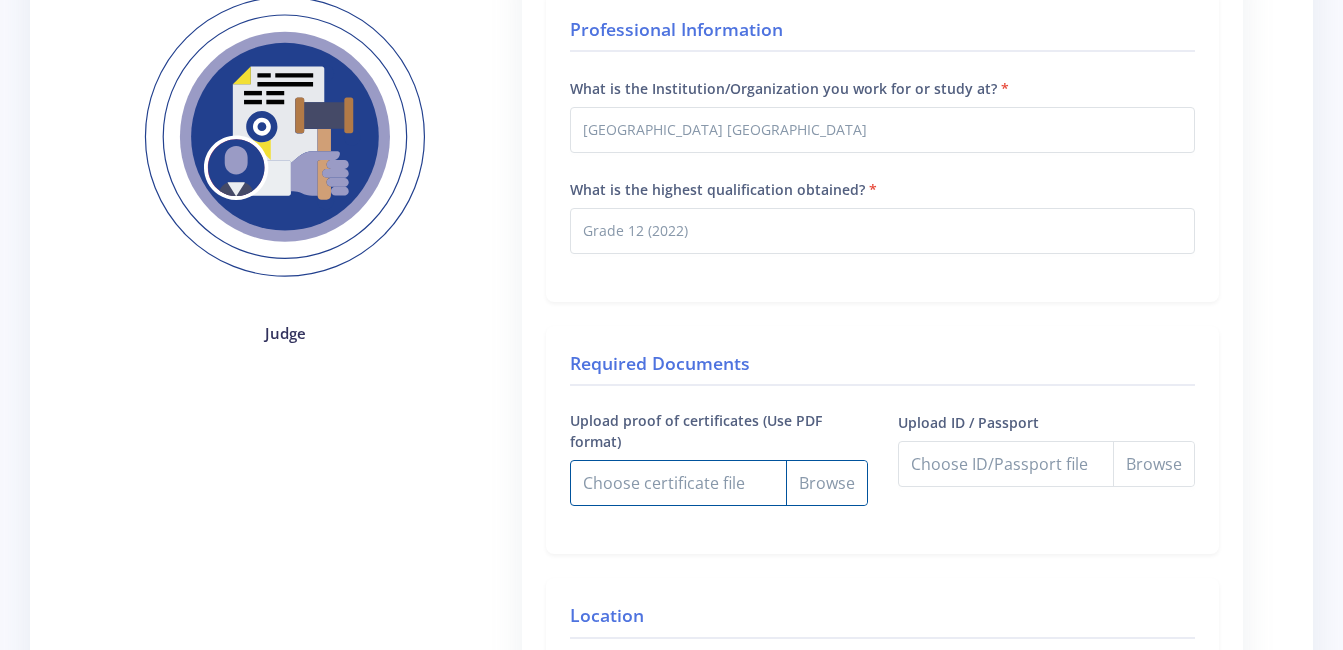 click on "Upload proof of certificates (Use PDF format)" at bounding box center [718, 483] 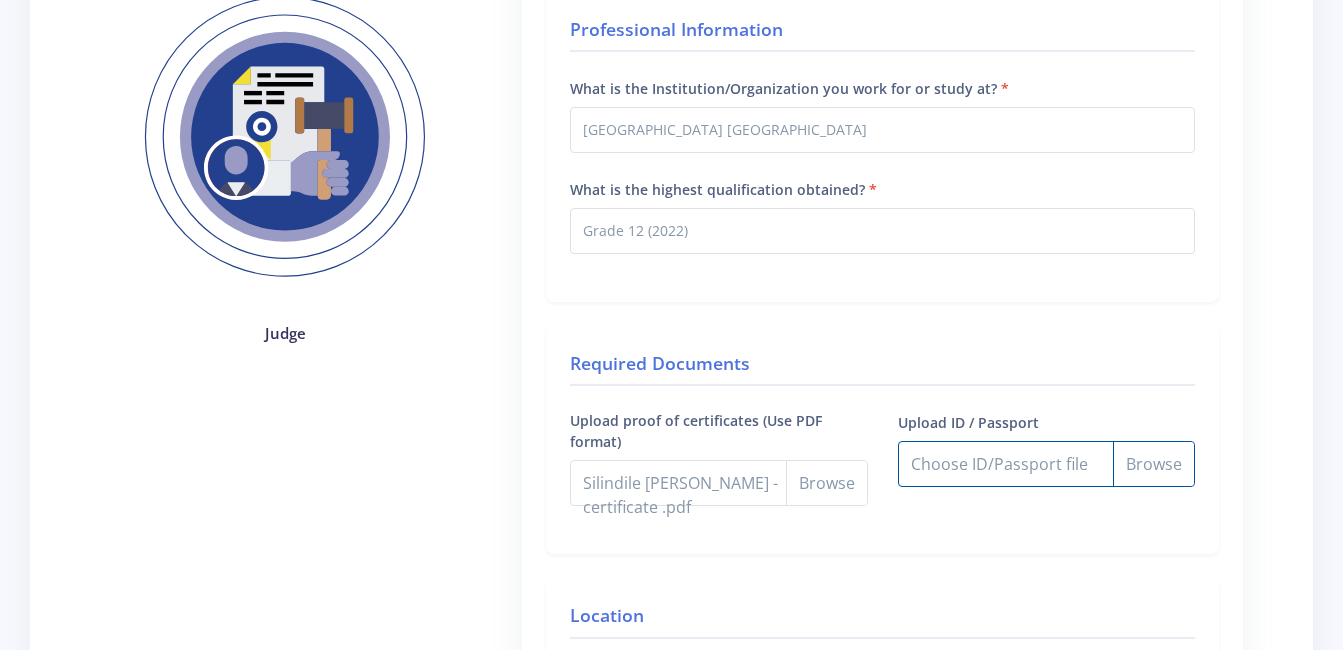 click on "Upload ID / Passport" at bounding box center [1046, 464] 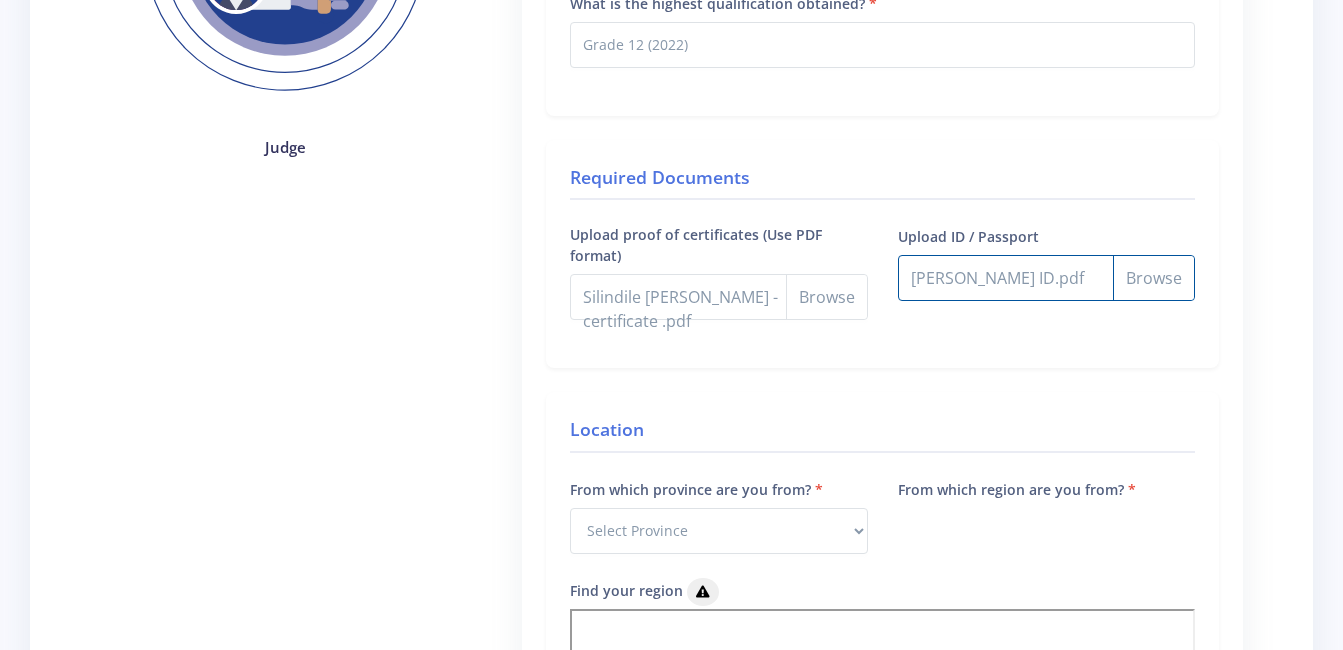 scroll, scrollTop: 538, scrollLeft: 0, axis: vertical 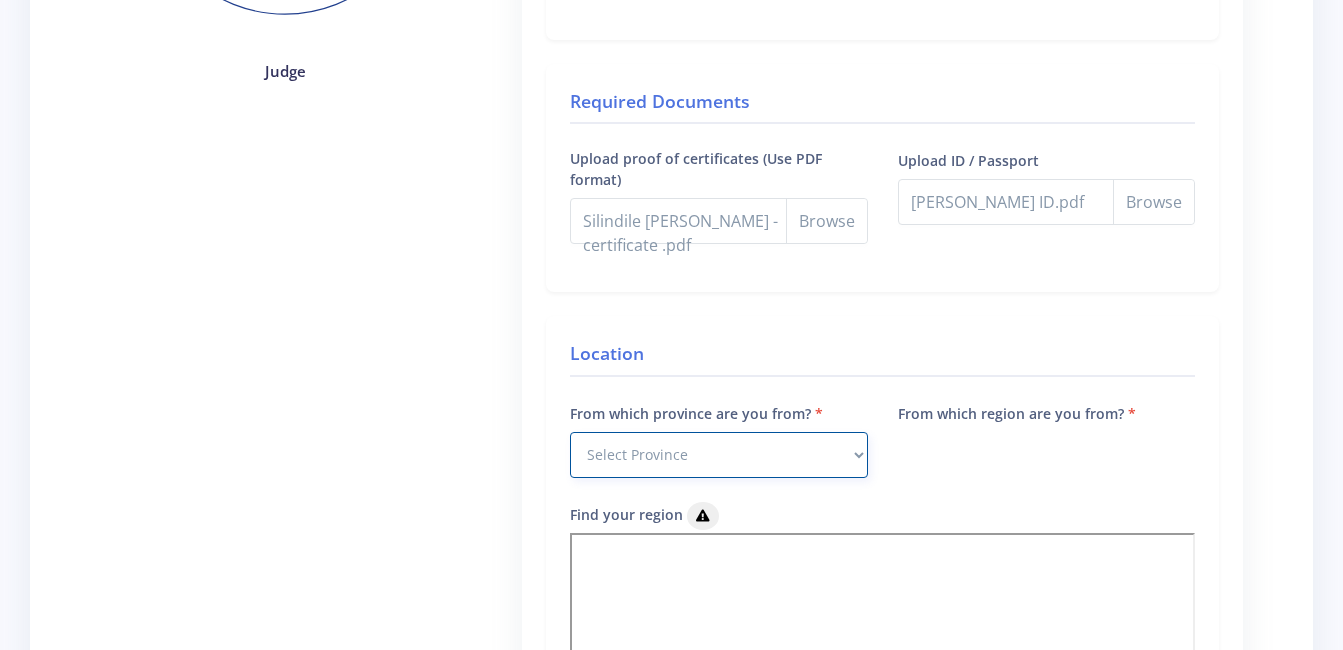 click on "Select Province
Western Cape
Eastern Cape
Northern Cape
North West
Free State" at bounding box center [718, 455] 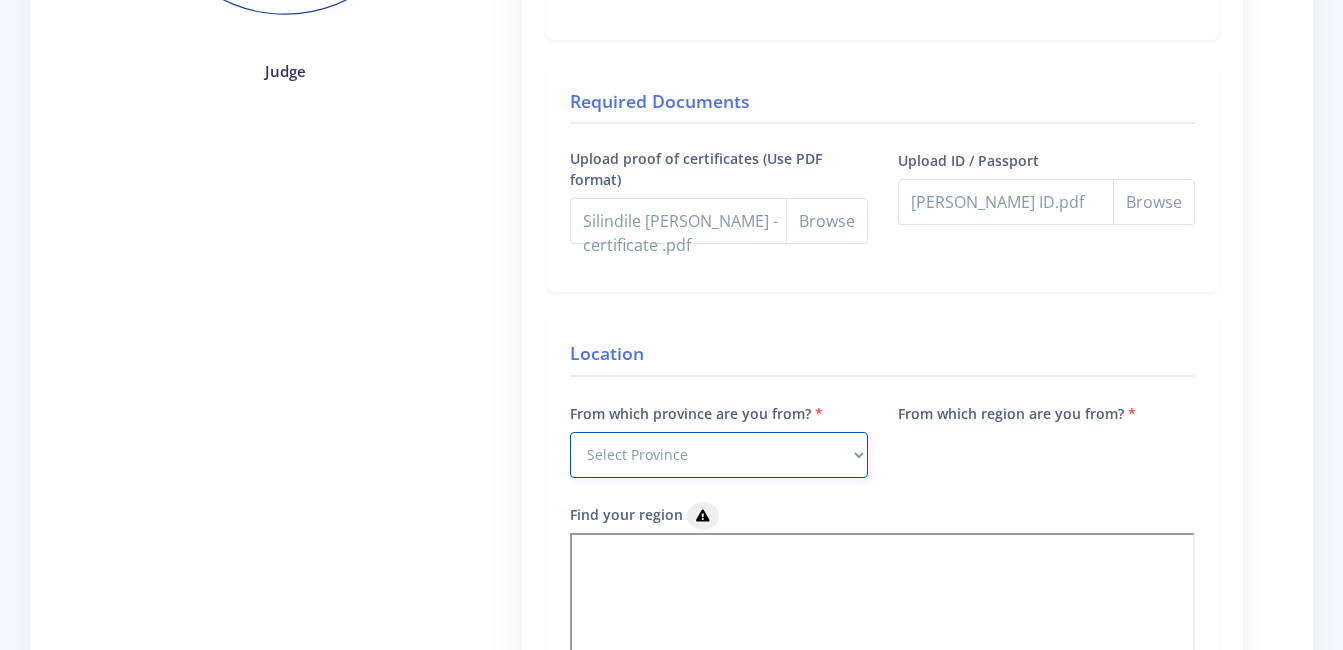 select on "5" 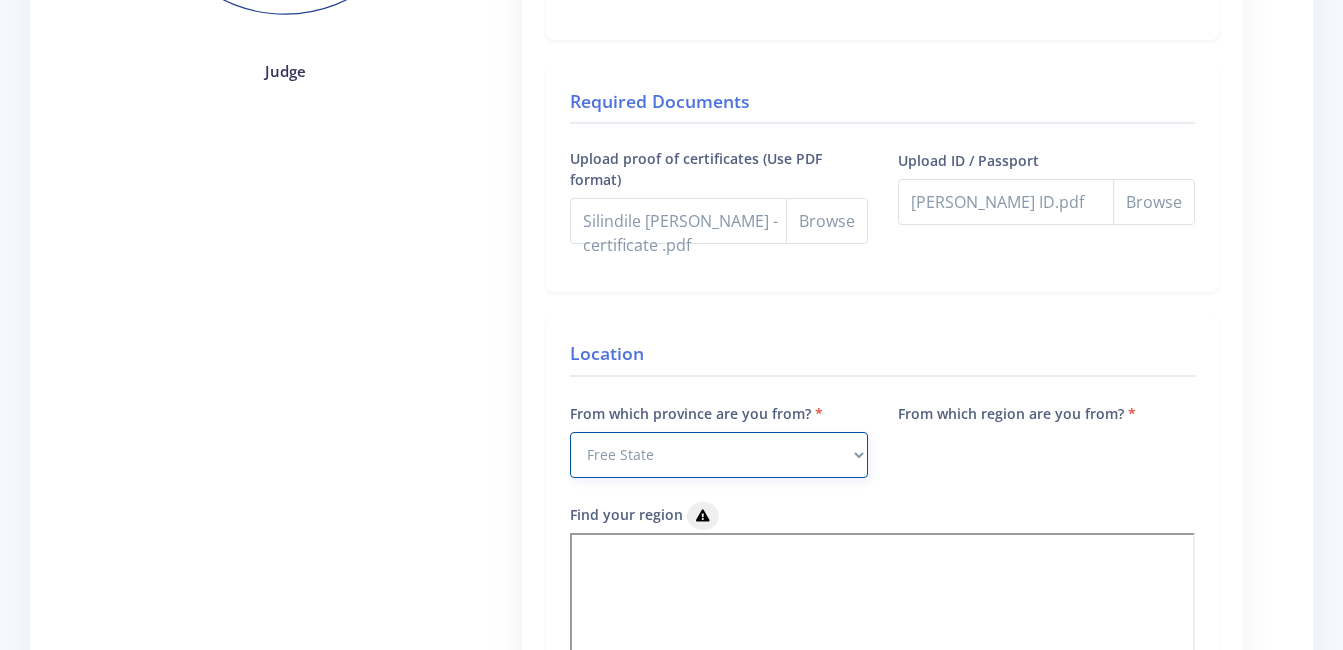click on "Select Province
Western Cape
Eastern Cape
Northern Cape
North West
Free State" at bounding box center (718, 455) 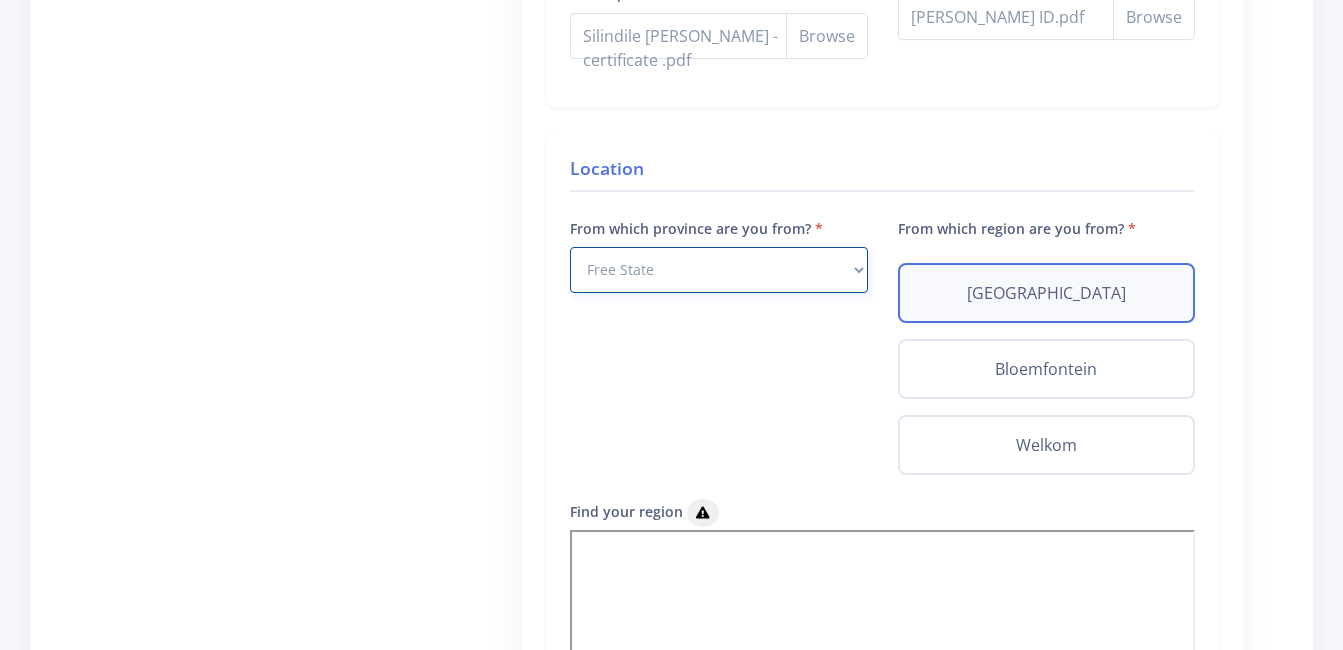 scroll, scrollTop: 733, scrollLeft: 0, axis: vertical 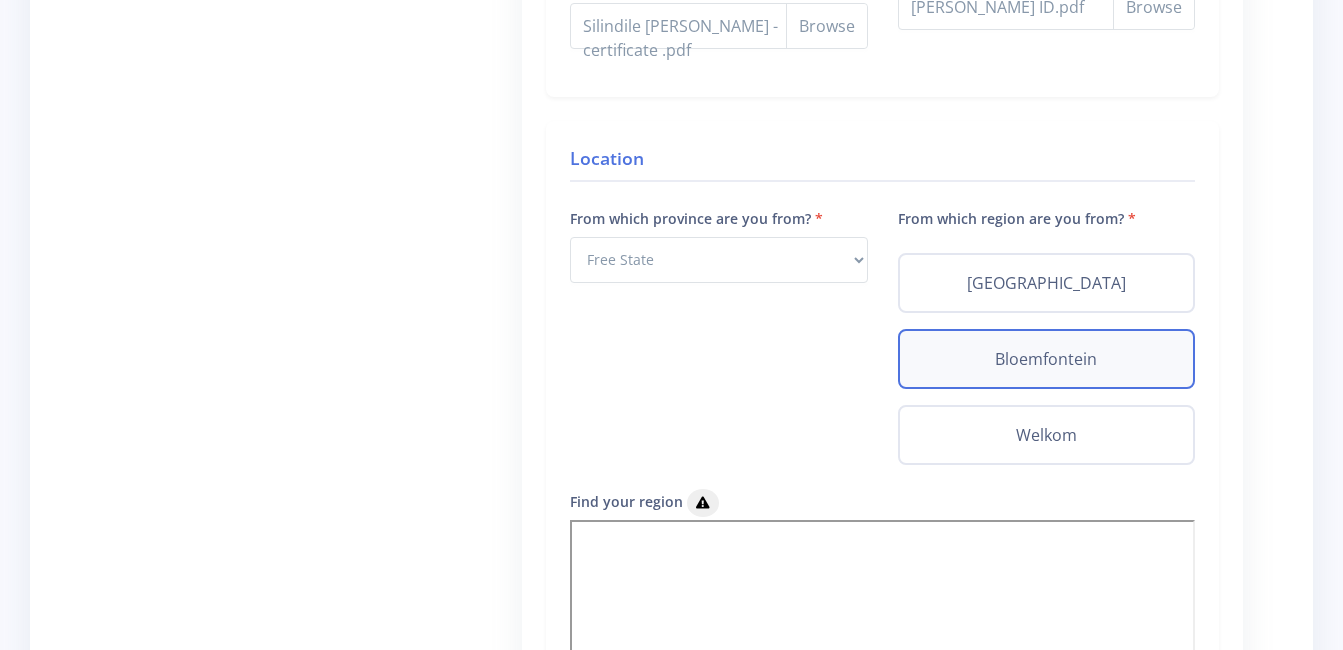 click on "Bloemfontein" at bounding box center [1046, 359] 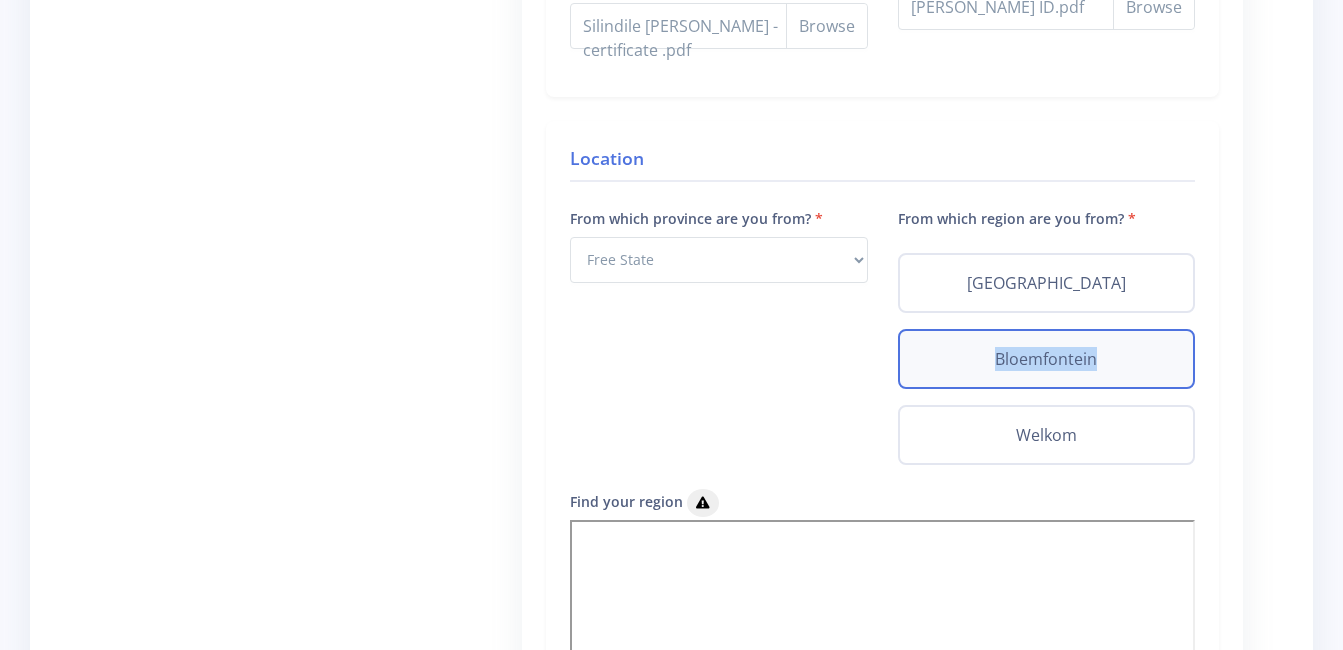 click on "Bloemfontein" at bounding box center (1046, 359) 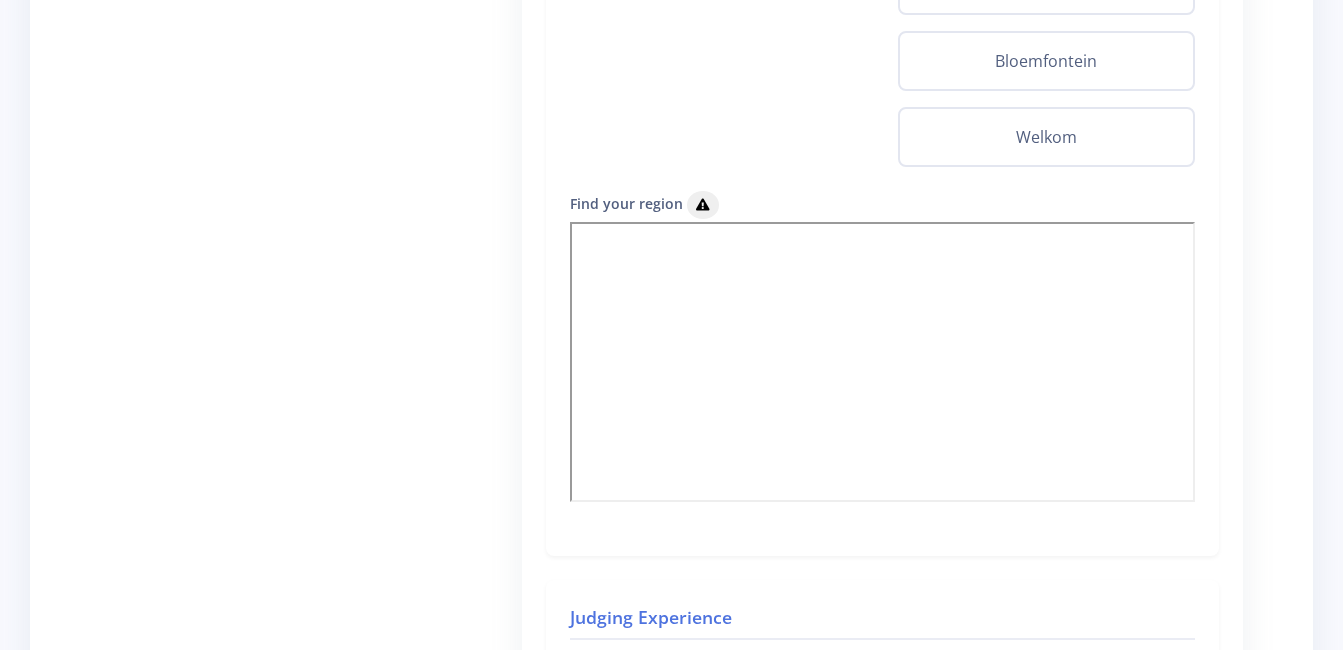 scroll, scrollTop: 1033, scrollLeft: 0, axis: vertical 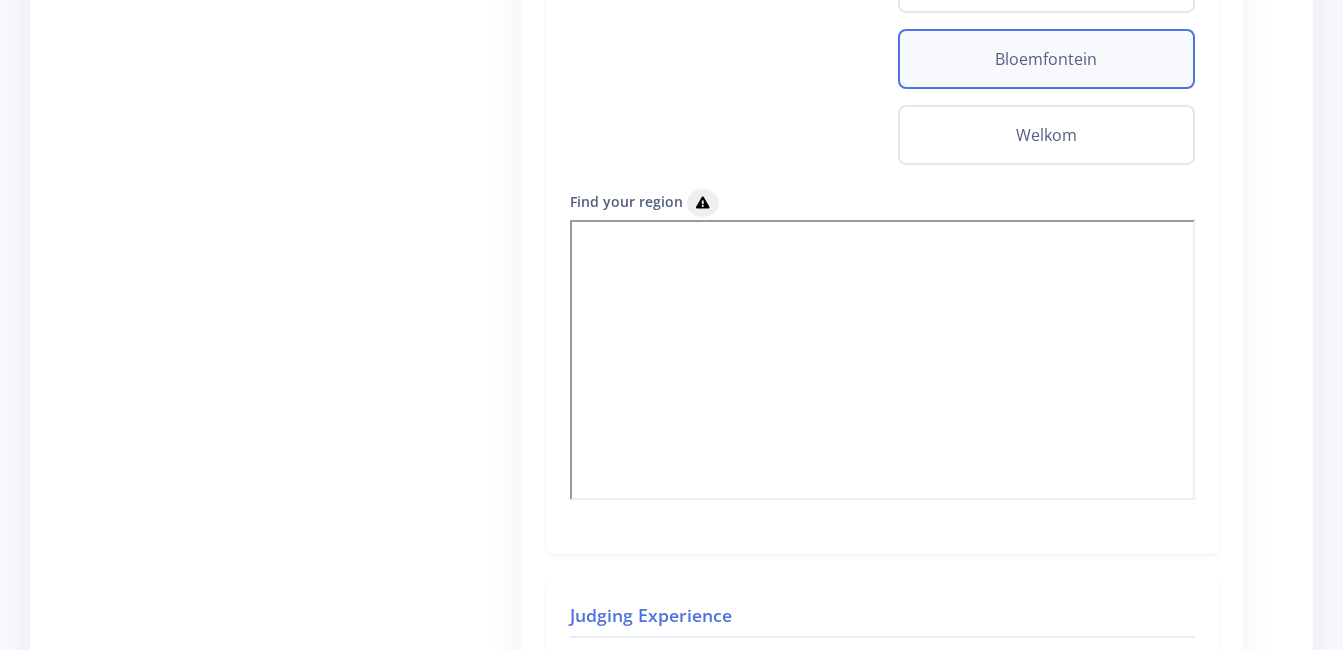click on "Bloemfontein" at bounding box center (1046, 59) 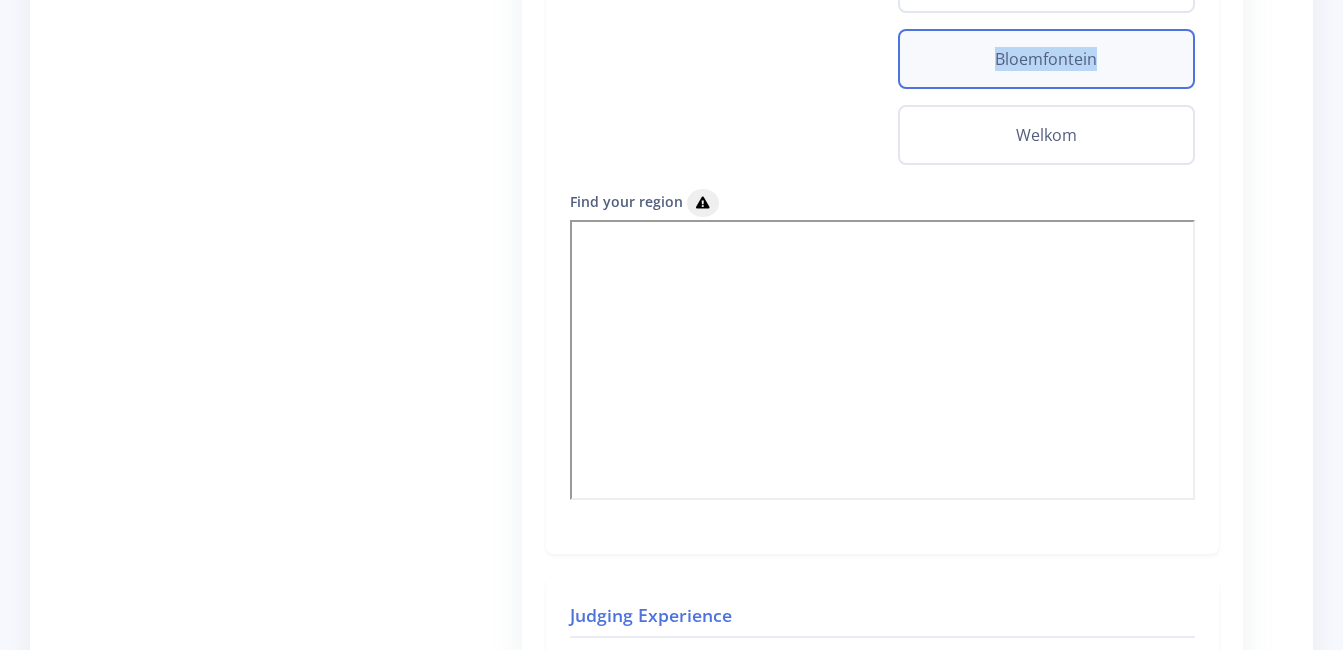 drag, startPoint x: 1092, startPoint y: 39, endPoint x: 951, endPoint y: 81, distance: 147.12239 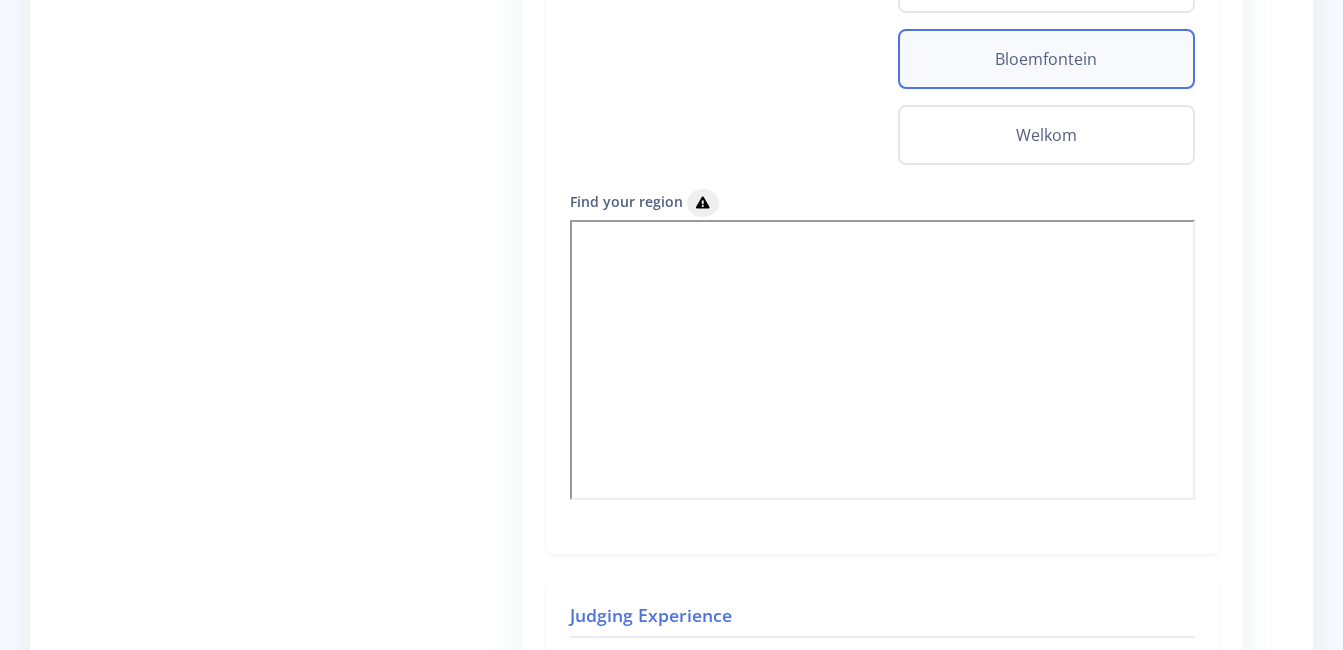 click on "Bloemfontein" at bounding box center (1046, 59) 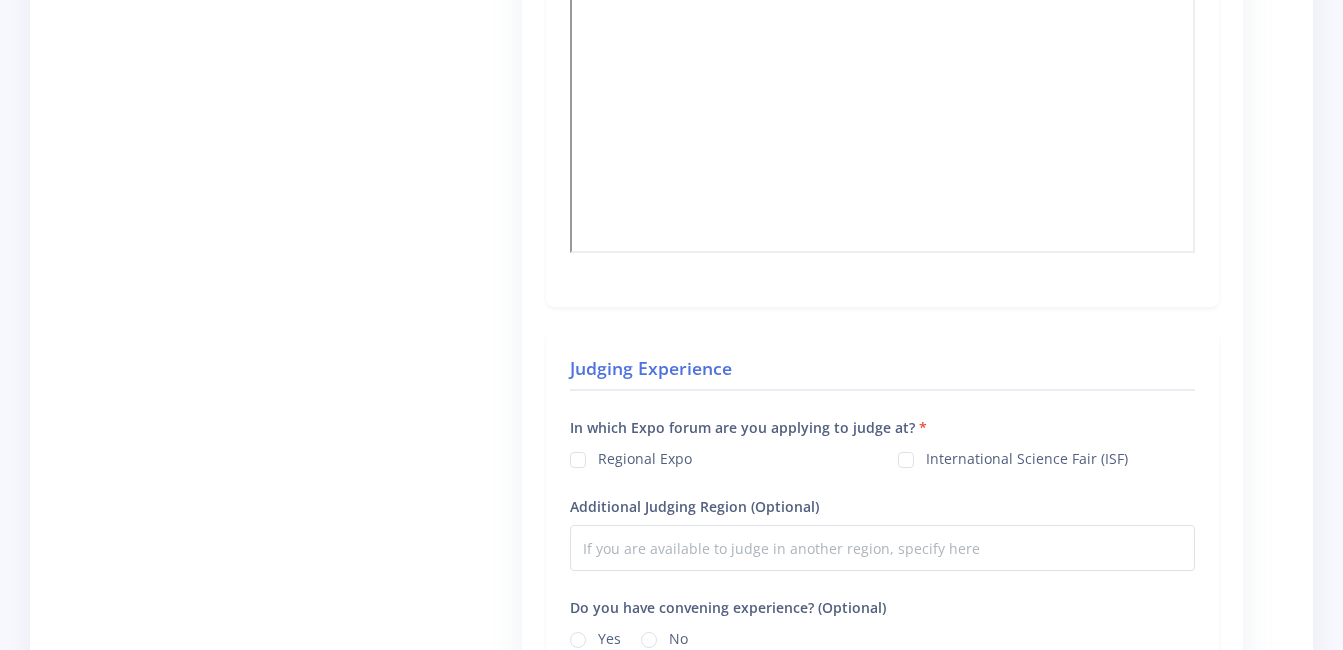 scroll, scrollTop: 1285, scrollLeft: 0, axis: vertical 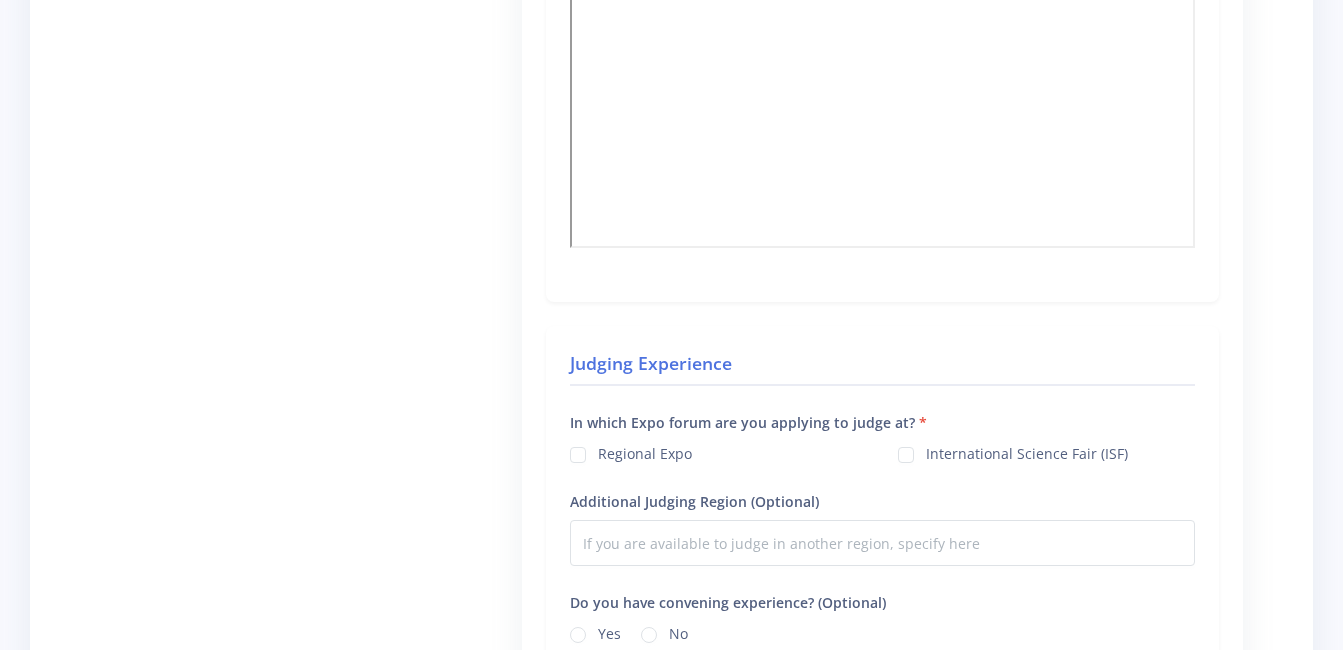 click on "Regional Expo" at bounding box center [645, 451] 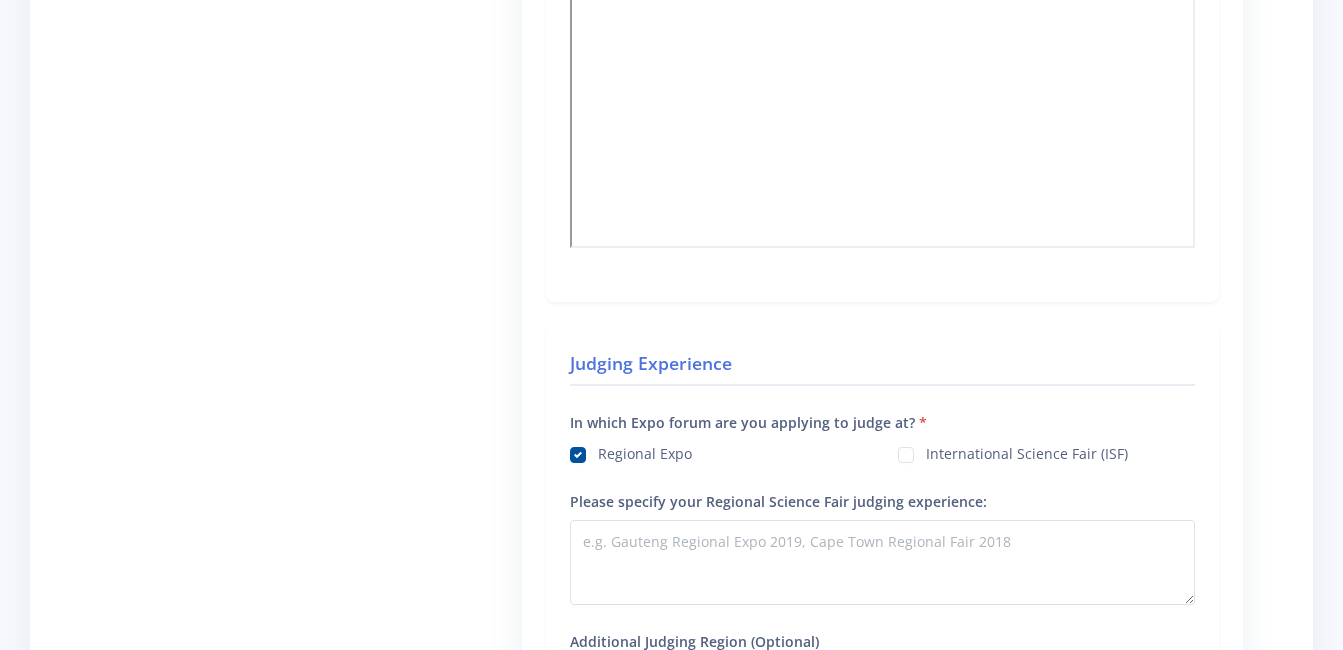 click on "International Science Fair (ISF)" at bounding box center [1027, 451] 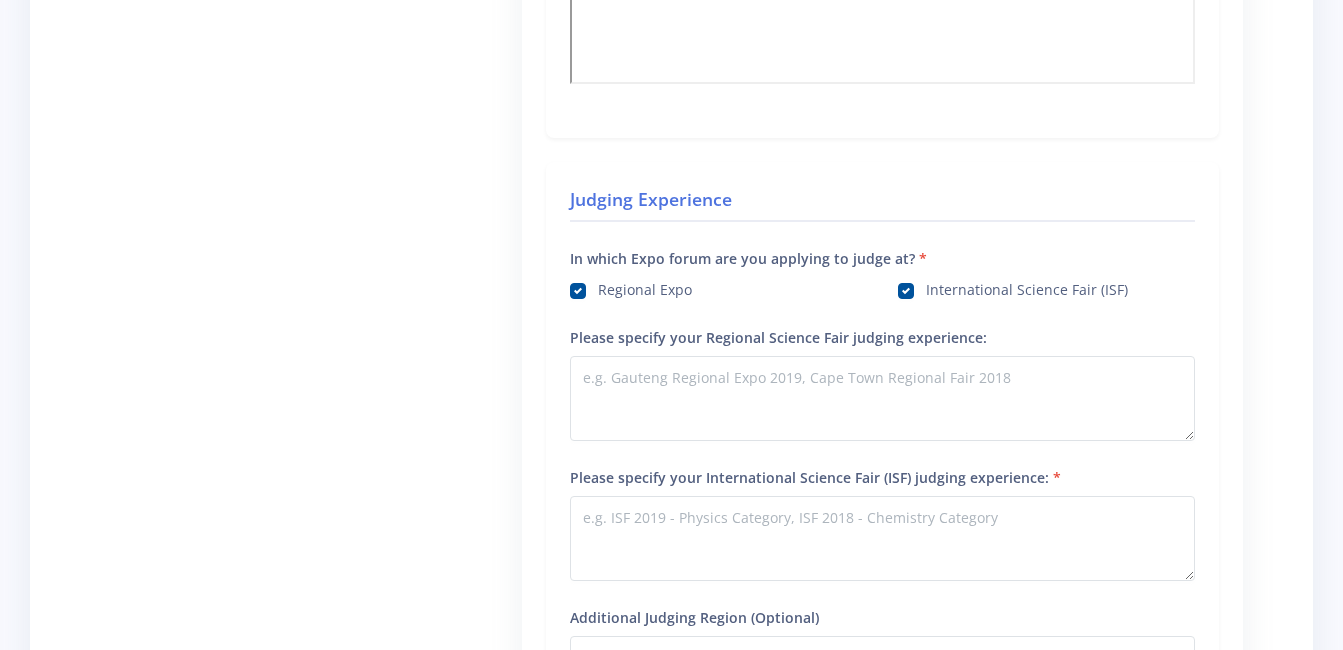 scroll, scrollTop: 1445, scrollLeft: 0, axis: vertical 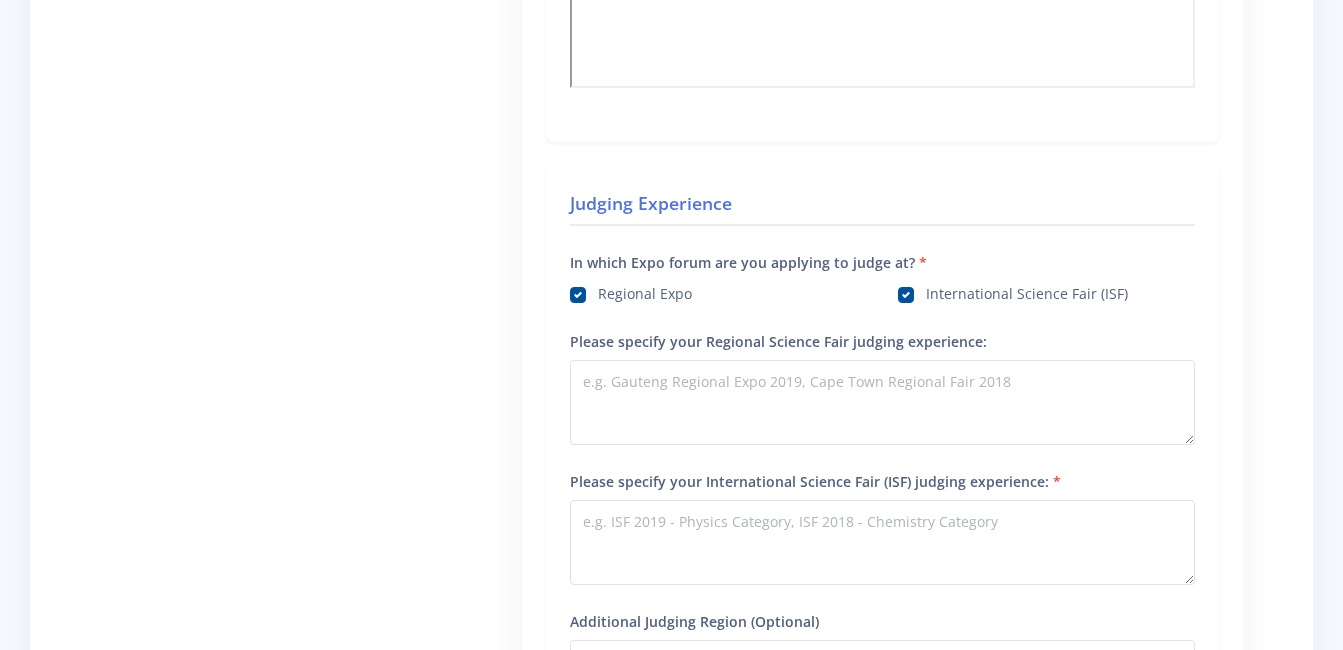 click on "International Science Fair (ISF)" at bounding box center [1027, 291] 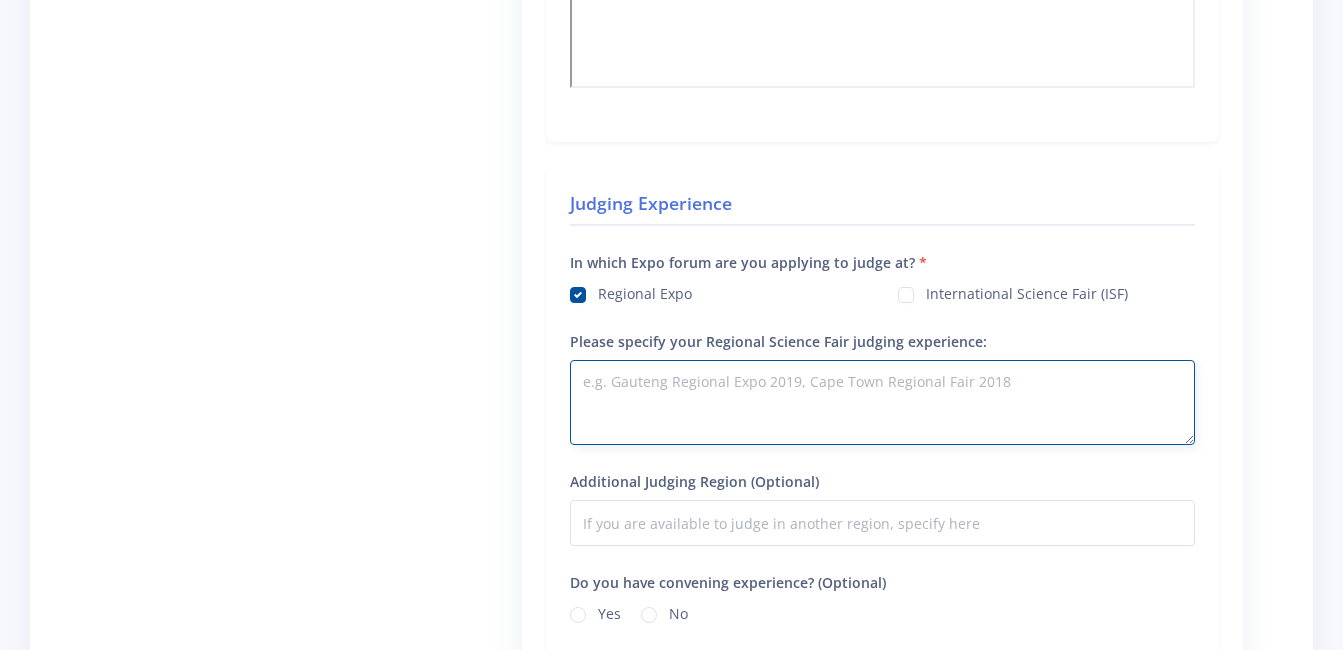 click on "Please specify your Regional Science Fair judging experience:" at bounding box center (882, 402) 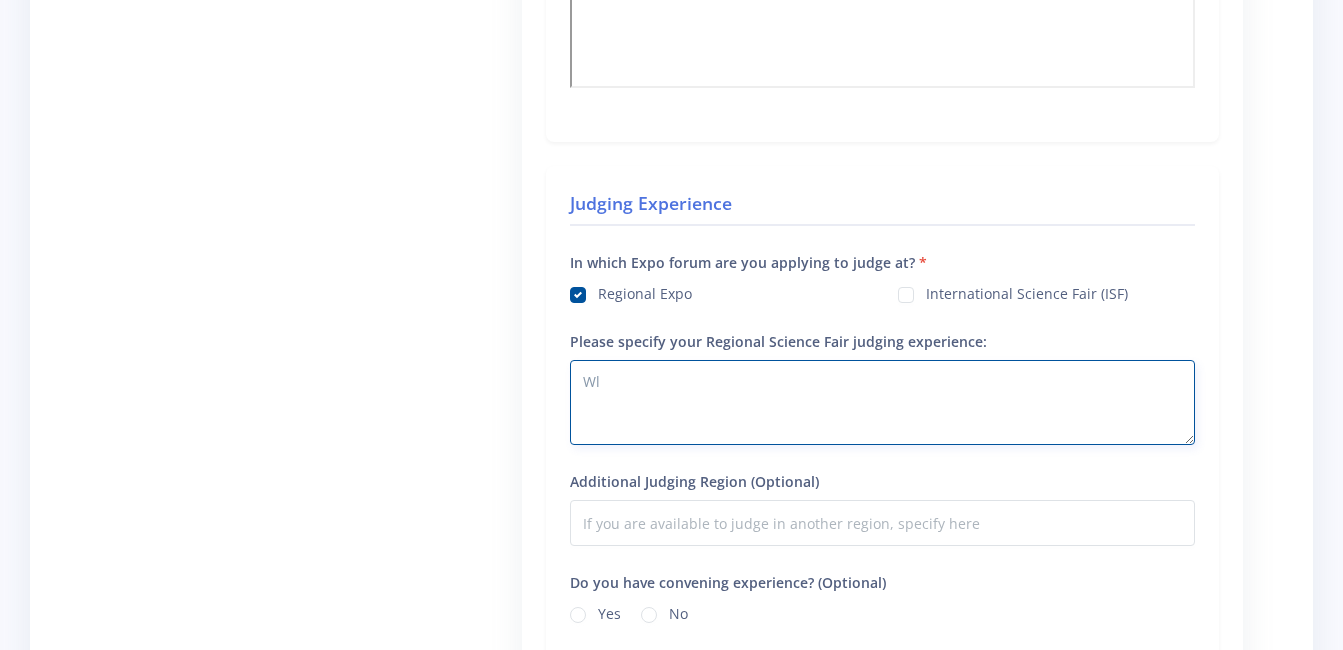 type on "W" 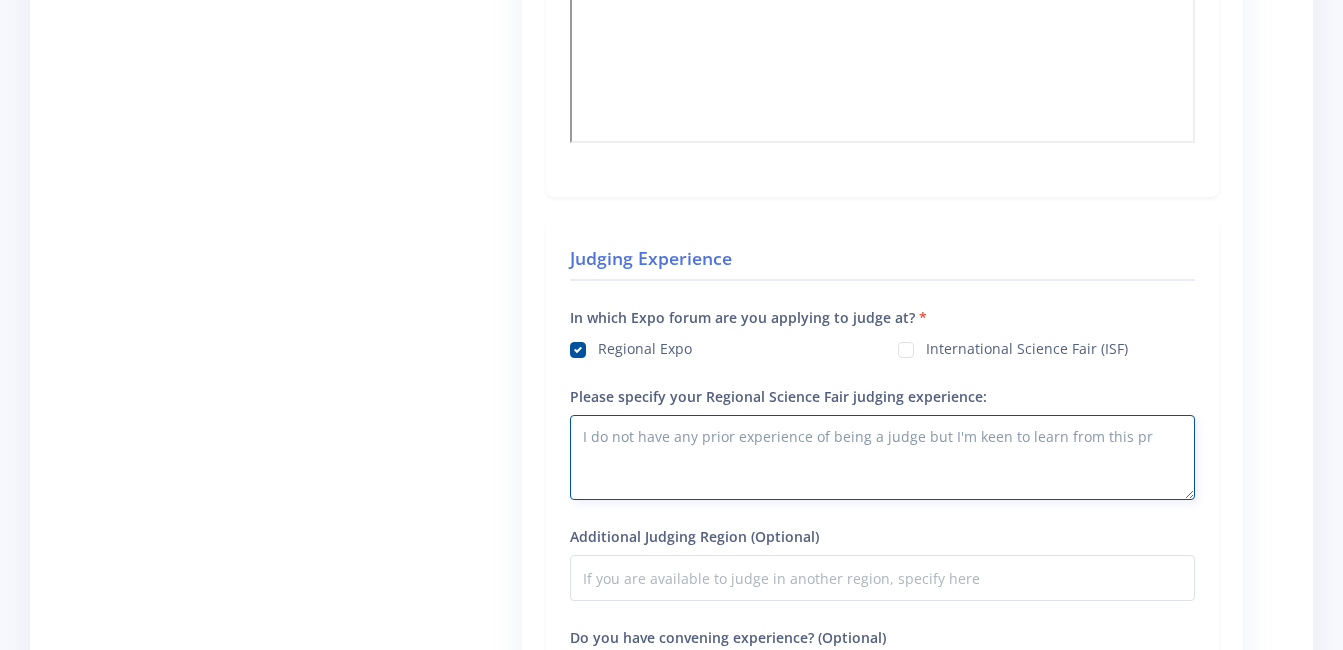 scroll, scrollTop: 1391, scrollLeft: 0, axis: vertical 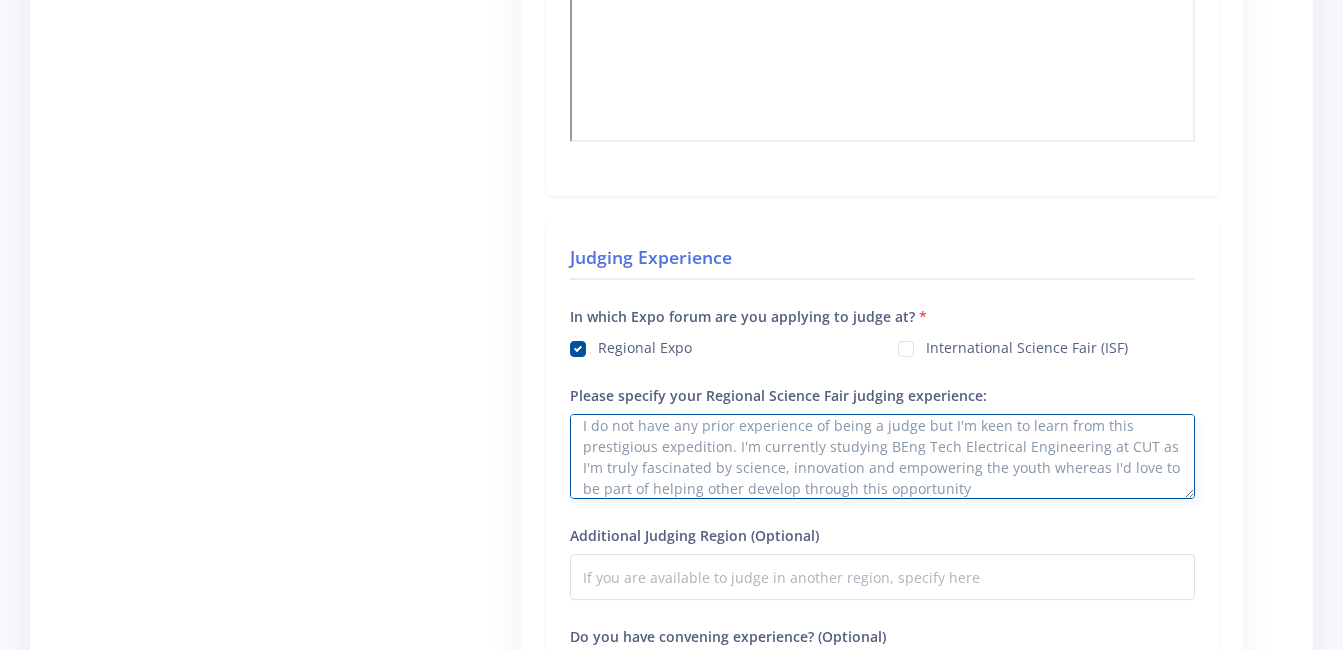 click on "I do not have any prior experience of being a judge but I'm keen to learn from this prestigious expedition. I'm currently studying BEng Tech Electrical Engineering at CUT as I'm truly fascinated by science, innovation and empowering the youth whereas I'd love to be part of helping other develop through this opportunity" at bounding box center [882, 456] 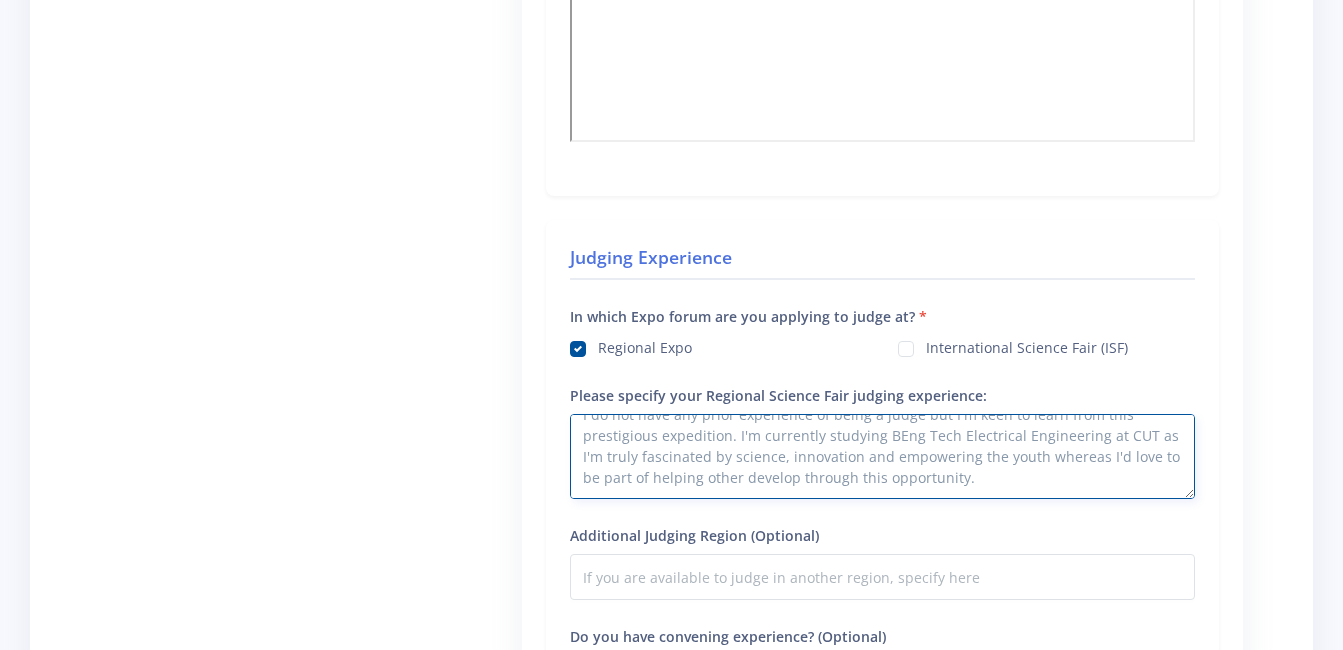 scroll, scrollTop: 21, scrollLeft: 0, axis: vertical 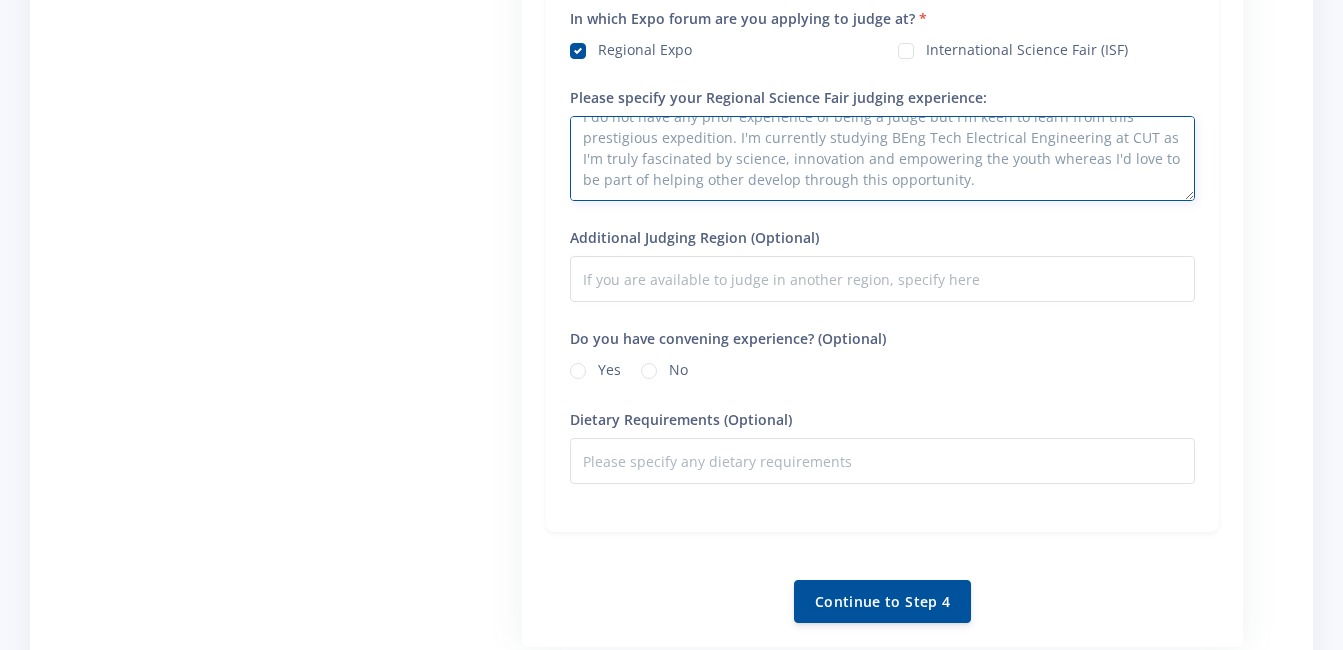 type on "I do not have any prior experience of being a judge but I'm keen to learn from this prestigious expedition. I'm currently studying BEng Tech Electrical Engineering at CUT as I'm truly fascinated by science, innovation and empowering the youth whereas I'd love to be part of helping other develop through this opportunity." 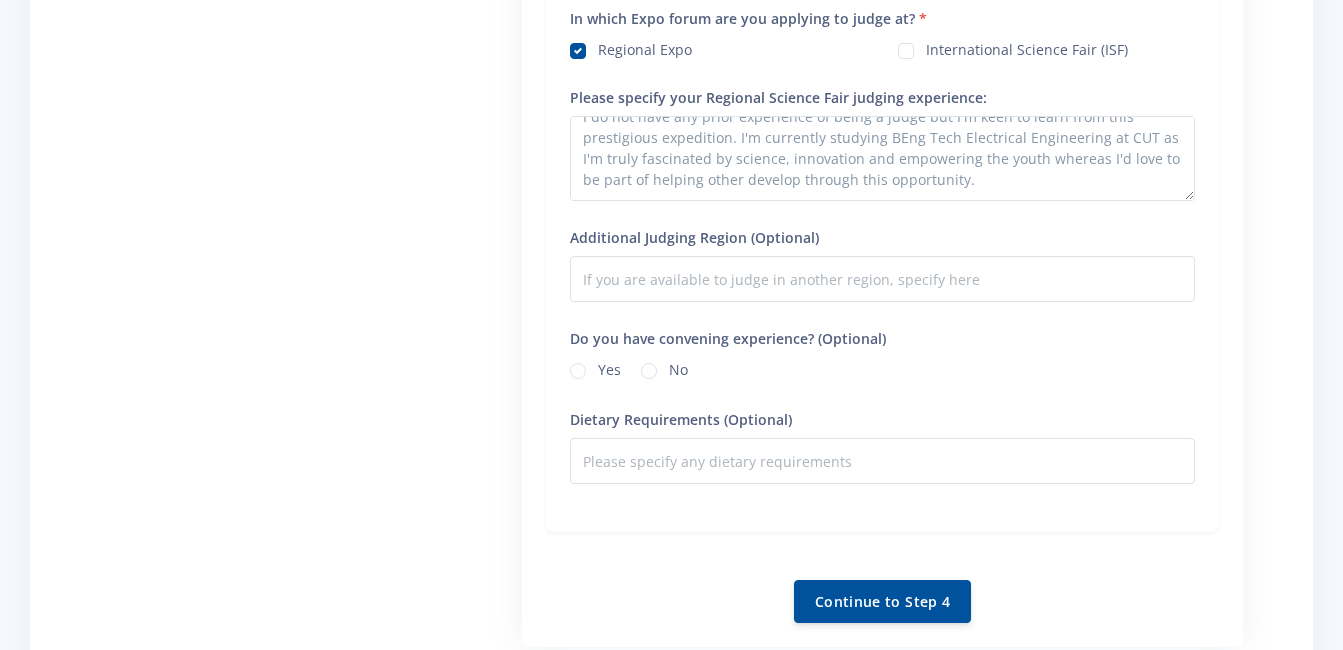 click on "No" at bounding box center (678, 367) 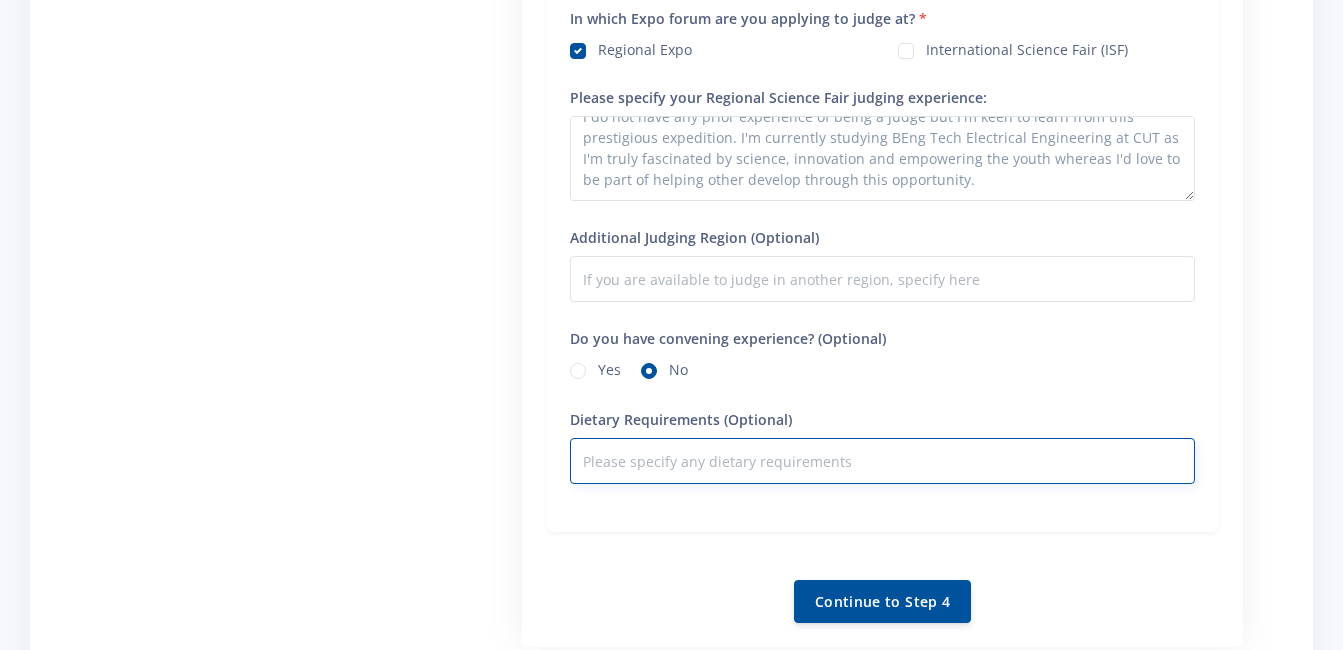 click on "Dietary Requirements (Optional)" at bounding box center (882, 461) 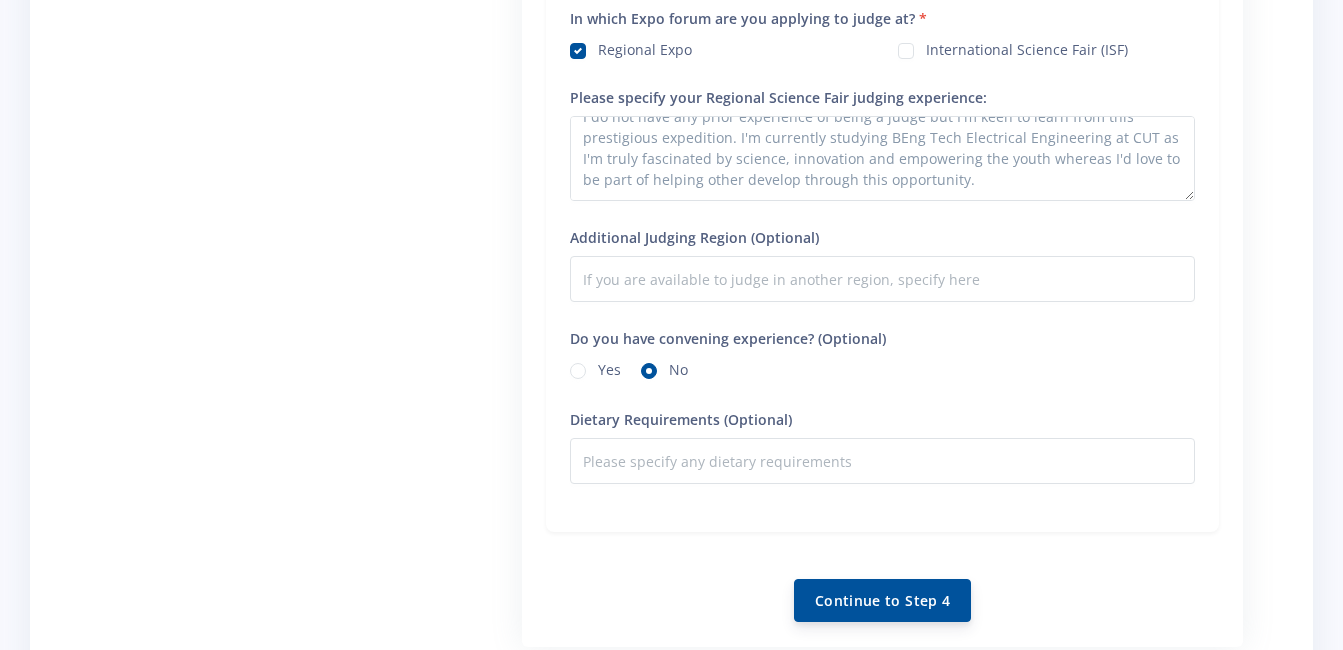 click on "Continue to Step 4" at bounding box center (882, 600) 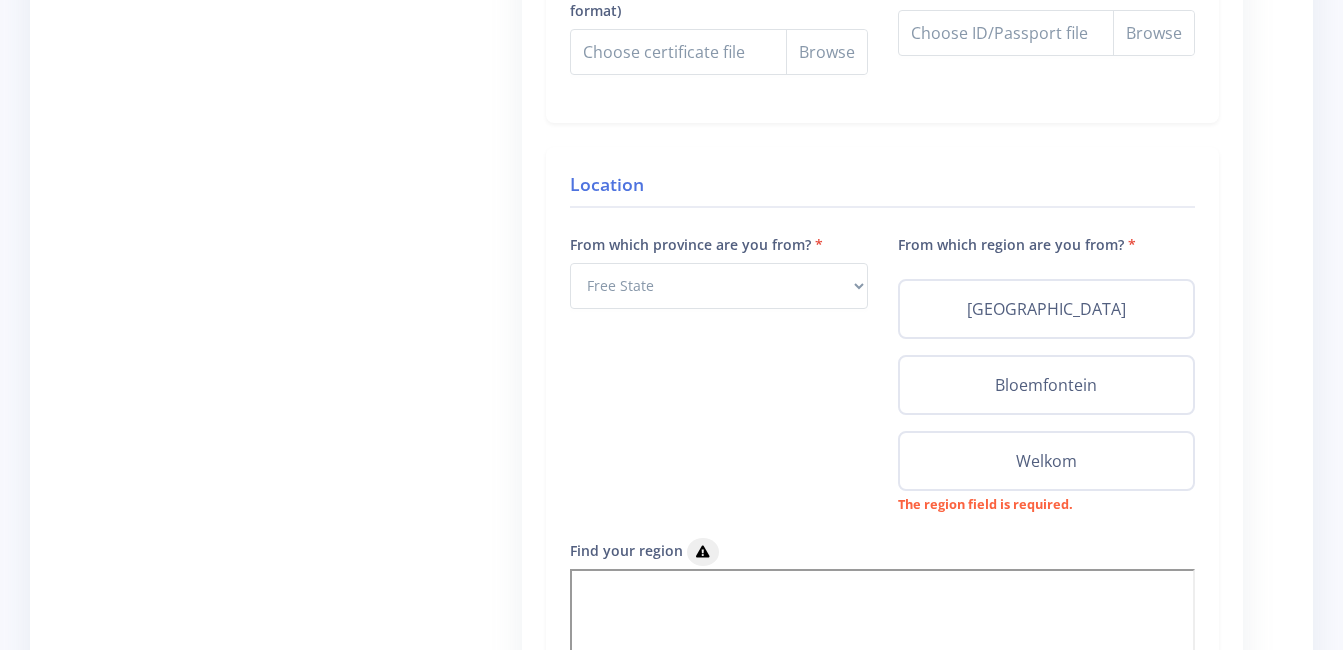 scroll, scrollTop: 943, scrollLeft: 0, axis: vertical 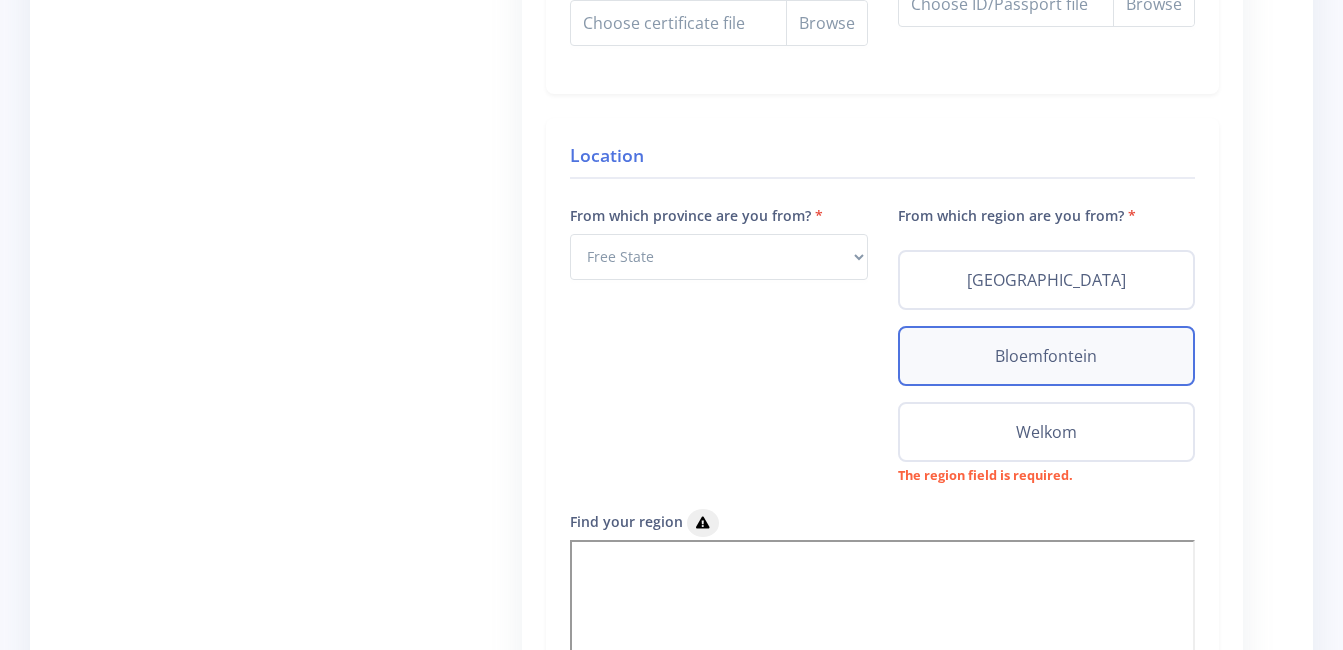 click on "Bloemfontein" at bounding box center [1046, 356] 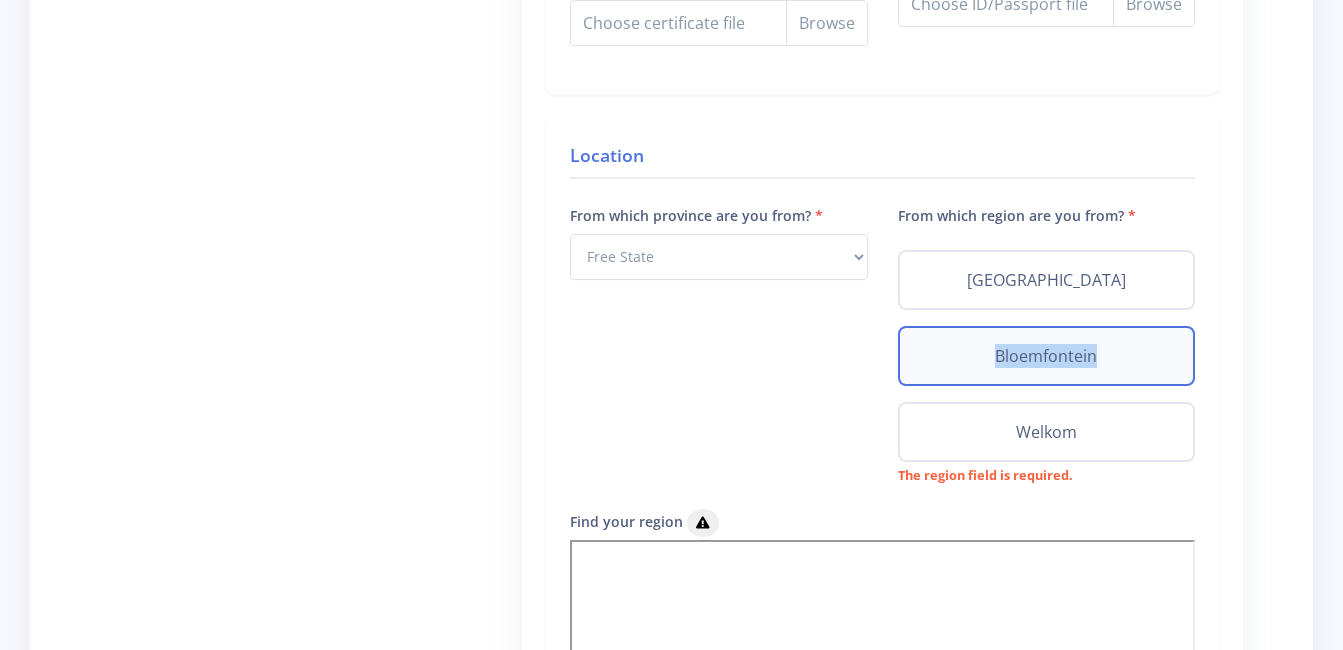 click on "Bloemfontein" at bounding box center [1046, 356] 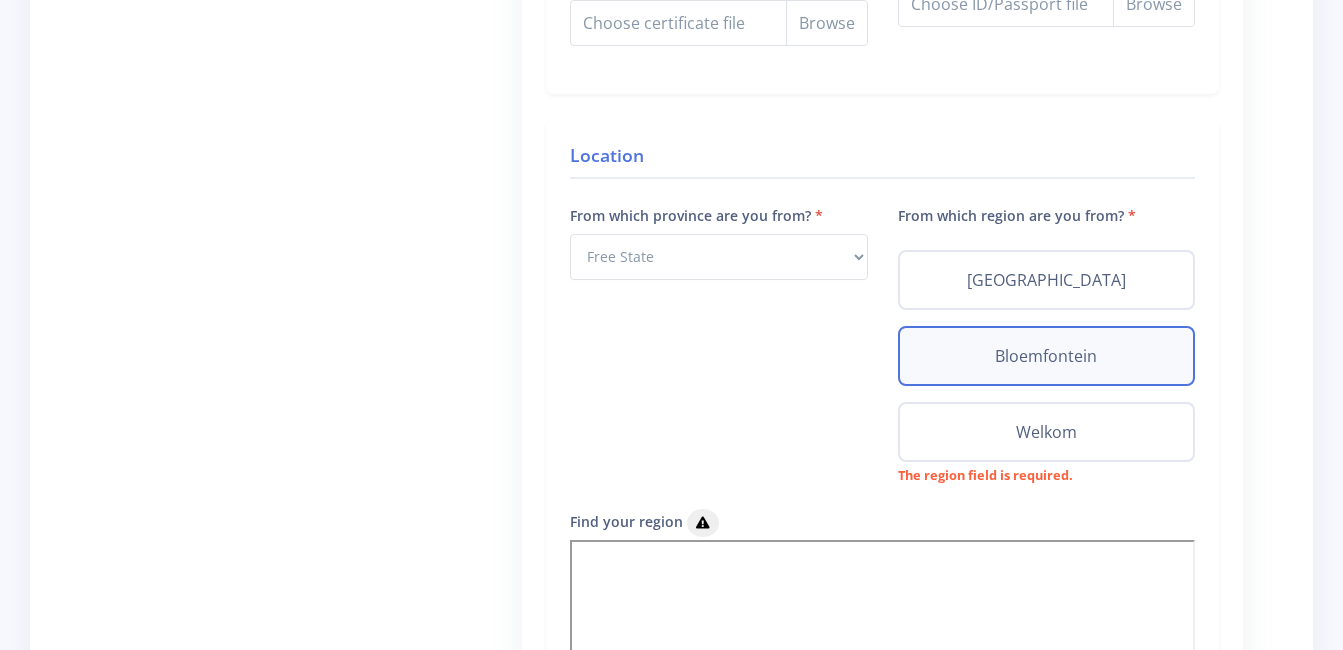 drag, startPoint x: 932, startPoint y: 369, endPoint x: 915, endPoint y: 371, distance: 17.117243 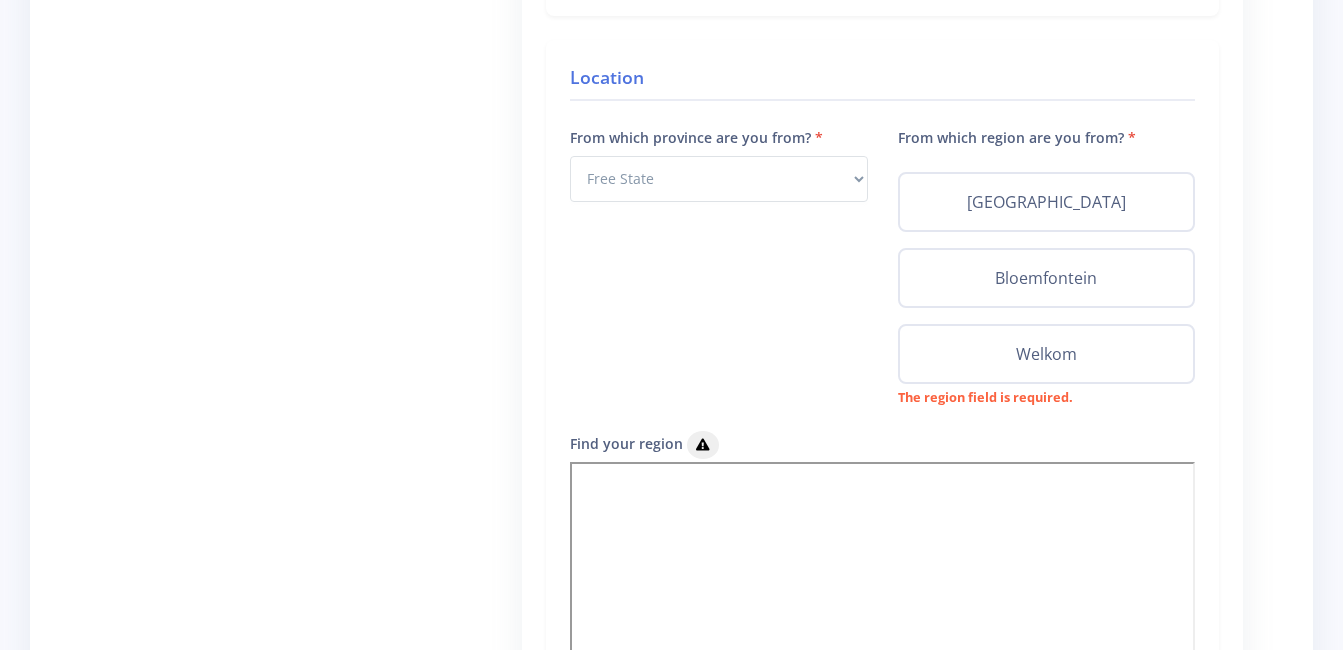 scroll, scrollTop: 1020, scrollLeft: 0, axis: vertical 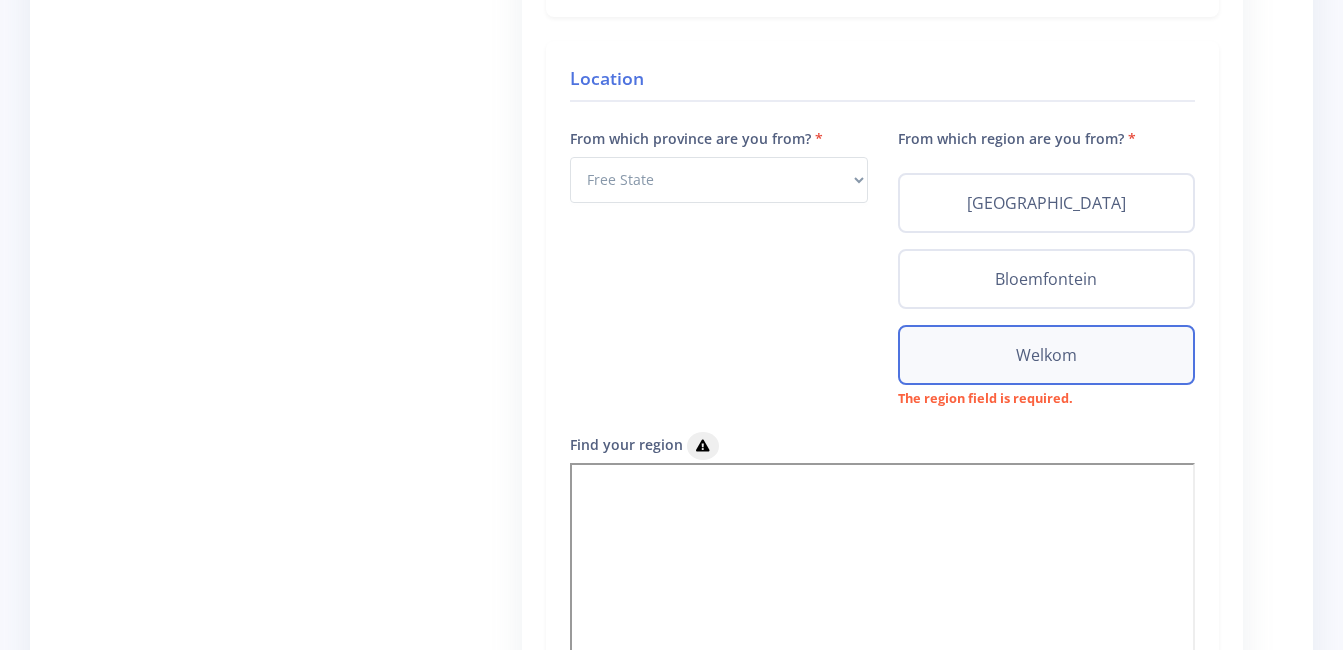 click on "Welkom" at bounding box center [1046, 355] 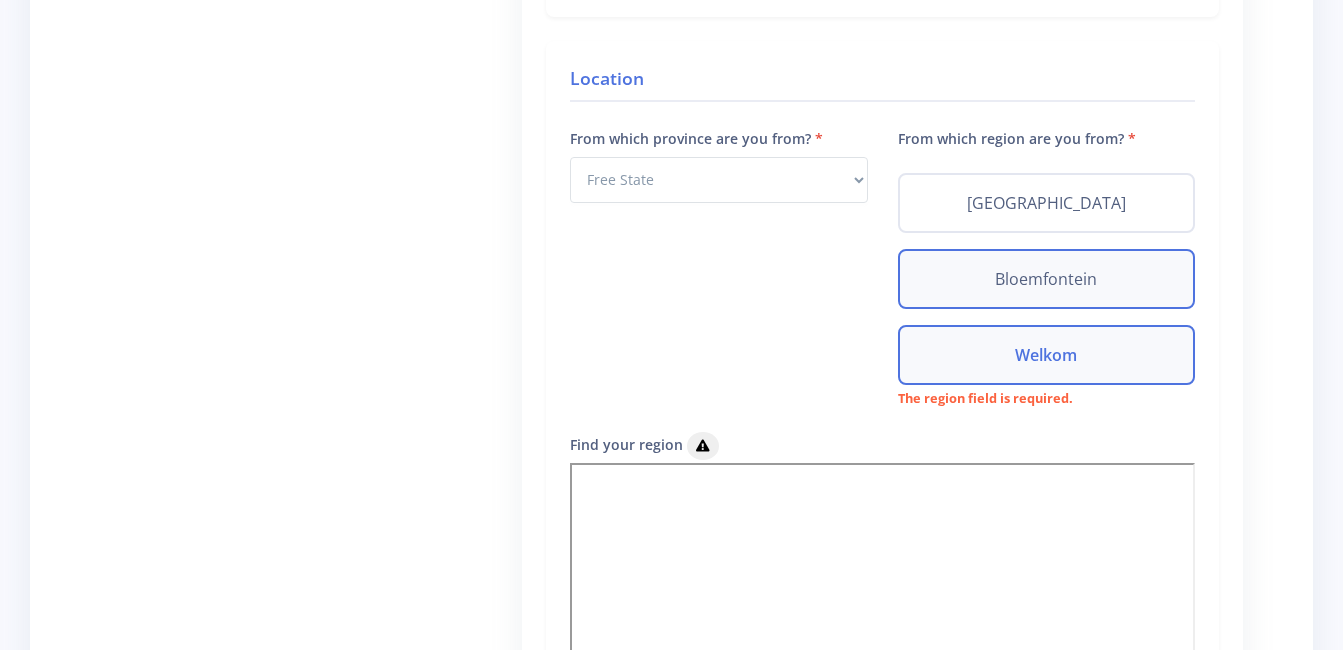 click on "Bloemfontein" at bounding box center (1046, 279) 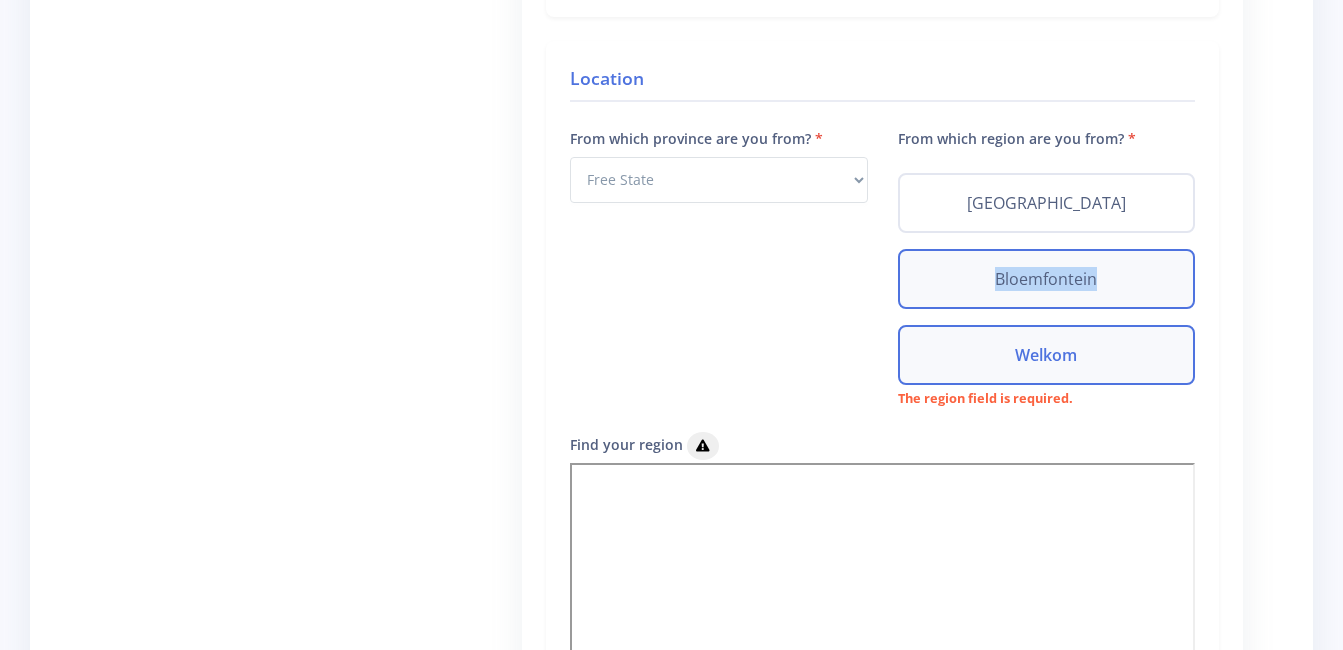 click on "Bloemfontein" at bounding box center [1046, 279] 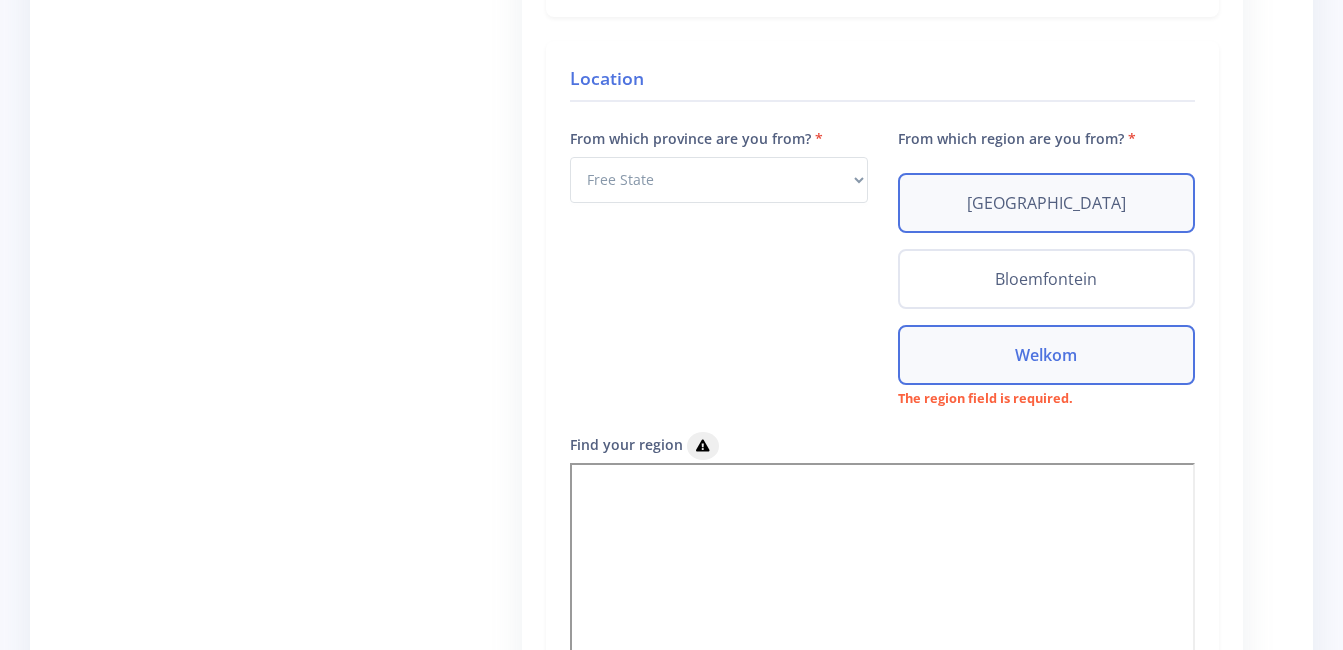 click on "Bethlehem" at bounding box center [1046, 203] 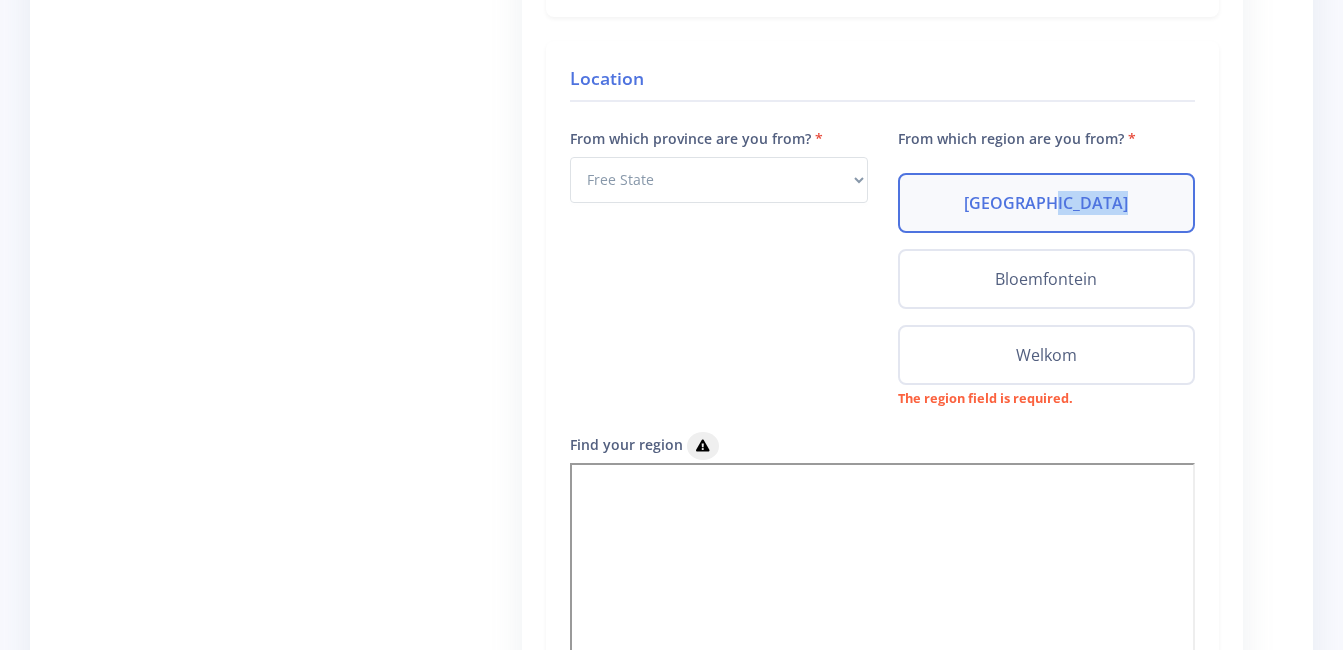 click on "Bethlehem" at bounding box center (1046, 203) 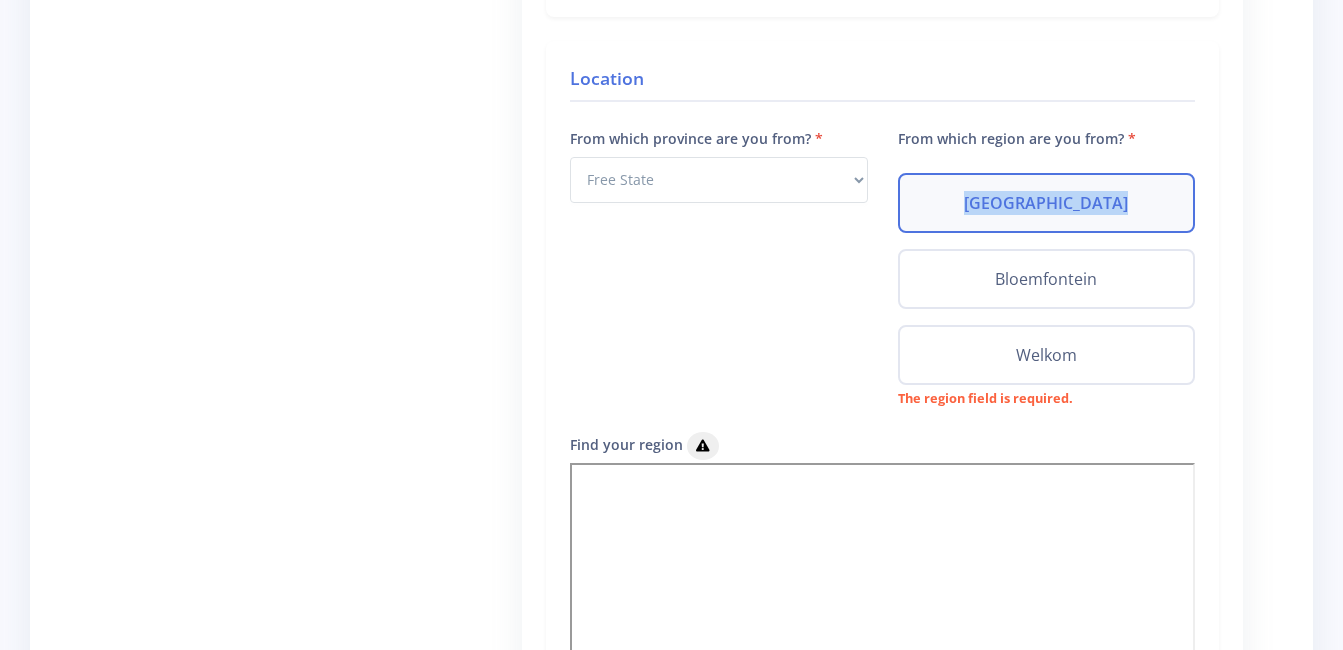 click on "Bethlehem" at bounding box center [1046, 203] 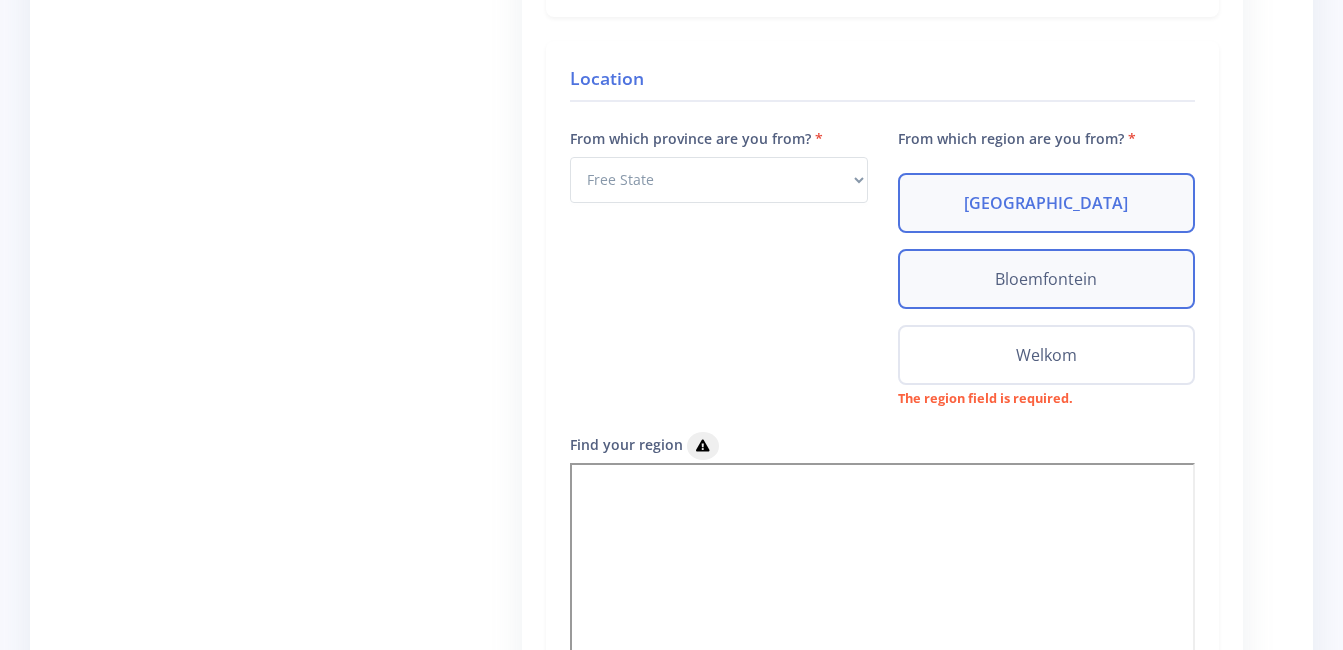 drag, startPoint x: 1148, startPoint y: 198, endPoint x: 1178, endPoint y: 288, distance: 94.86833 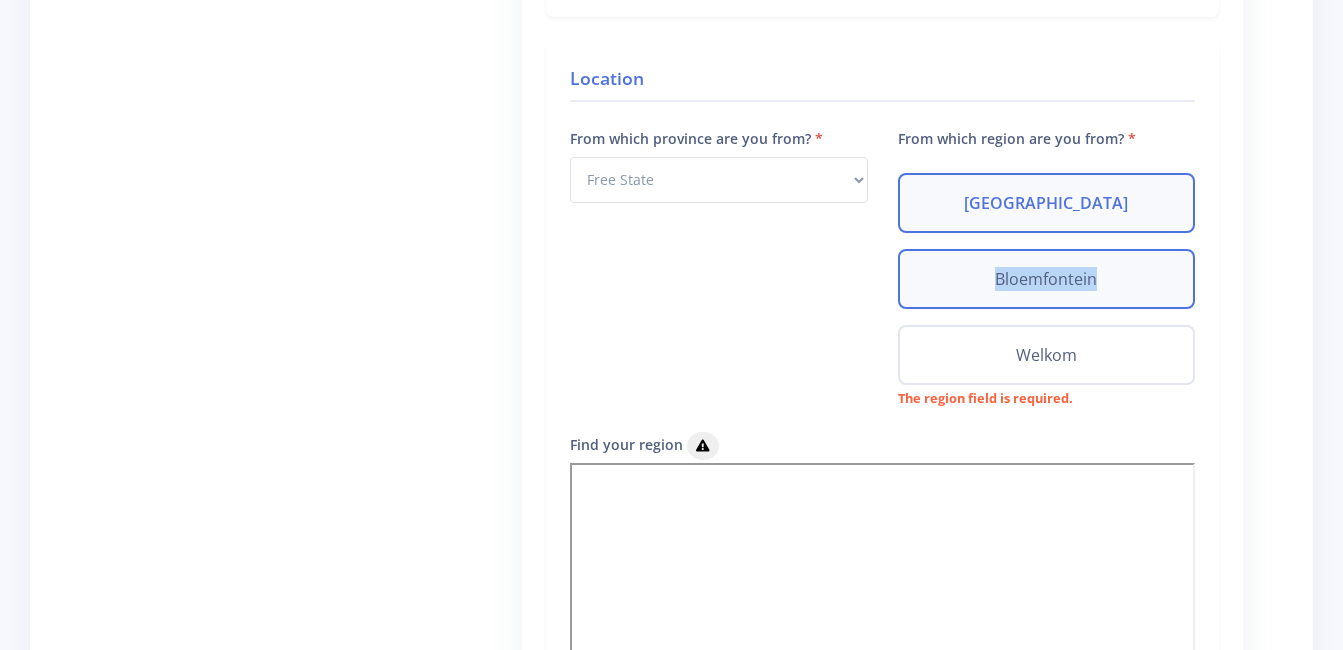 click on "Bloemfontein" at bounding box center (1046, 279) 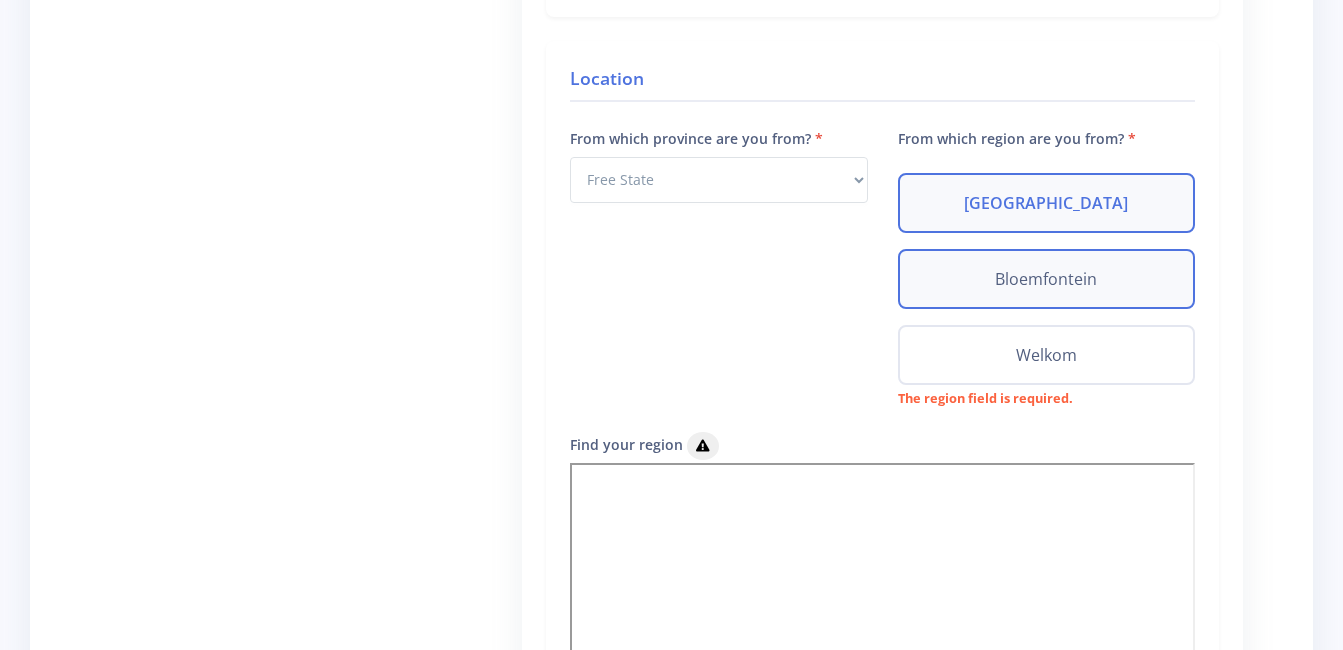 click on "Bloemfontein" at bounding box center [1046, 279] 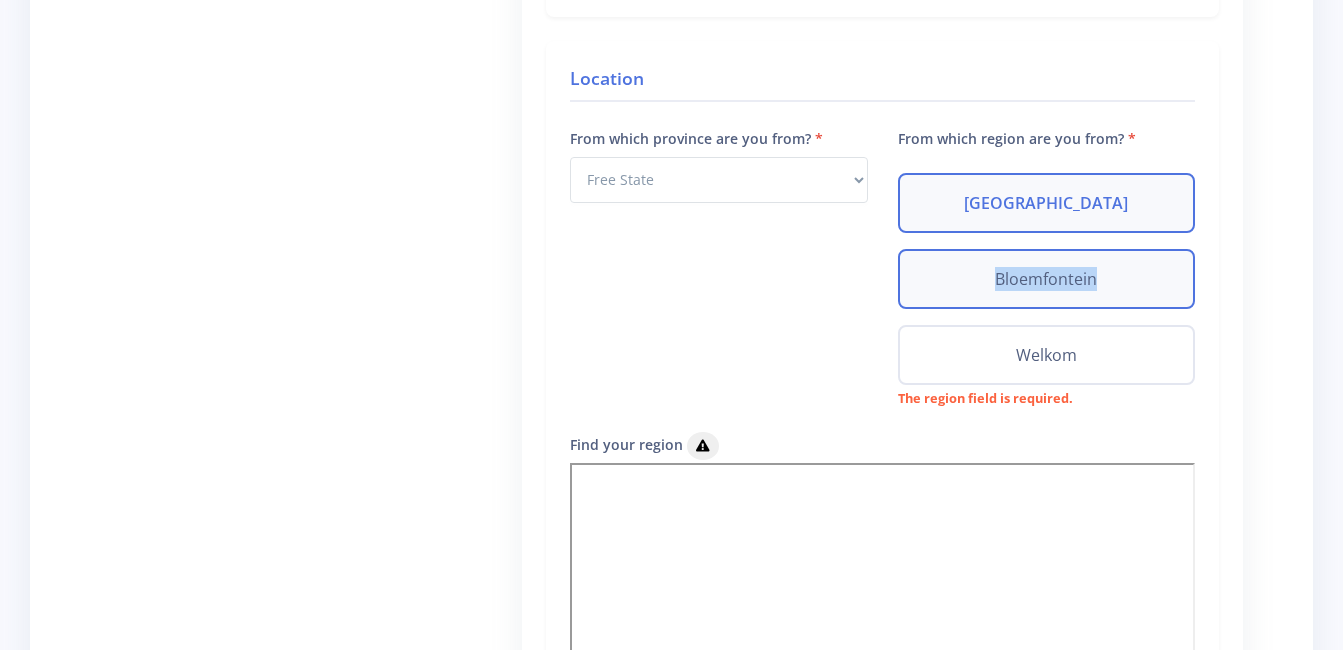 click on "Bloemfontein" at bounding box center [1046, 279] 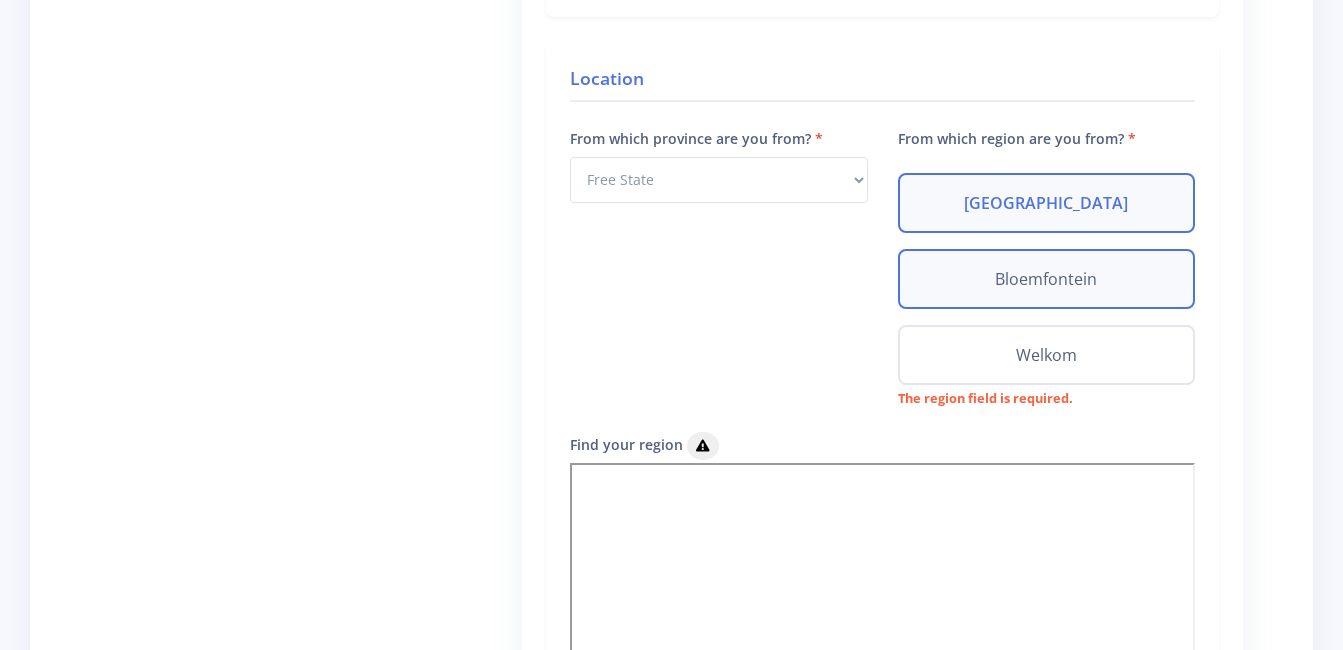click on "Bloemfontein" at bounding box center (1046, 279) 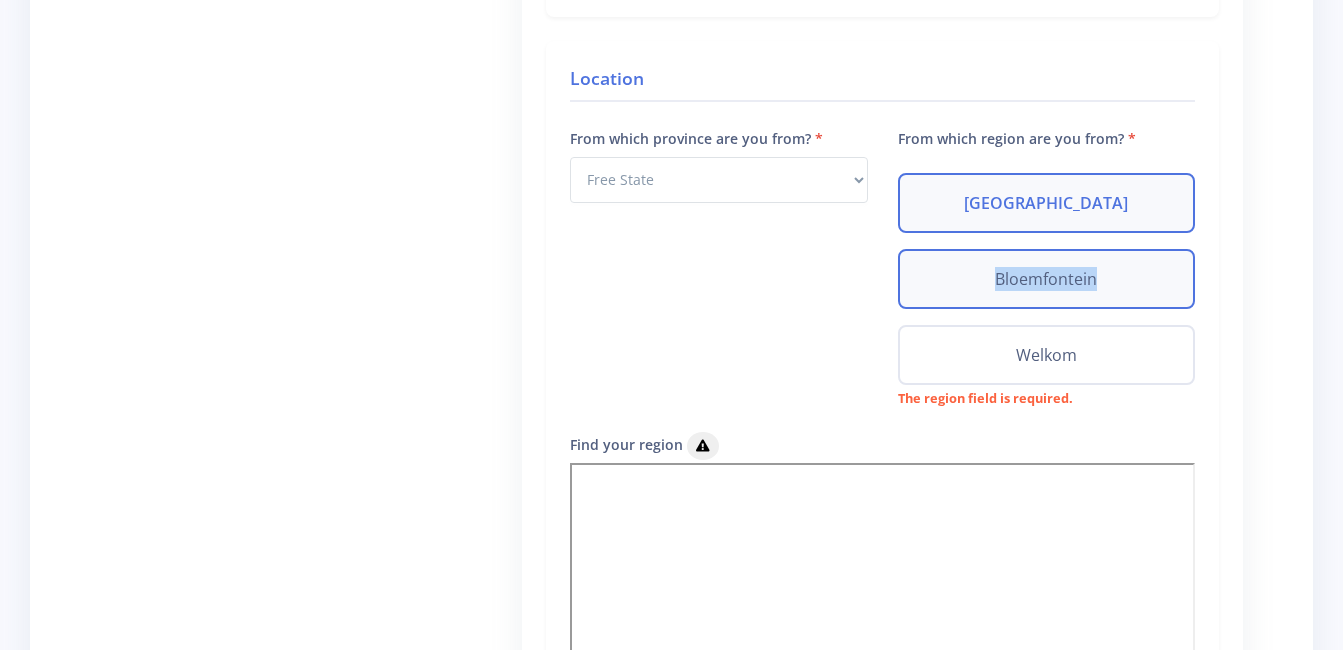 click on "Bloemfontein" at bounding box center [1046, 279] 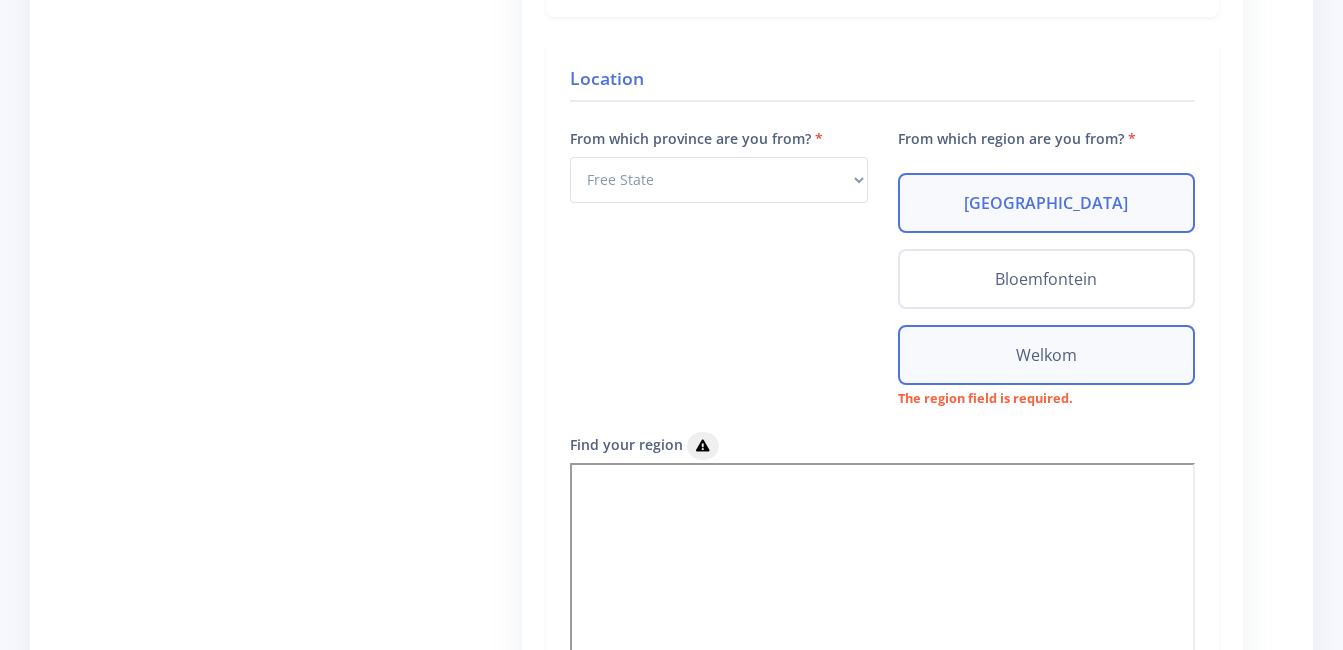click on "Welkom" at bounding box center (1046, 355) 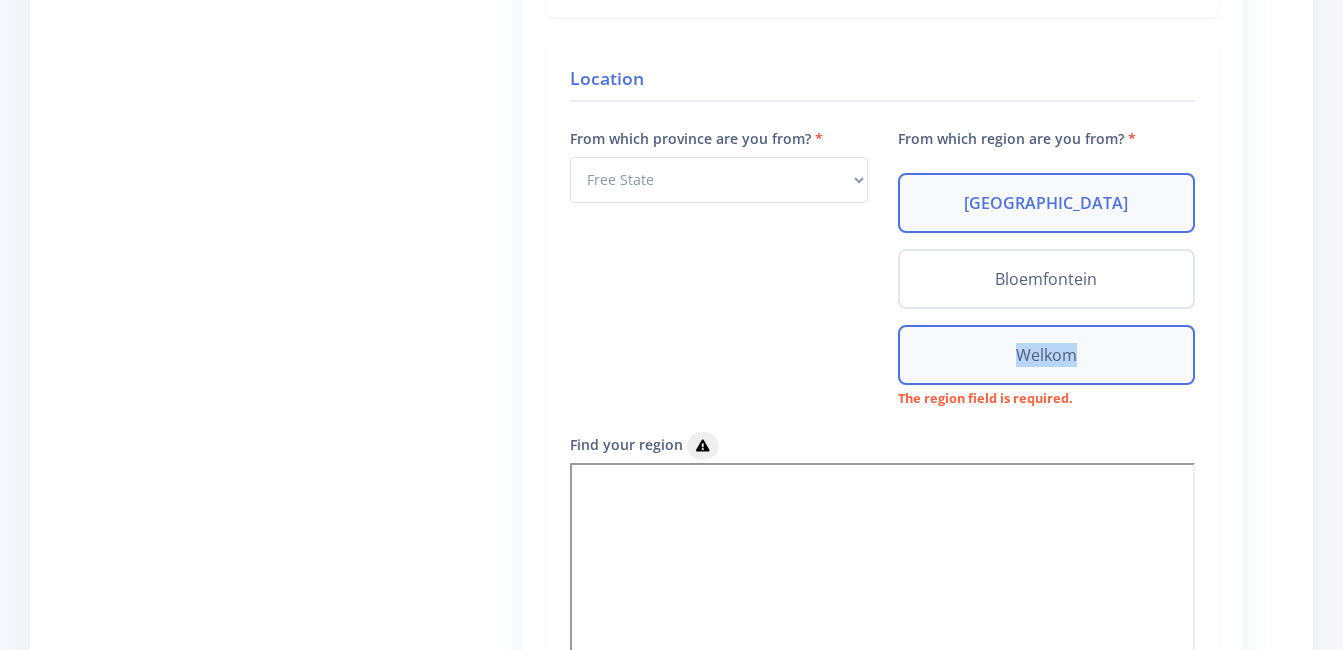 click on "Welkom" at bounding box center [1046, 355] 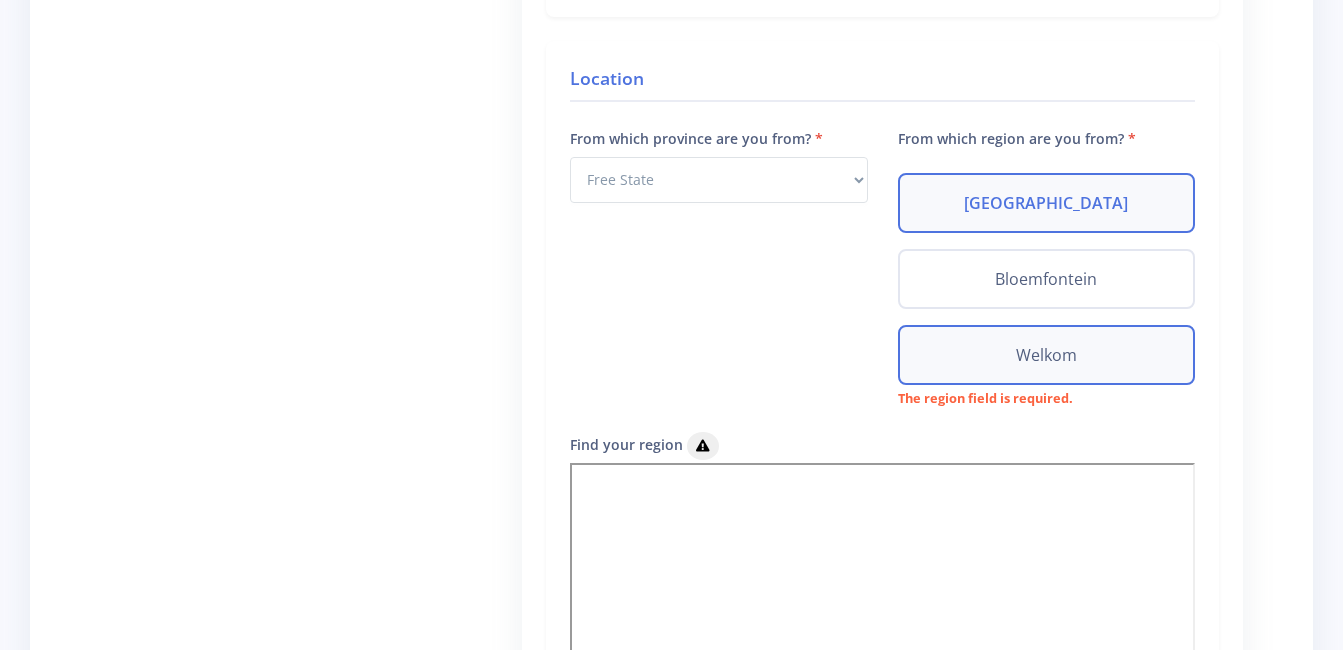 click on "Welkom" at bounding box center (1046, 355) 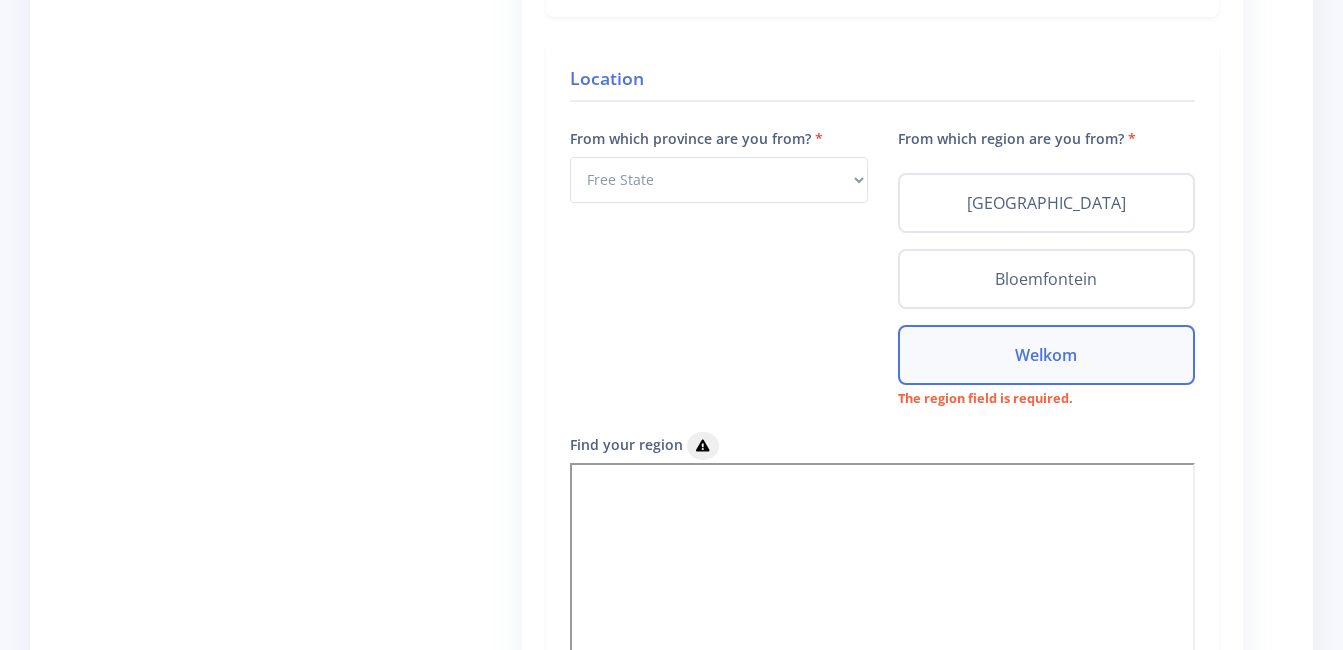 click on "Welkom" at bounding box center [1046, 355] 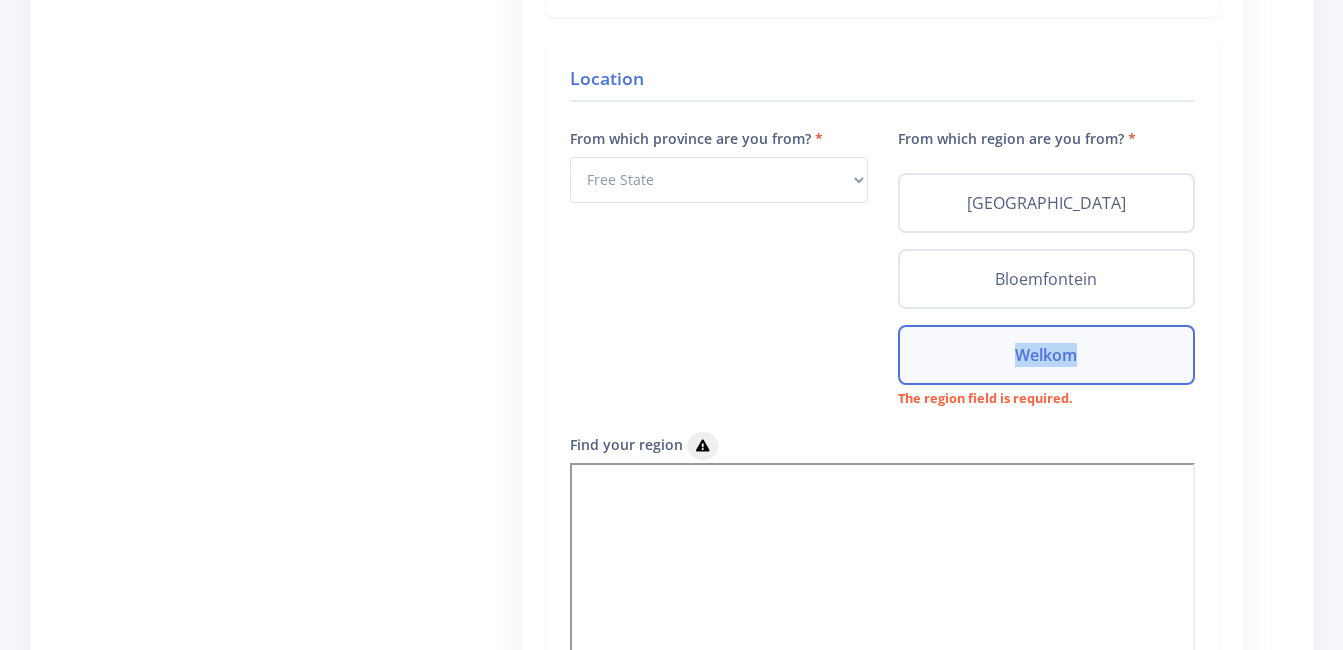click on "Welkom" at bounding box center [1046, 355] 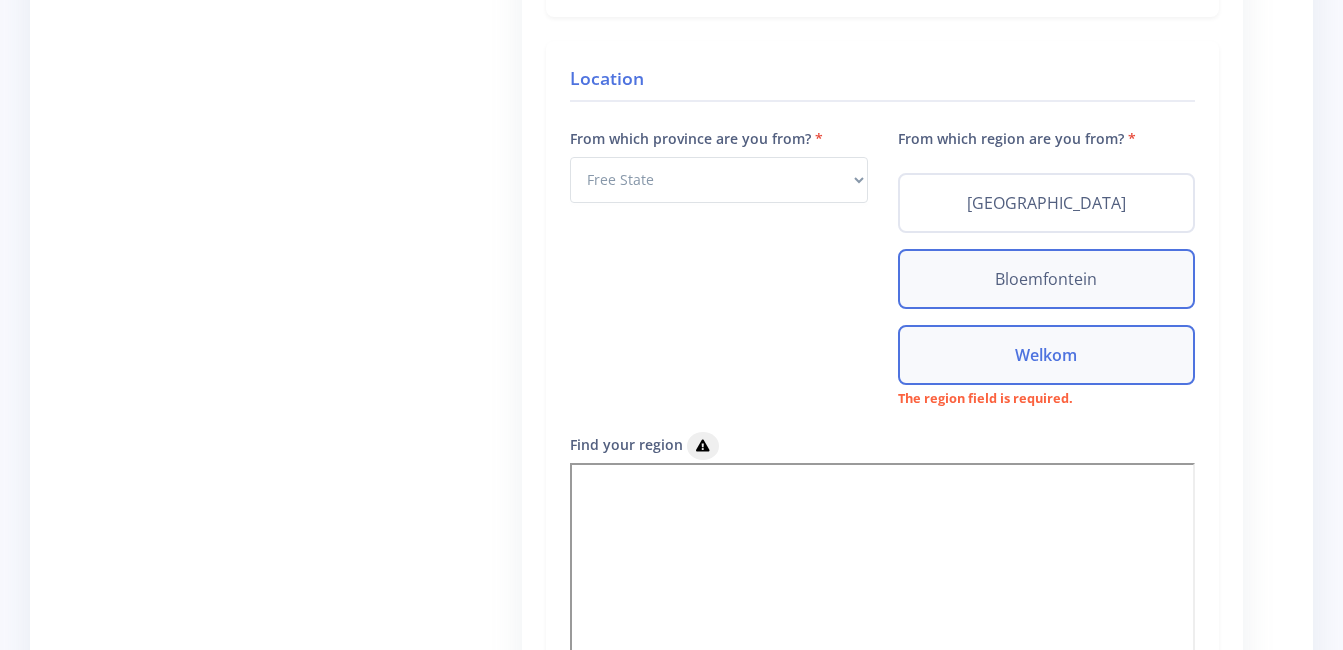 drag, startPoint x: 1150, startPoint y: 349, endPoint x: 1139, endPoint y: 279, distance: 70.85902 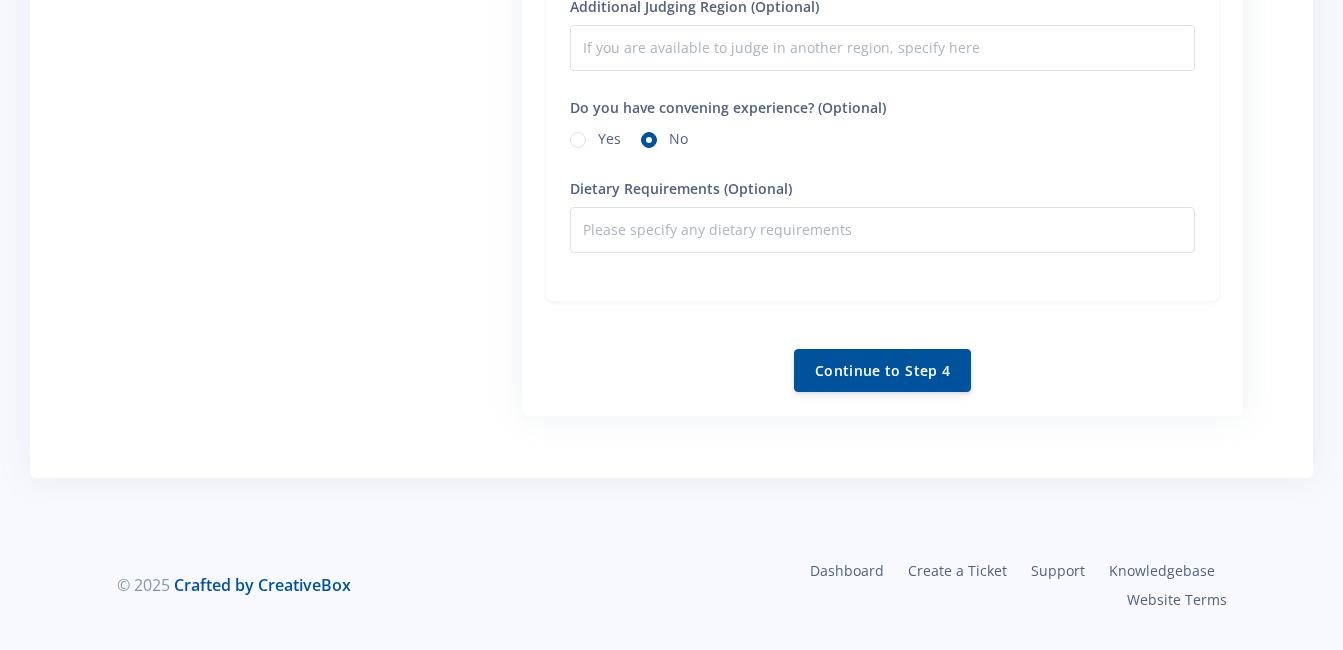 scroll, scrollTop: 2163, scrollLeft: 0, axis: vertical 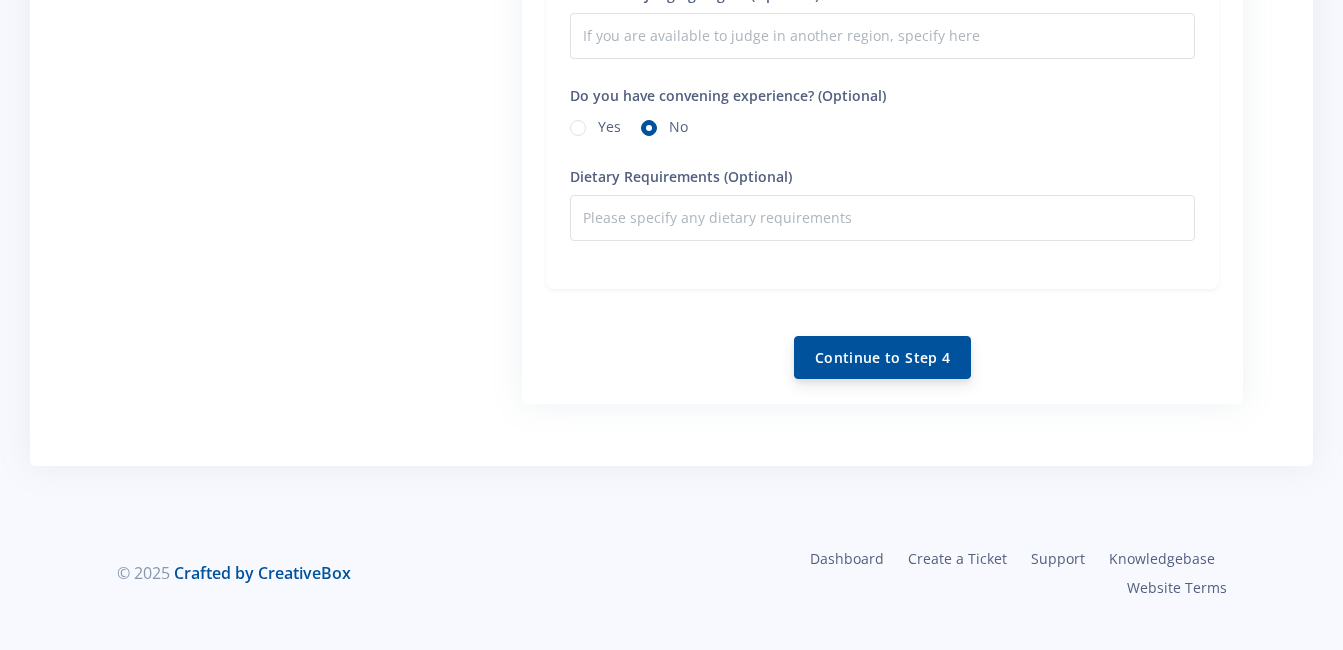 click on "Continue to Step 4" at bounding box center (882, 357) 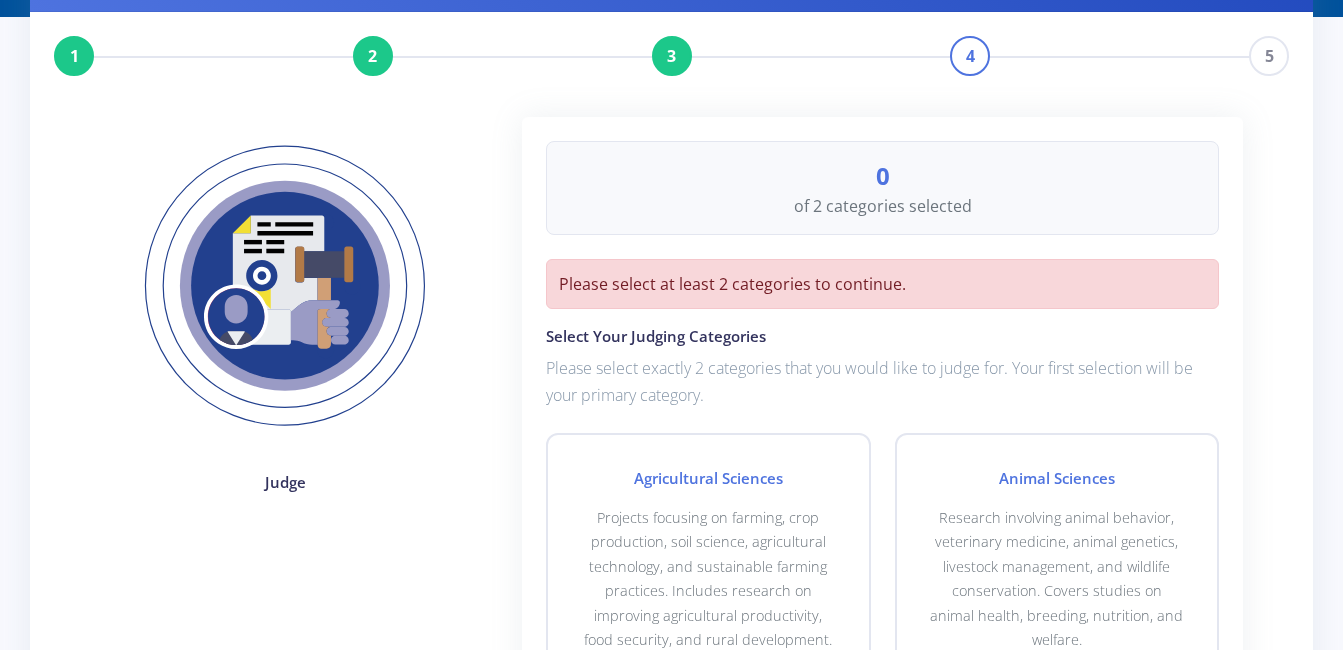 scroll, scrollTop: 129, scrollLeft: 0, axis: vertical 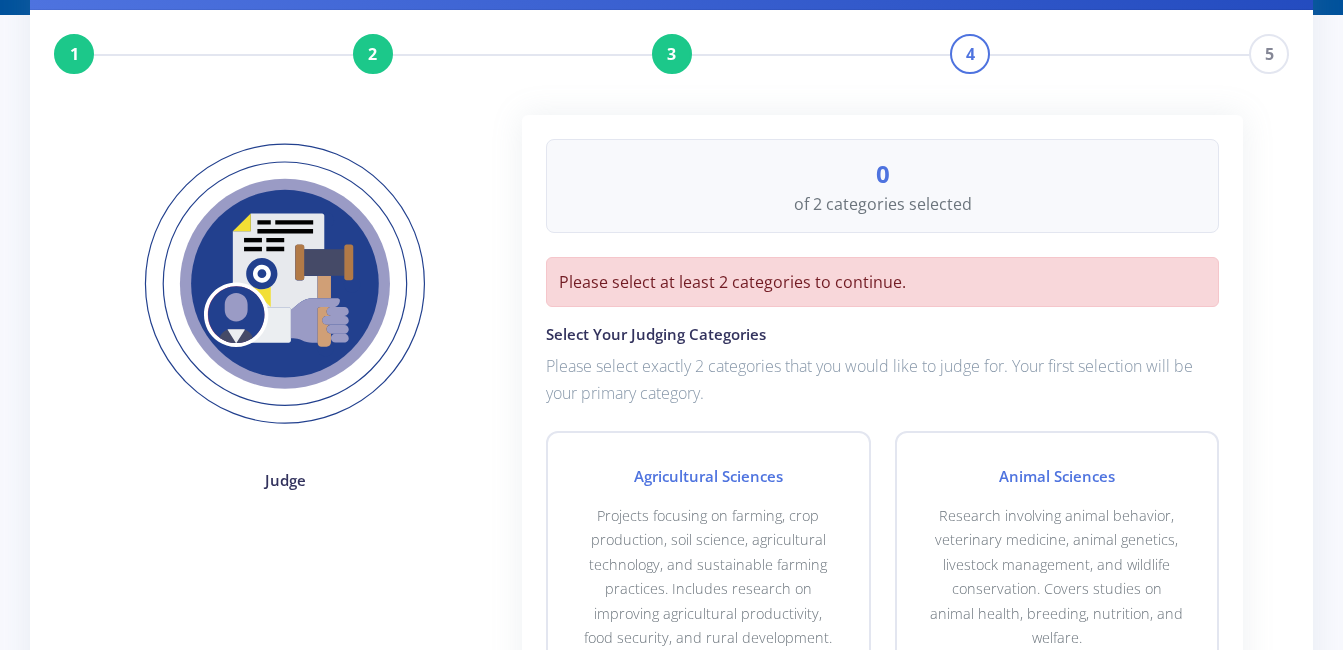 click on "0" at bounding box center [882, 174] 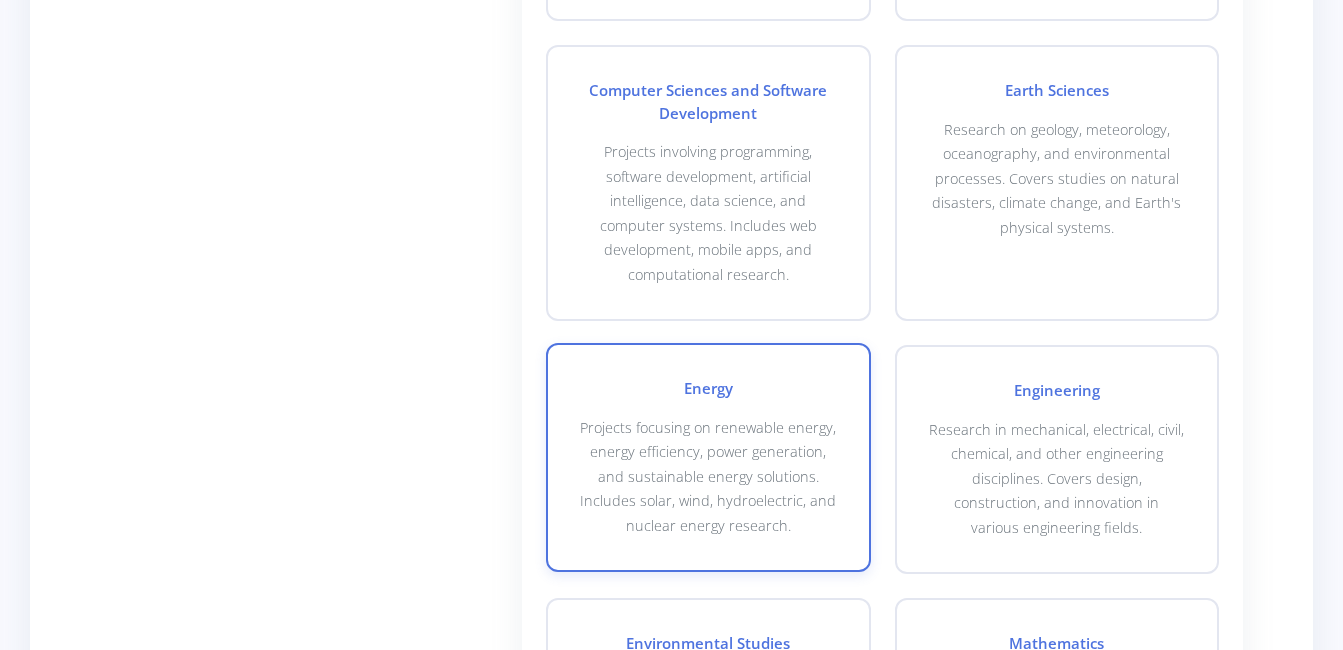scroll, scrollTop: 1235, scrollLeft: 0, axis: vertical 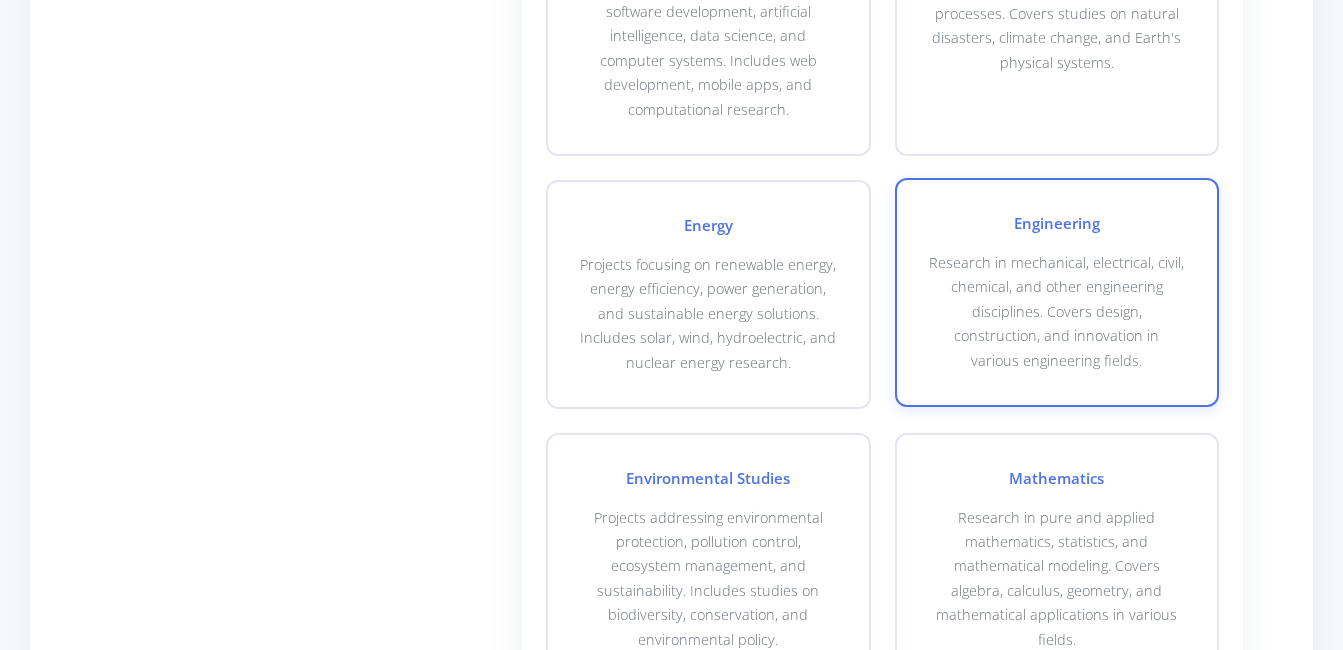 click on "Research in mechanical, electrical, civil, chemical, and other engineering disciplines. Covers design, construction, and innovation in various engineering fields." at bounding box center (1057, 312) 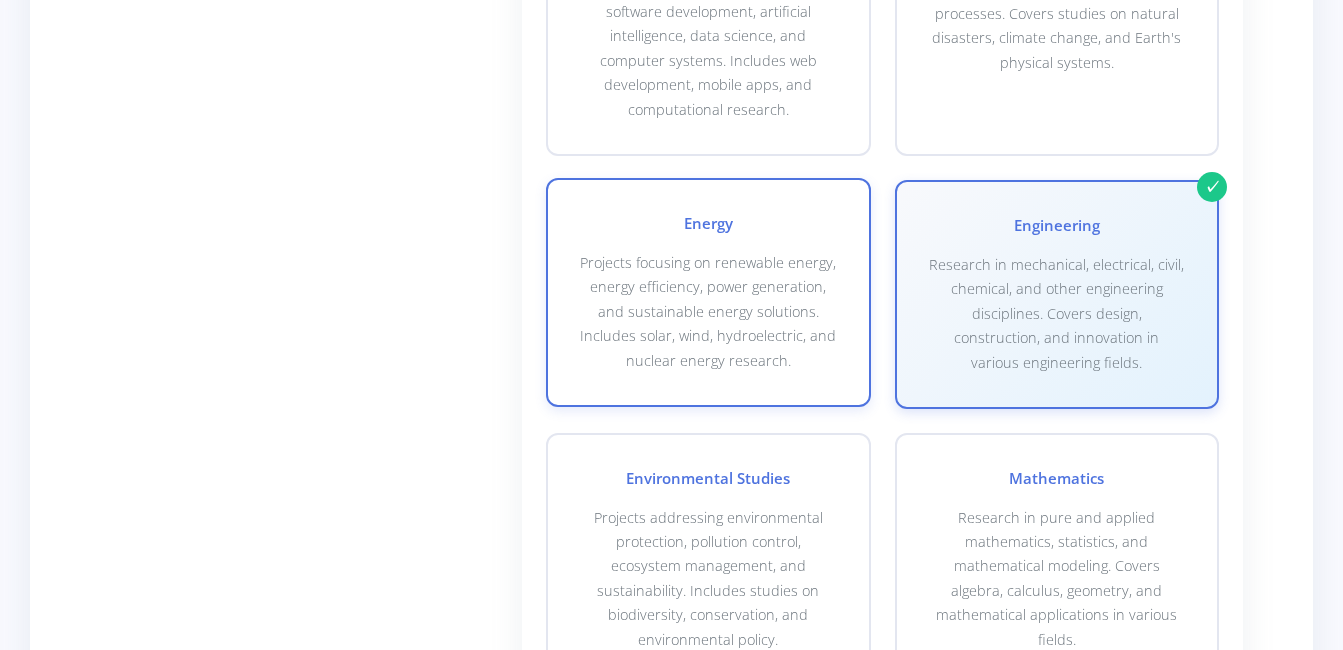 click on "Projects focusing on renewable energy, energy efficiency, power generation, and sustainable energy solutions. Includes solar, wind, hydroelectric, and nuclear energy research." at bounding box center (708, 312) 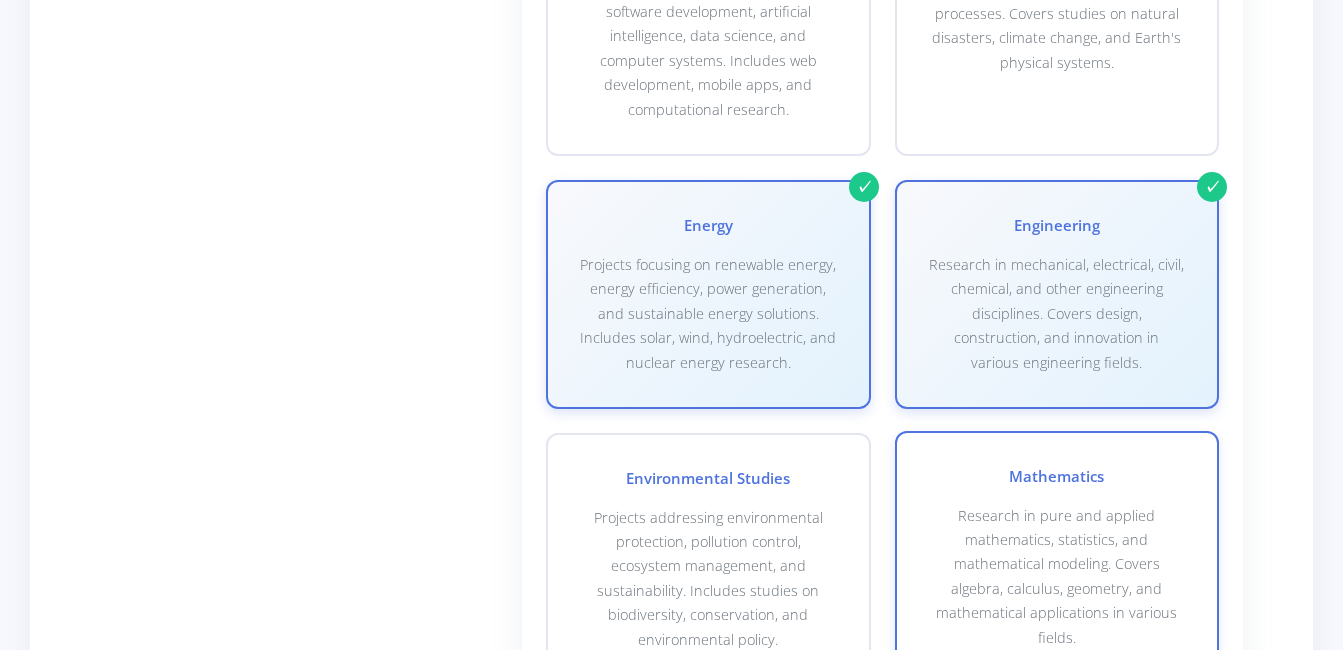click on "Research in pure and applied mathematics, statistics, and mathematical modeling. Covers algebra, calculus, geometry, and mathematical applications in various fields." at bounding box center [1057, 577] 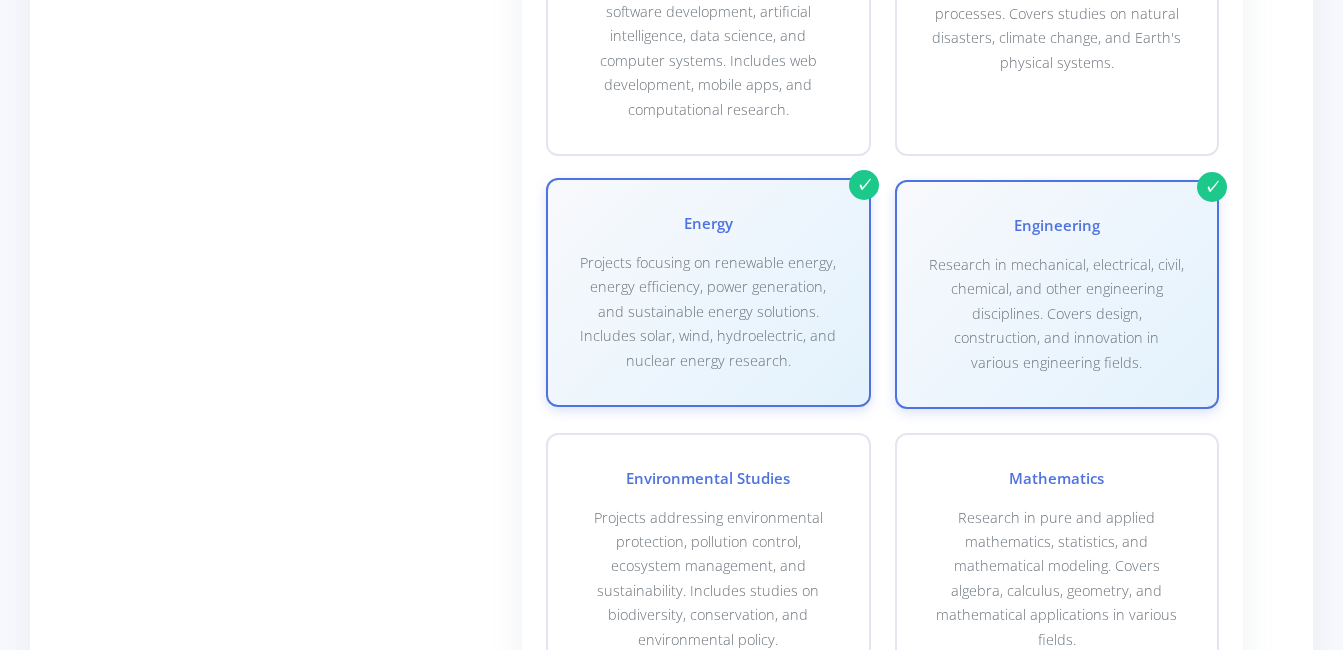 click on "Projects focusing on renewable energy, energy efficiency, power generation, and sustainable energy solutions. Includes solar, wind, hydroelectric, and nuclear energy research." at bounding box center (708, 312) 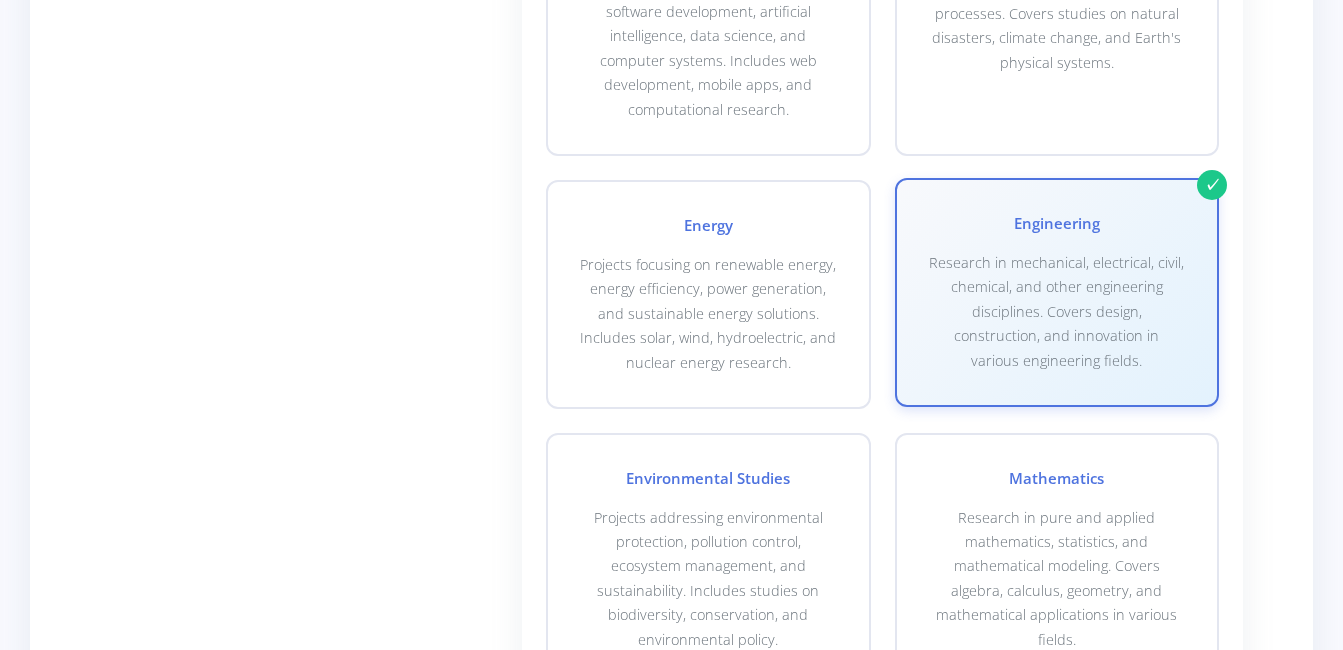 click on "Research in mechanical, electrical, civil, chemical, and other engineering disciplines. Covers design, construction, and innovation in various engineering fields." at bounding box center (1057, 312) 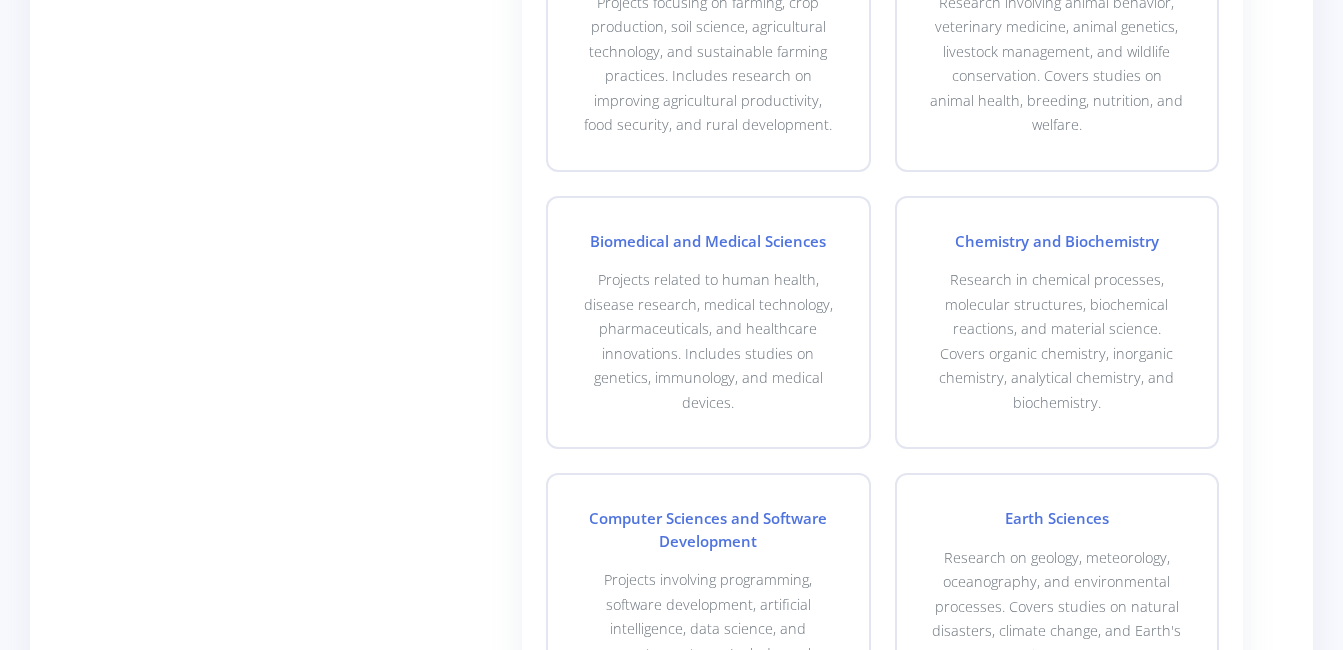 scroll, scrollTop: 641, scrollLeft: 0, axis: vertical 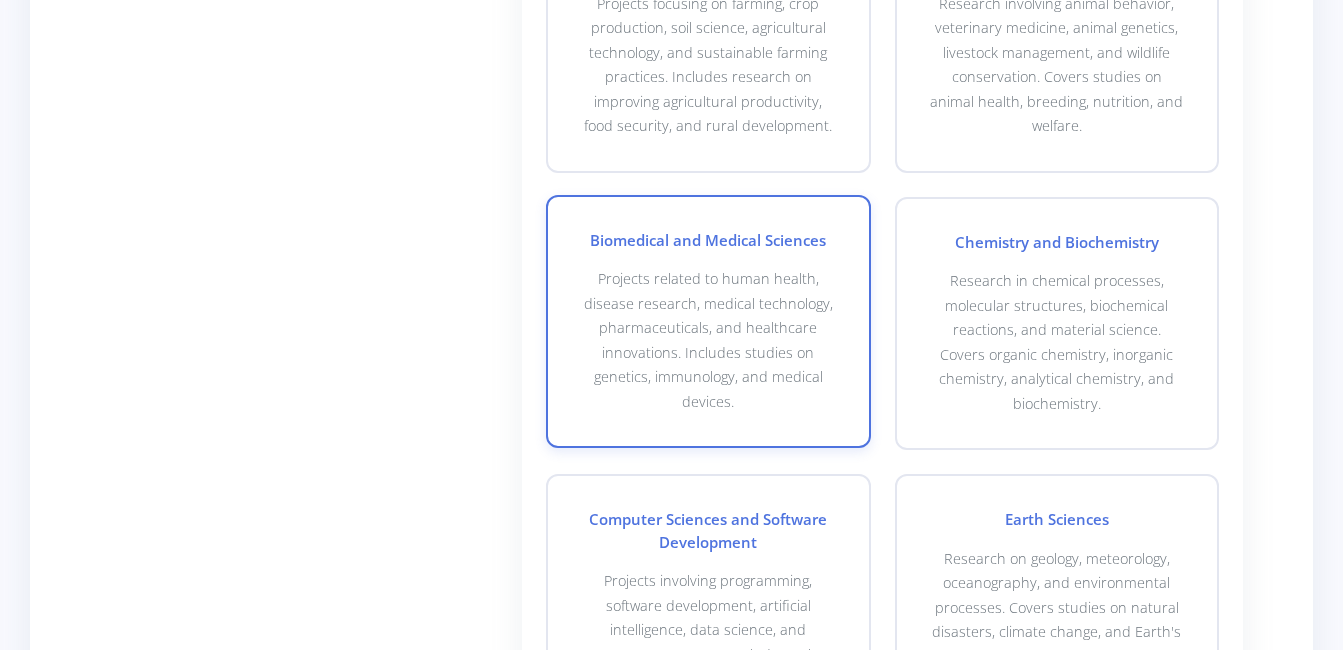 click on "Projects related to human health, disease research, medical technology, pharmaceuticals, and healthcare innovations. Includes studies on genetics, immunology, and medical devices." at bounding box center (708, 340) 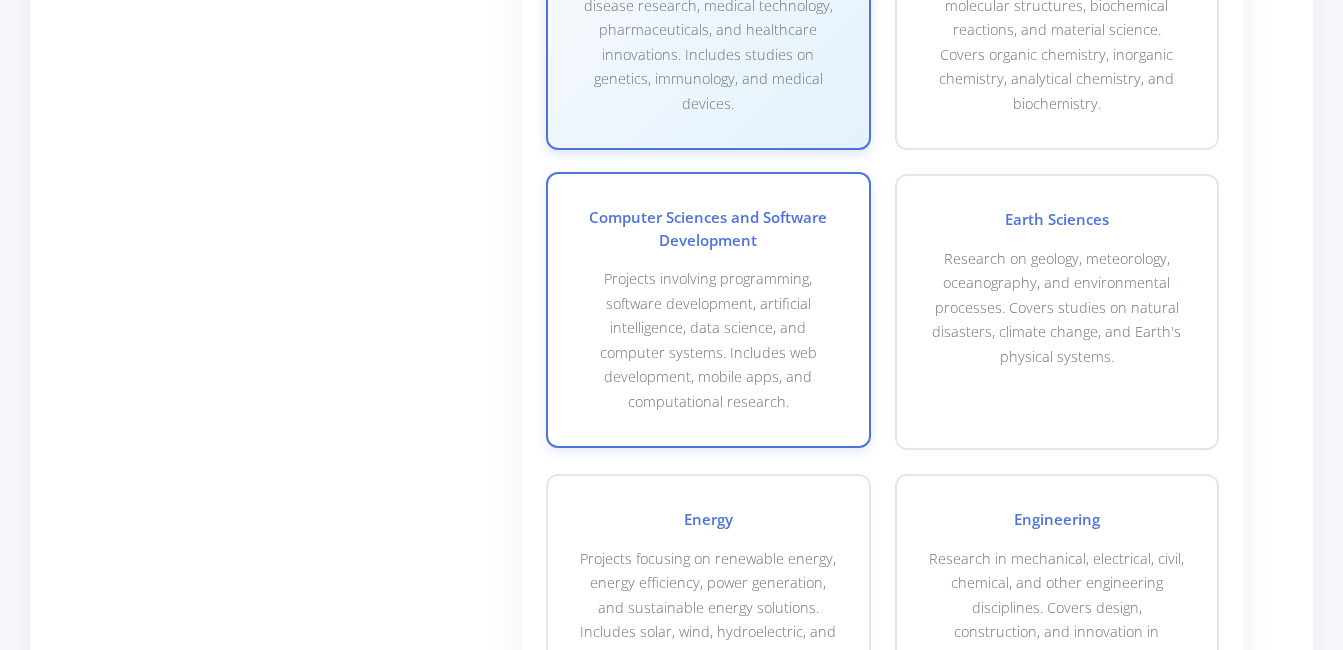 scroll, scrollTop: 945, scrollLeft: 0, axis: vertical 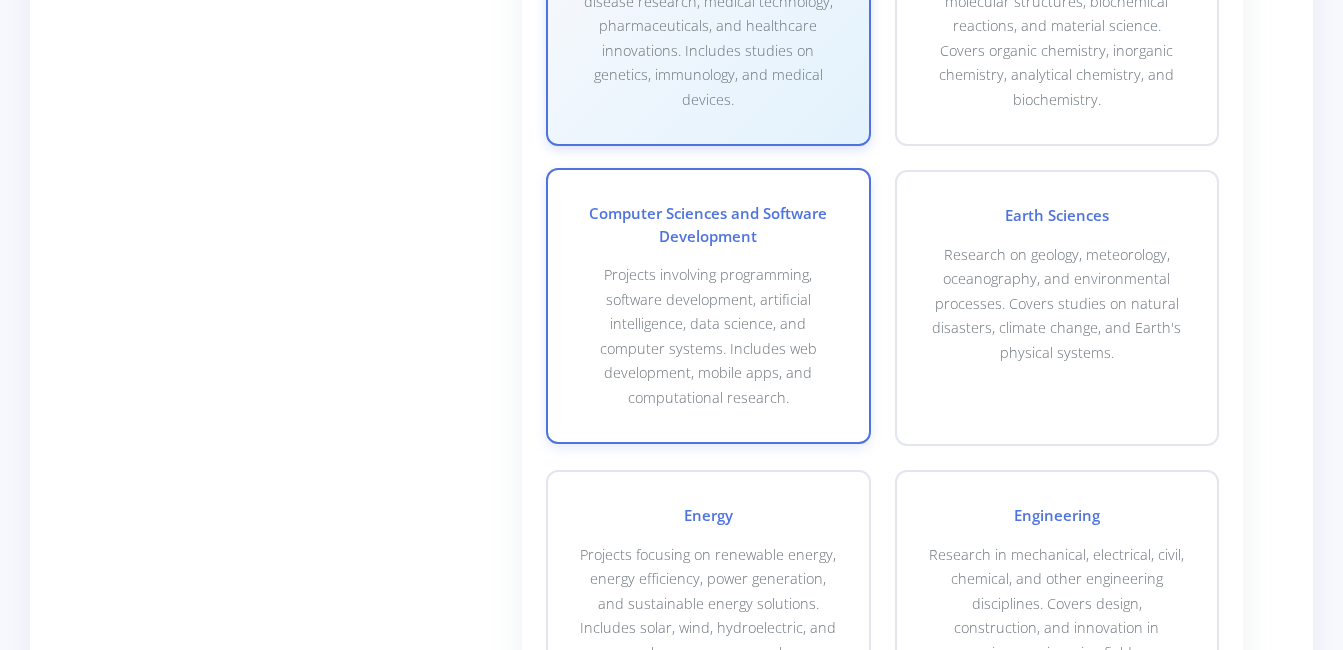 click on "Projects involving programming, software development, artificial intelligence, data science, and computer systems. Includes web development, mobile apps, and computational research." at bounding box center (708, 336) 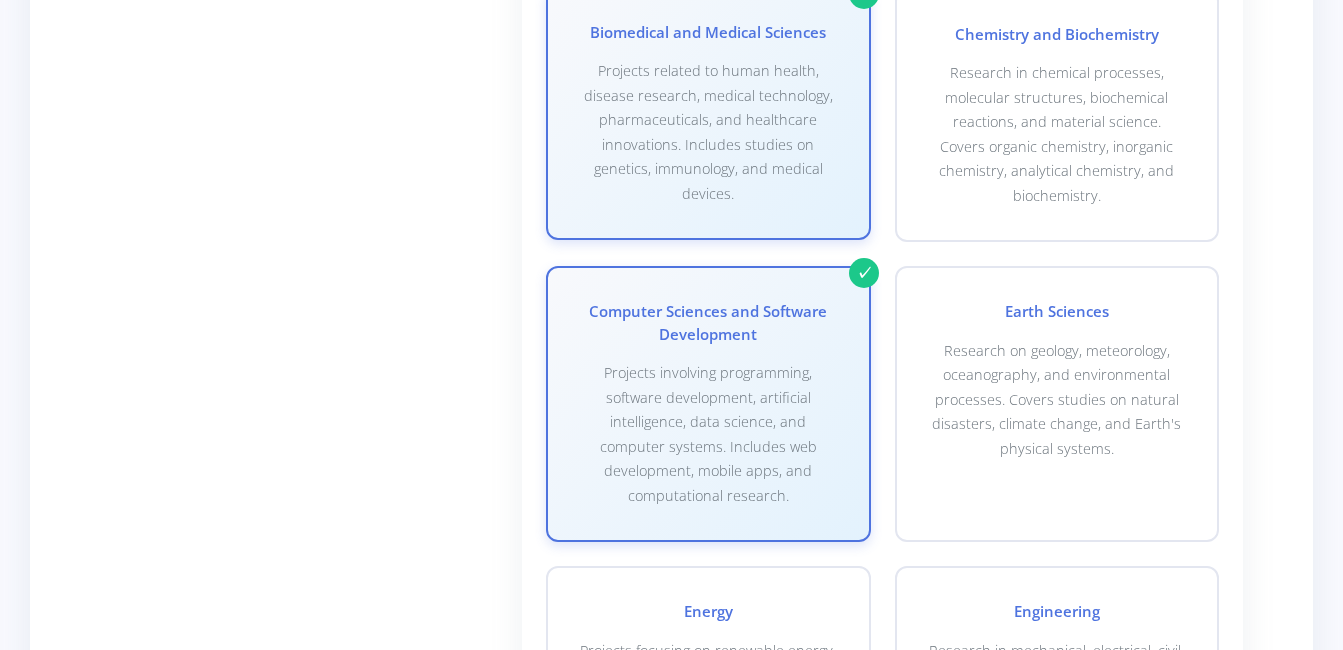 scroll, scrollTop: 847, scrollLeft: 0, axis: vertical 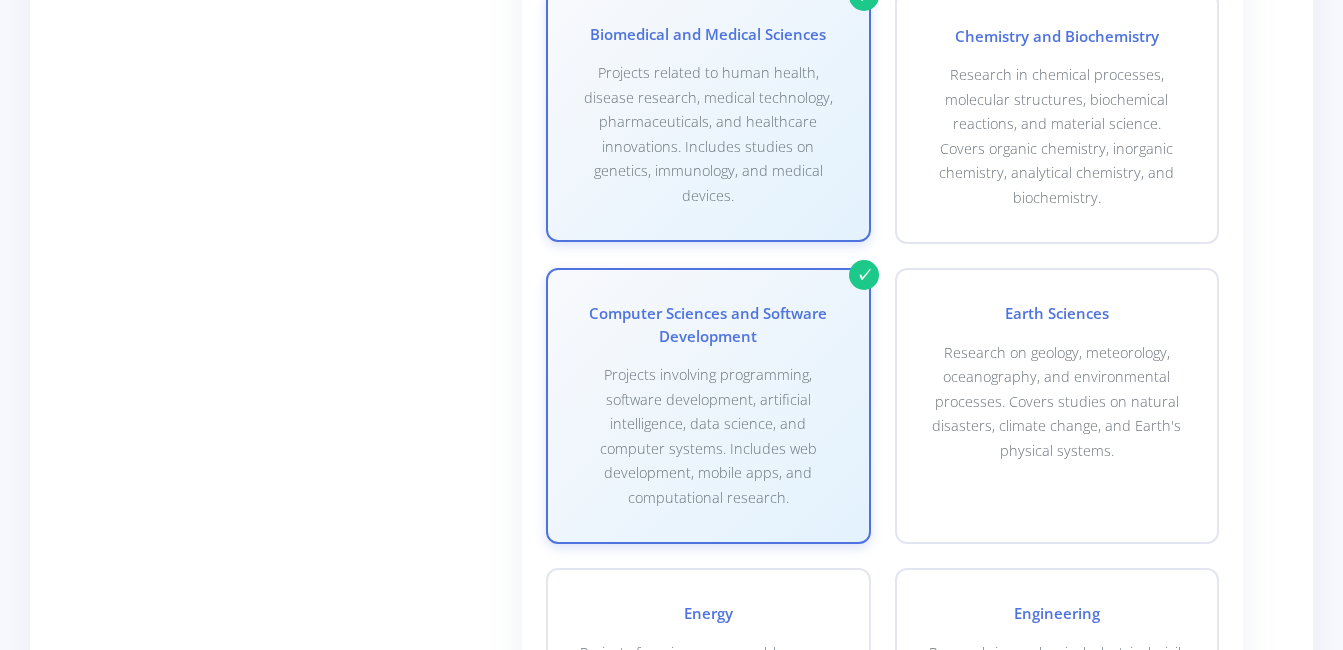 click on "Projects related to human health, disease research, medical technology, pharmaceuticals, and healthcare innovations. Includes studies on genetics, immunology, and medical devices." at bounding box center [708, 134] 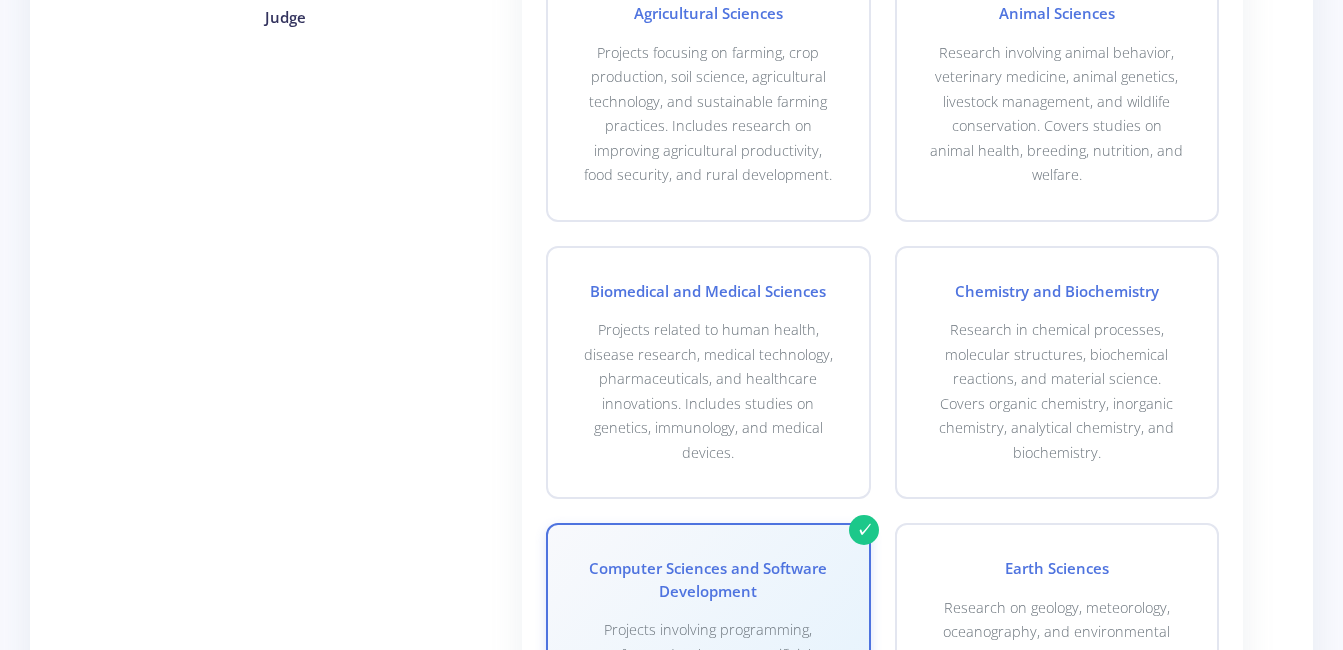 scroll, scrollTop: 586, scrollLeft: 0, axis: vertical 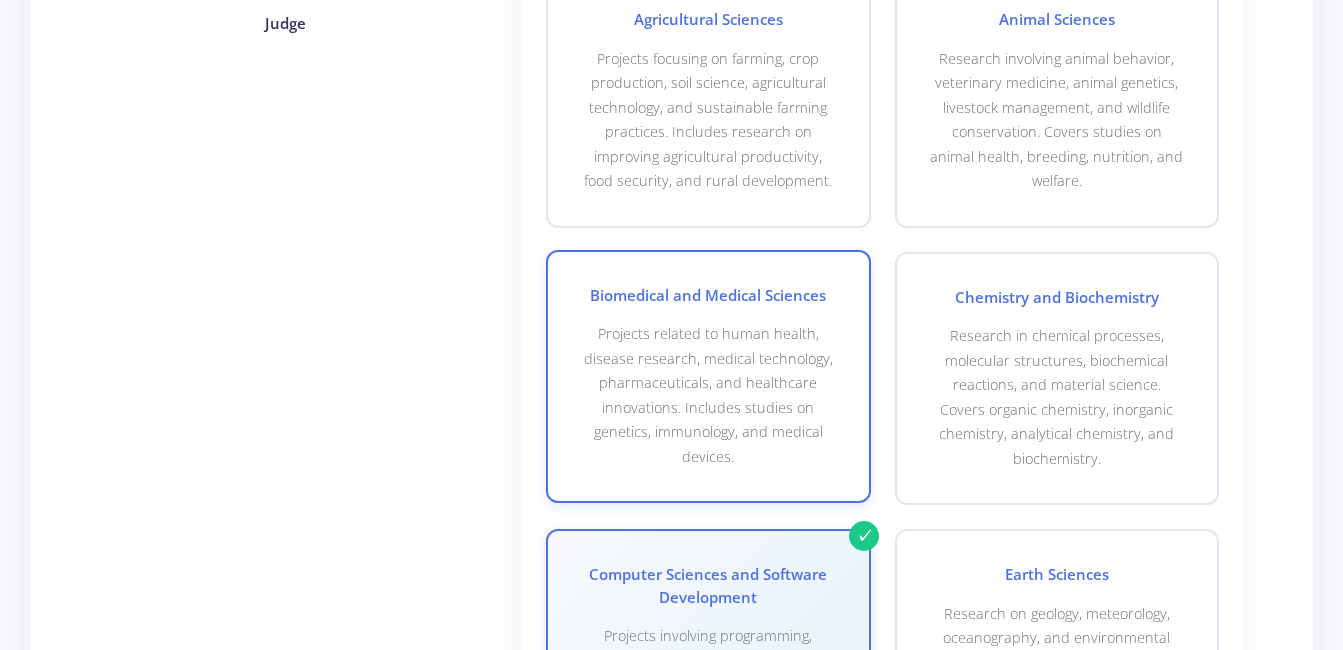 click on "Projects related to human health, disease research, medical technology, pharmaceuticals, and healthcare innovations. Includes studies on genetics, immunology, and medical devices." at bounding box center (708, 395) 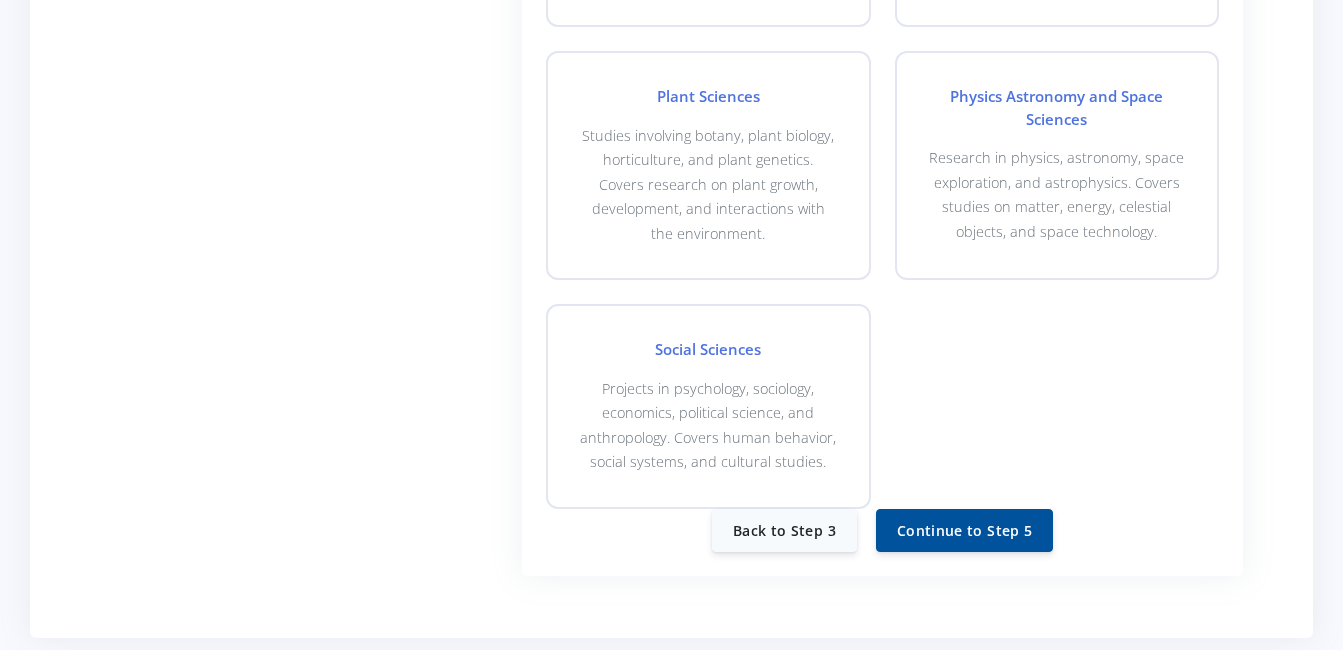scroll, scrollTop: 1896, scrollLeft: 0, axis: vertical 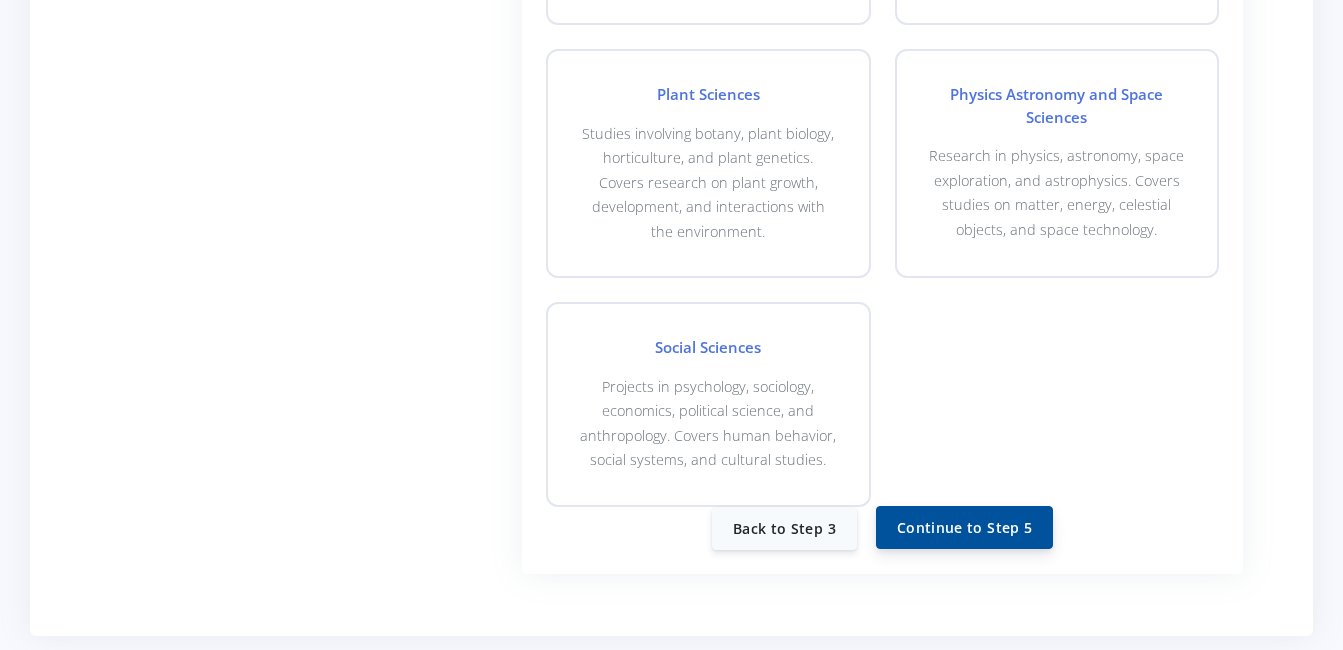 click on "Continue to Step 5" at bounding box center (964, 527) 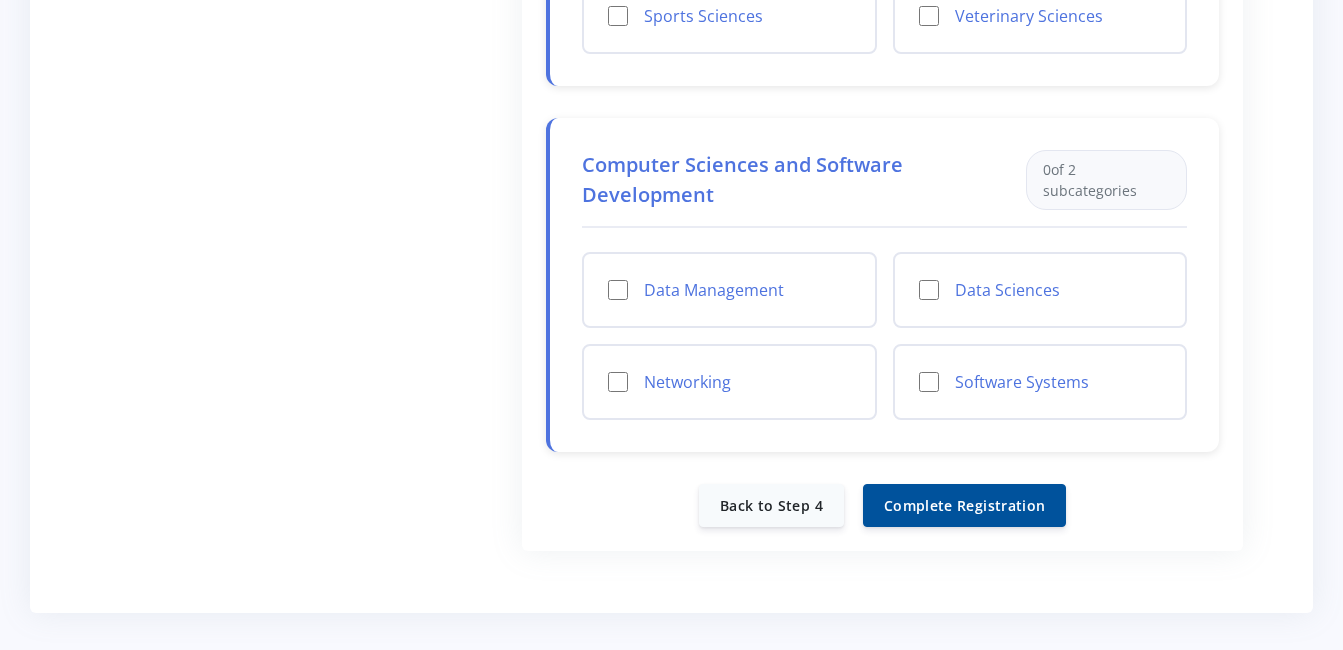 scroll, scrollTop: 796, scrollLeft: 0, axis: vertical 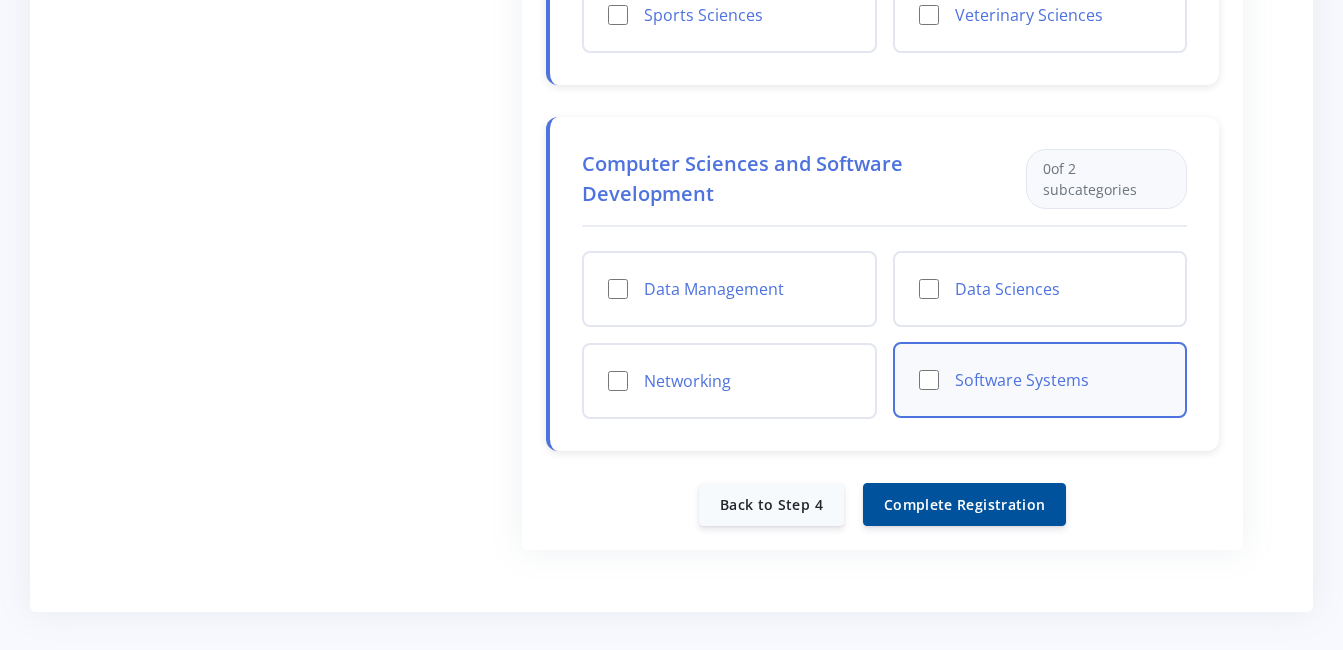 click on "Software Systems" at bounding box center (1040, 380) 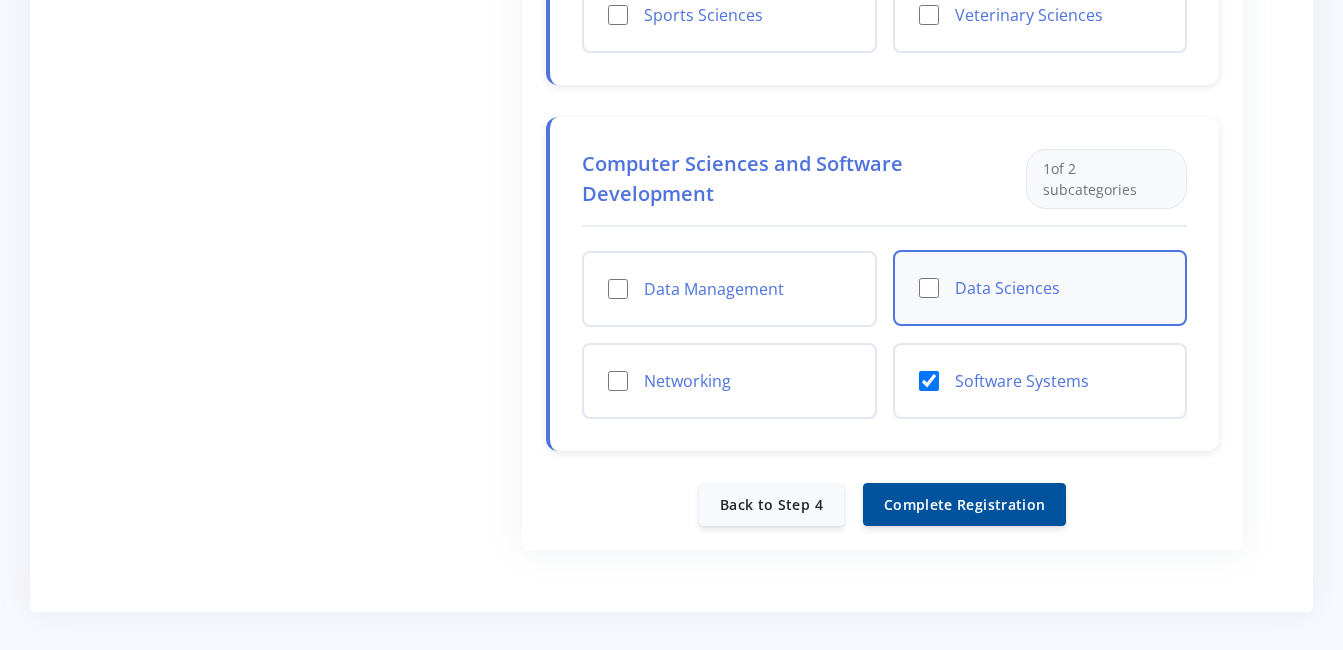 click on "Data Sciences" at bounding box center (1040, 288) 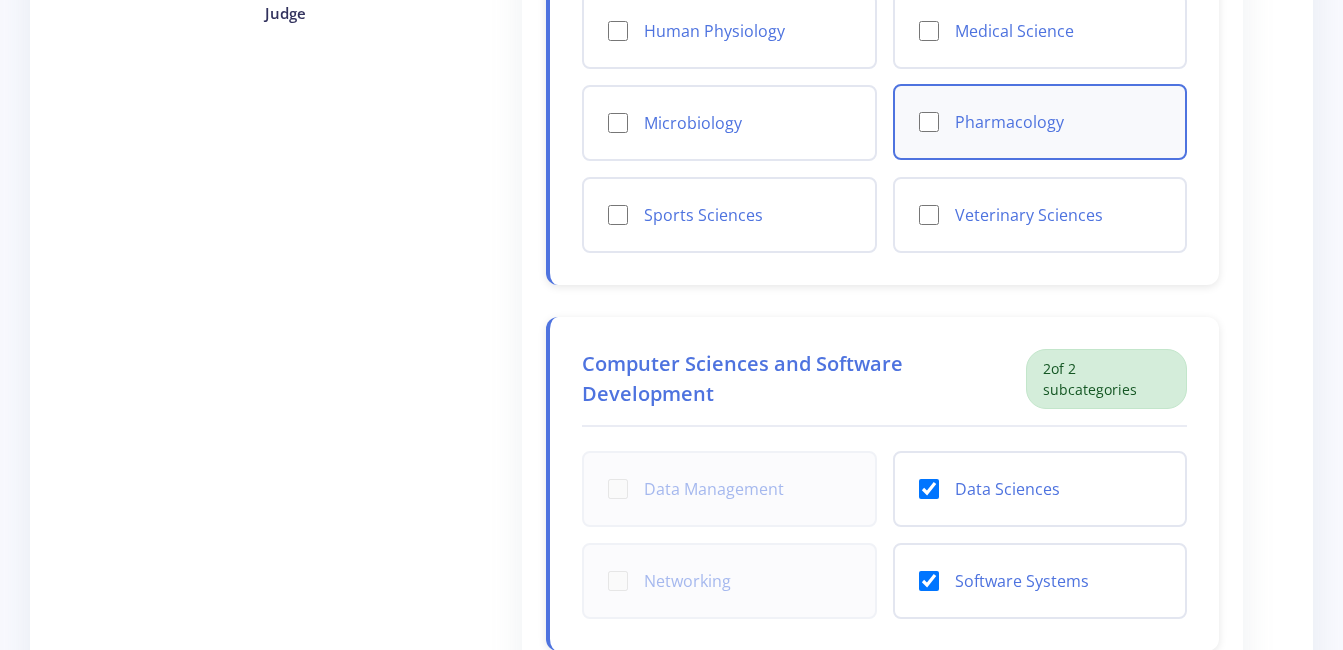 scroll, scrollTop: 942, scrollLeft: 0, axis: vertical 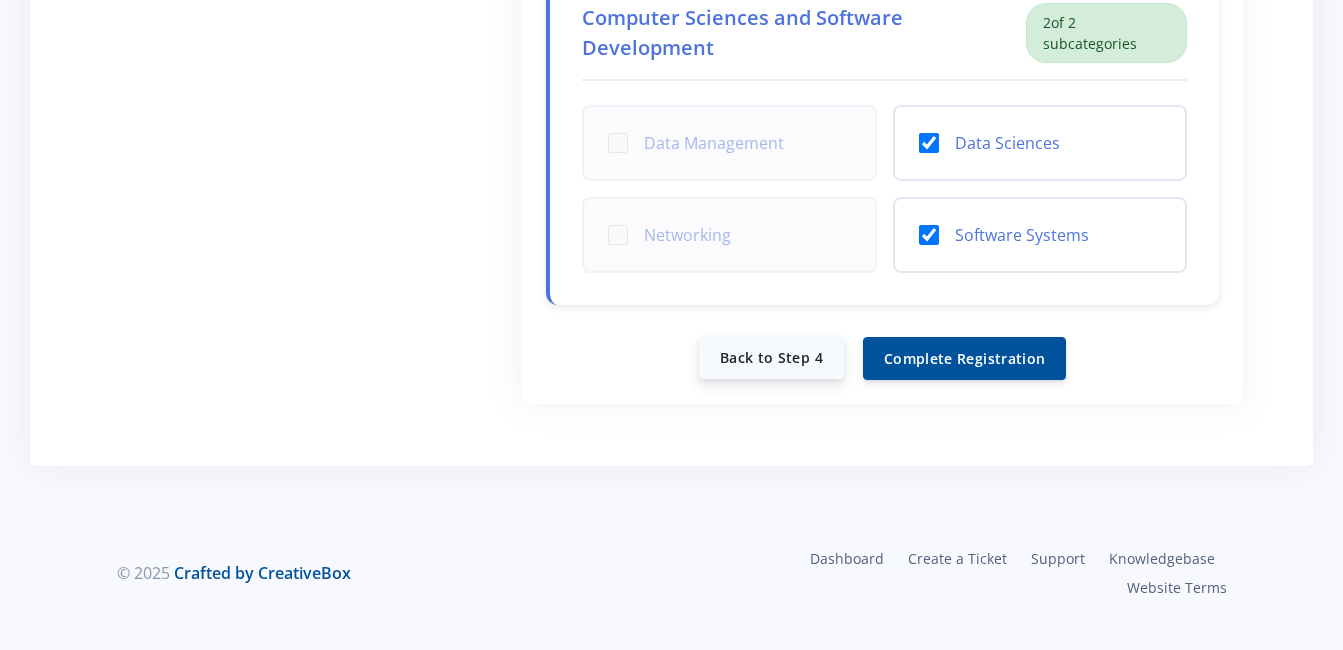 click on "Back to Step 4" at bounding box center [771, 357] 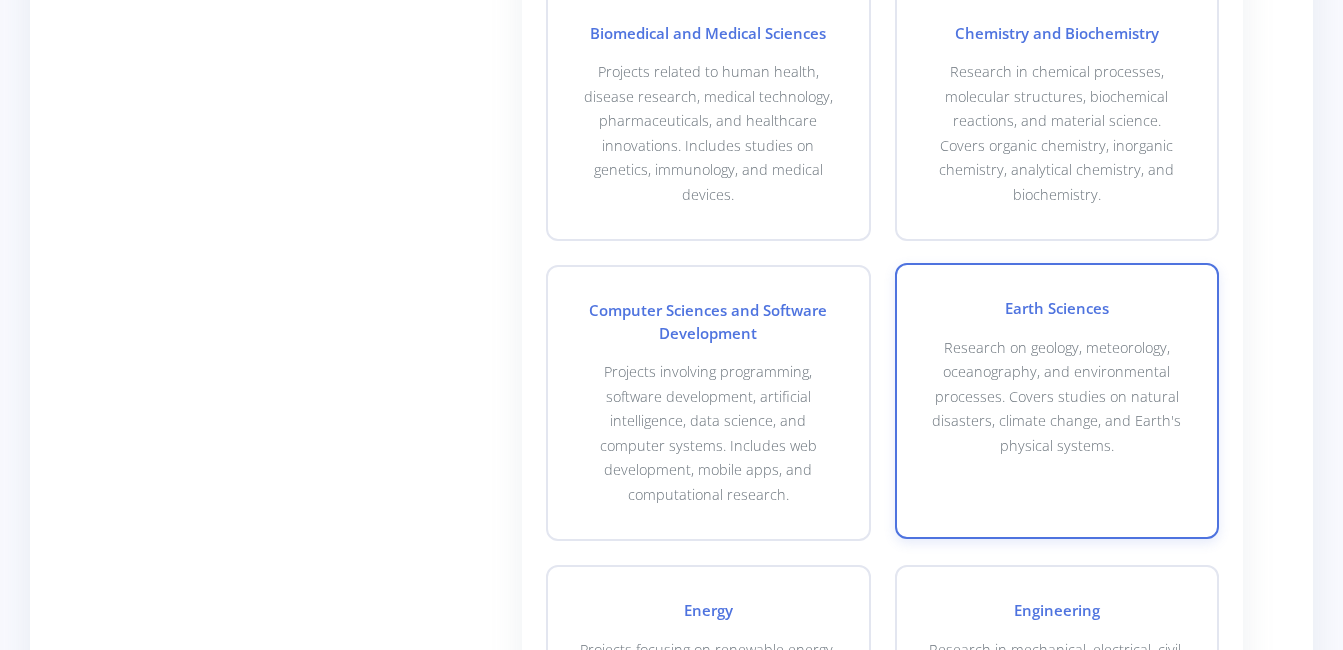 scroll, scrollTop: 871, scrollLeft: 0, axis: vertical 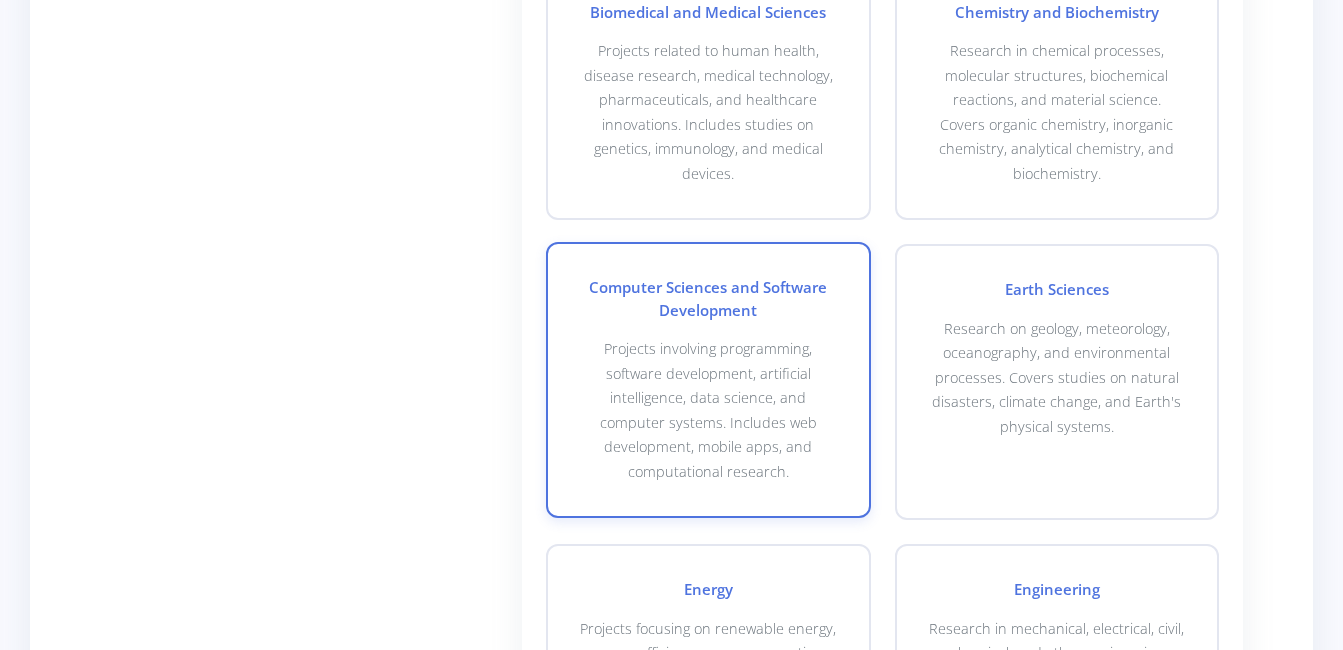 click on "Projects involving programming, software development, artificial intelligence, data science, and computer systems. Includes web development, mobile apps, and computational research." at bounding box center (708, 410) 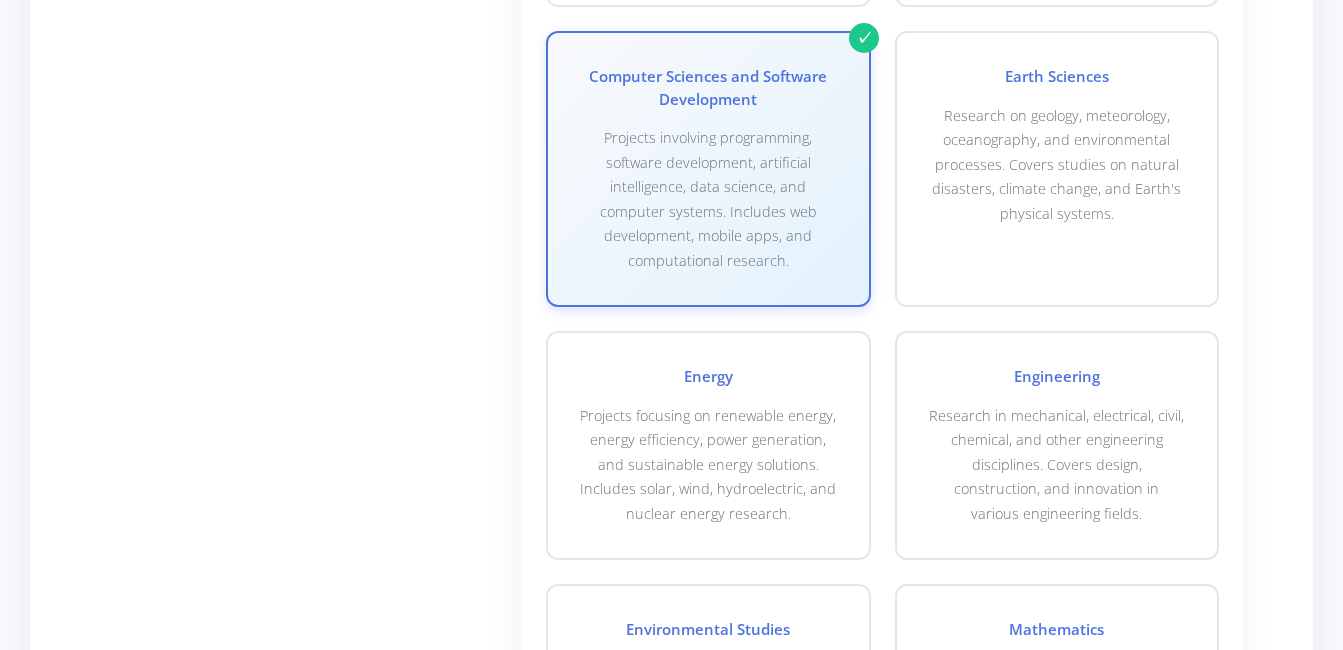 scroll, scrollTop: 1086, scrollLeft: 0, axis: vertical 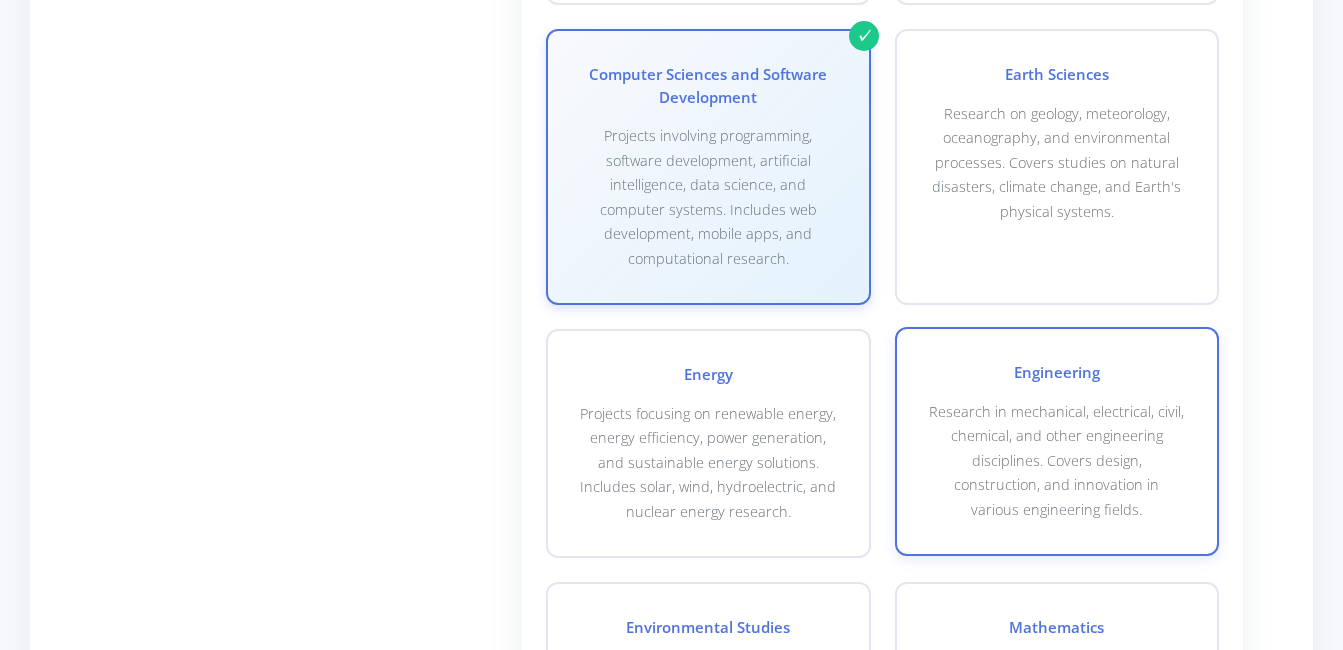 click on "Research in mechanical, electrical, civil, chemical, and other engineering disciplines. Covers design, construction, and innovation in various engineering fields." at bounding box center (1057, 461) 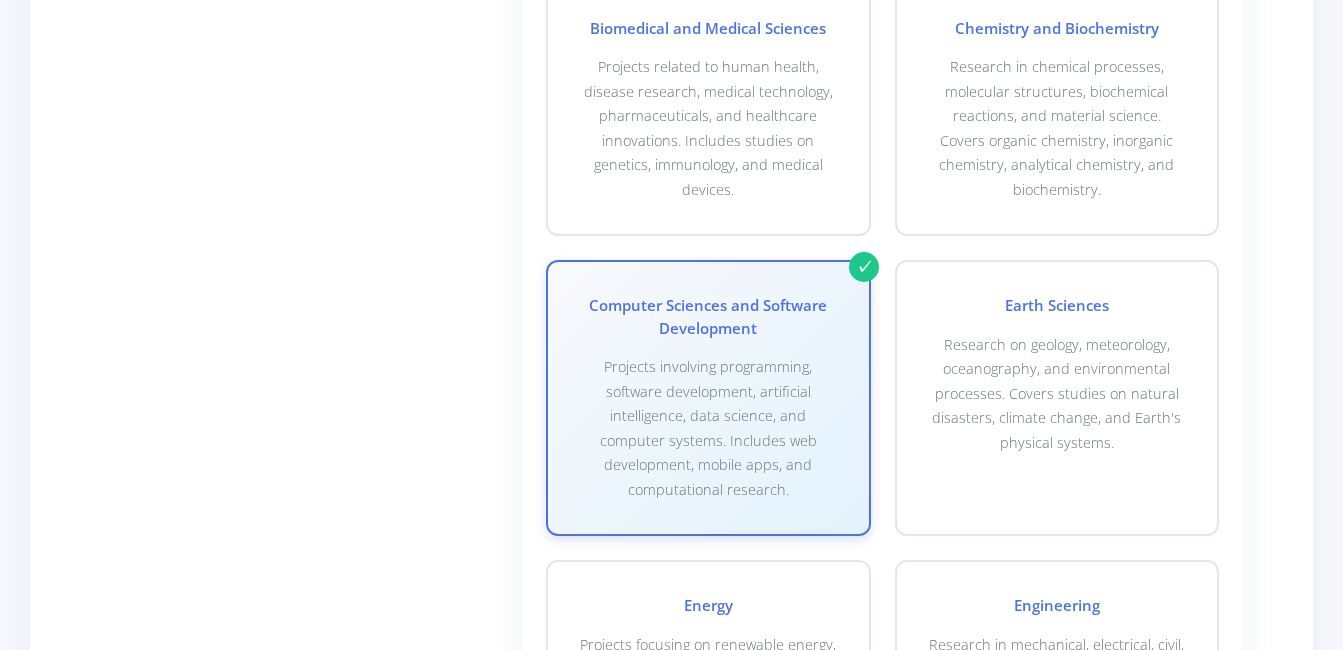 scroll, scrollTop: 862, scrollLeft: 0, axis: vertical 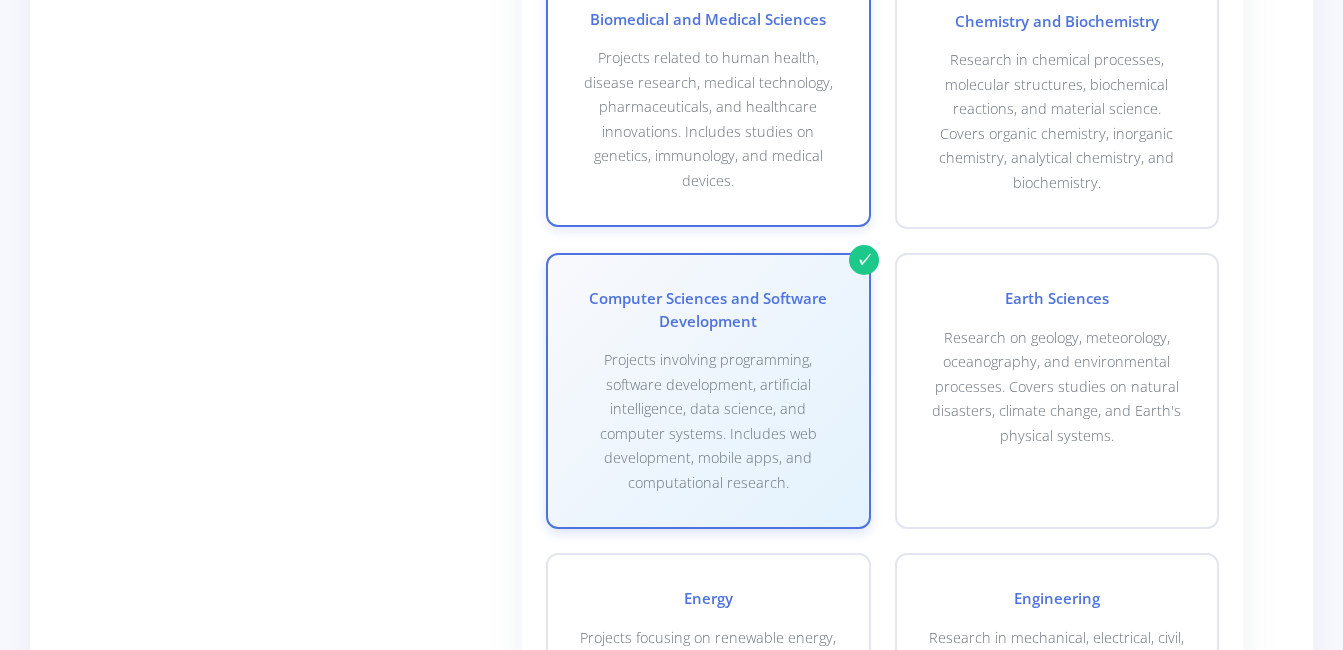 click on "Projects related to human health, disease research, medical technology, pharmaceuticals, and healthcare innovations. Includes studies on genetics, immunology, and medical devices." at bounding box center [708, 119] 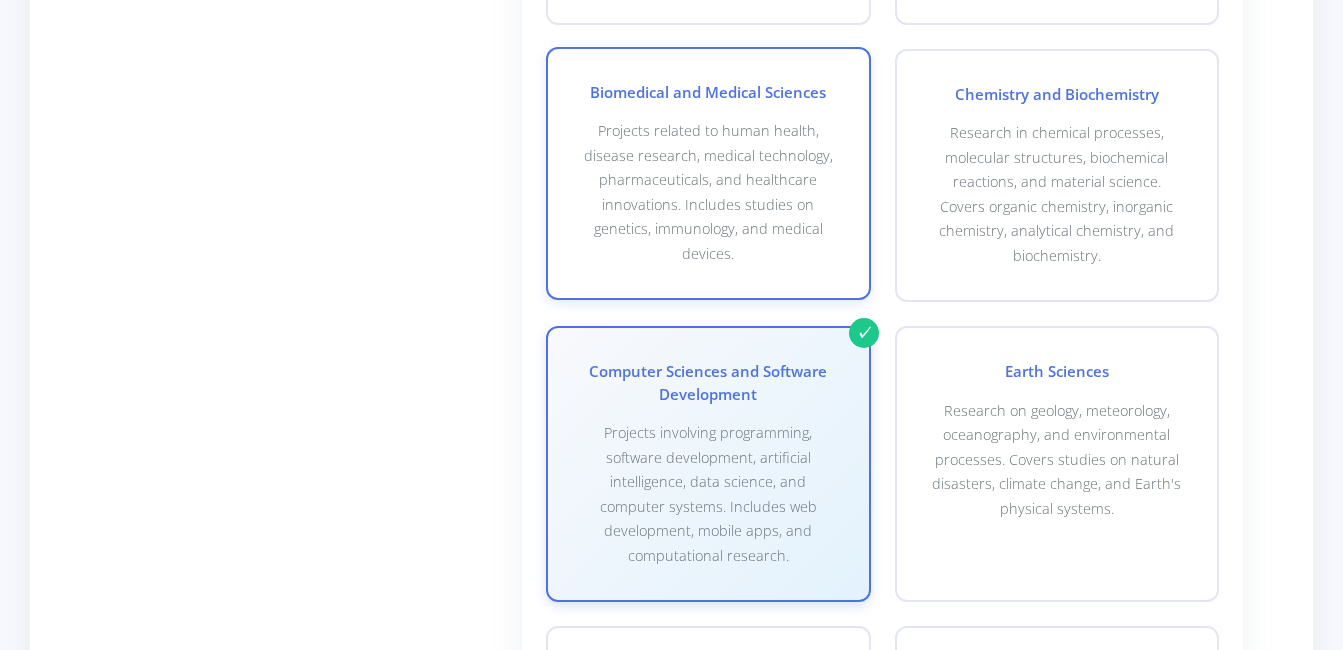scroll, scrollTop: 784, scrollLeft: 0, axis: vertical 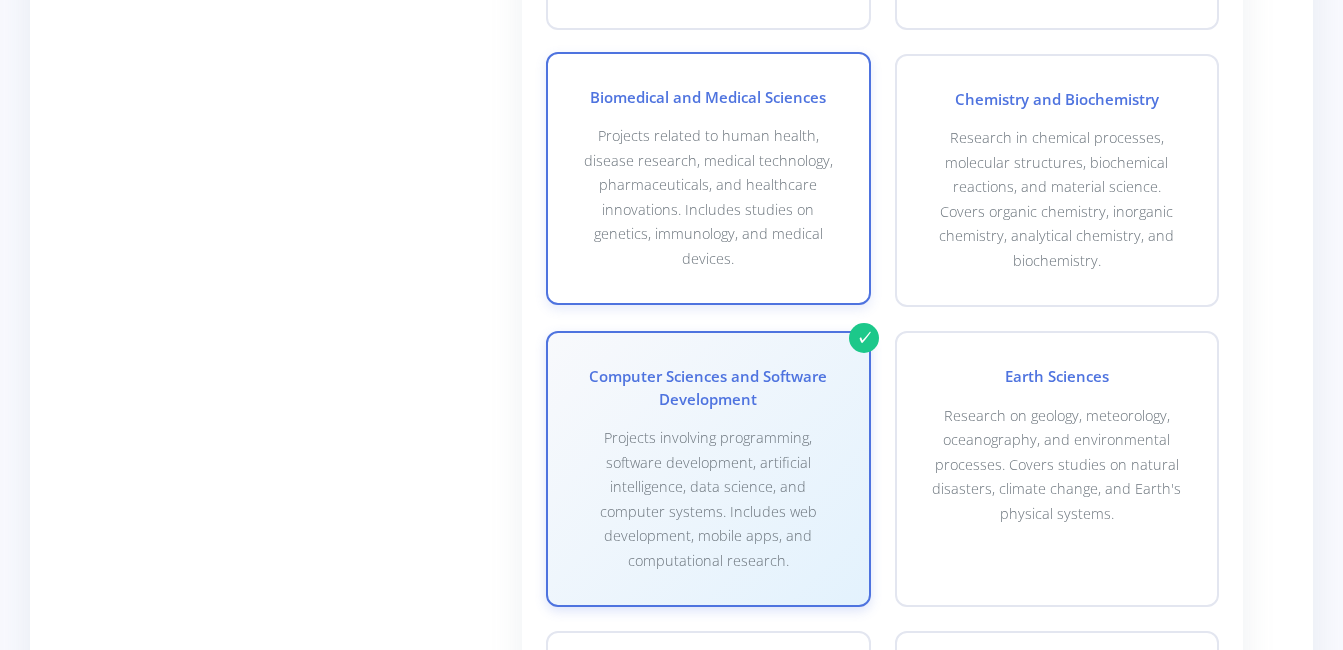 click on "Projects related to human health, disease research, medical technology, pharmaceuticals, and healthcare innovations. Includes studies on genetics, immunology, and medical devices." at bounding box center (708, 197) 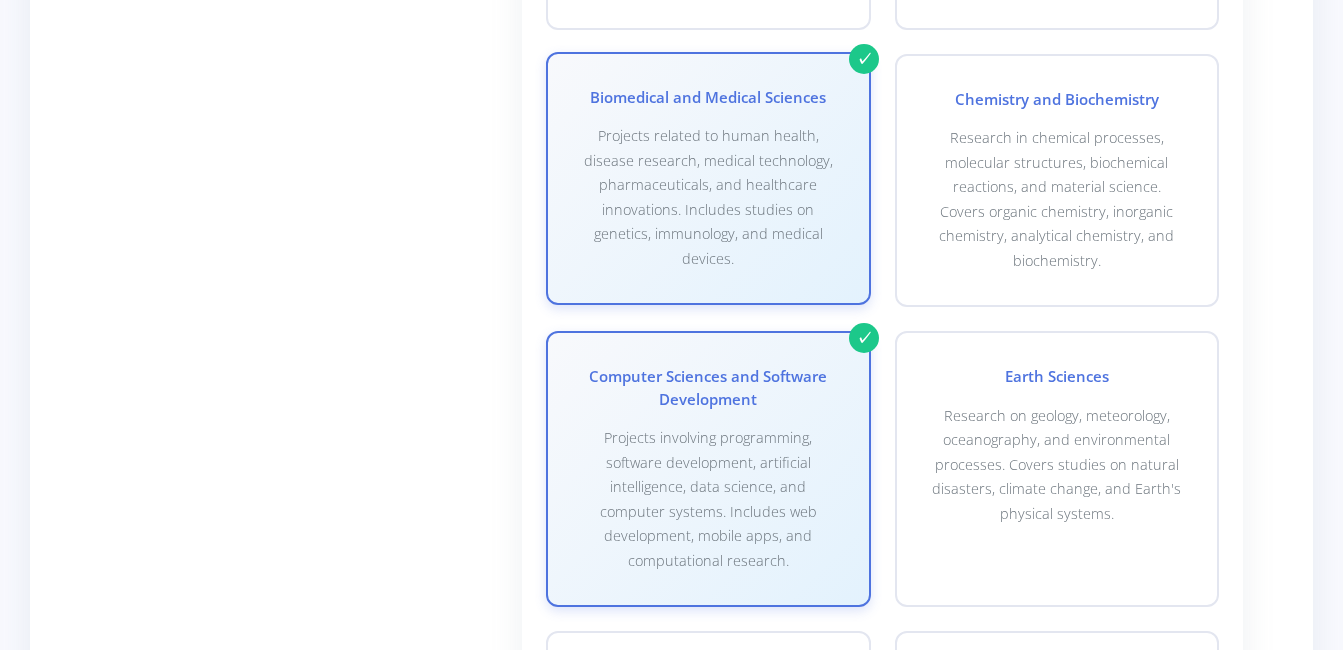 click on "Projects related to human health, disease research, medical technology, pharmaceuticals, and healthcare innovations. Includes studies on genetics, immunology, and medical devices." at bounding box center (708, 197) 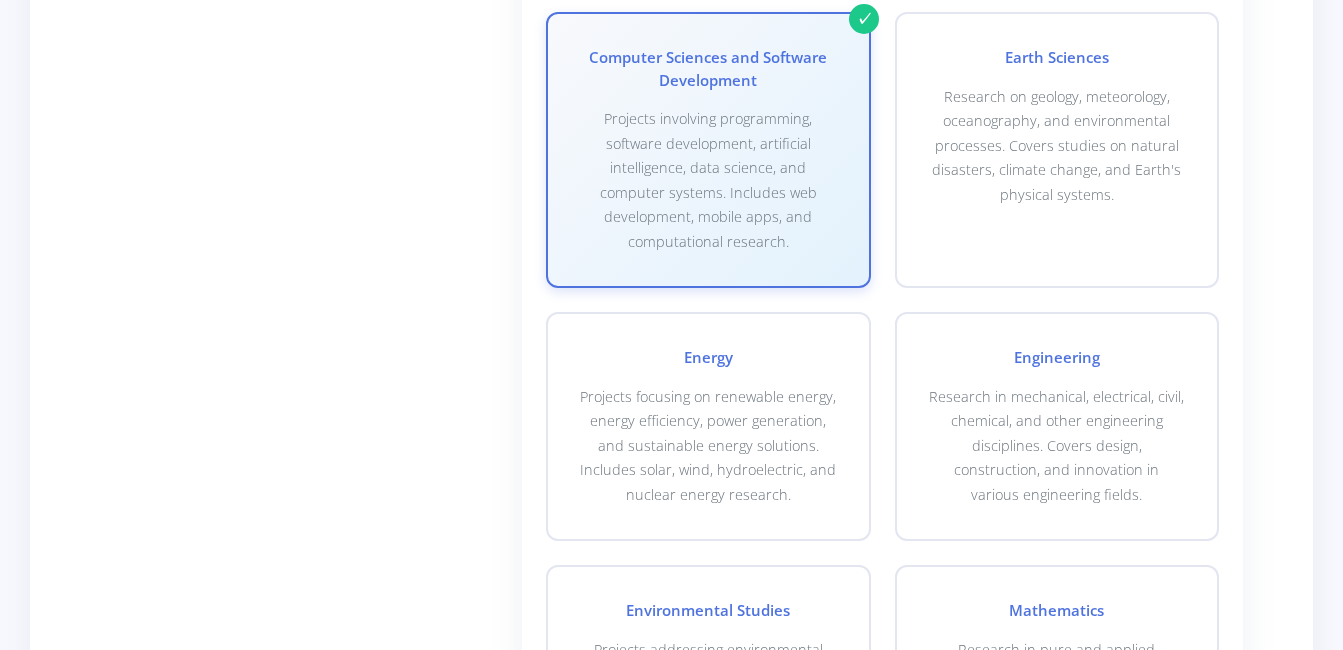scroll, scrollTop: 1113, scrollLeft: 0, axis: vertical 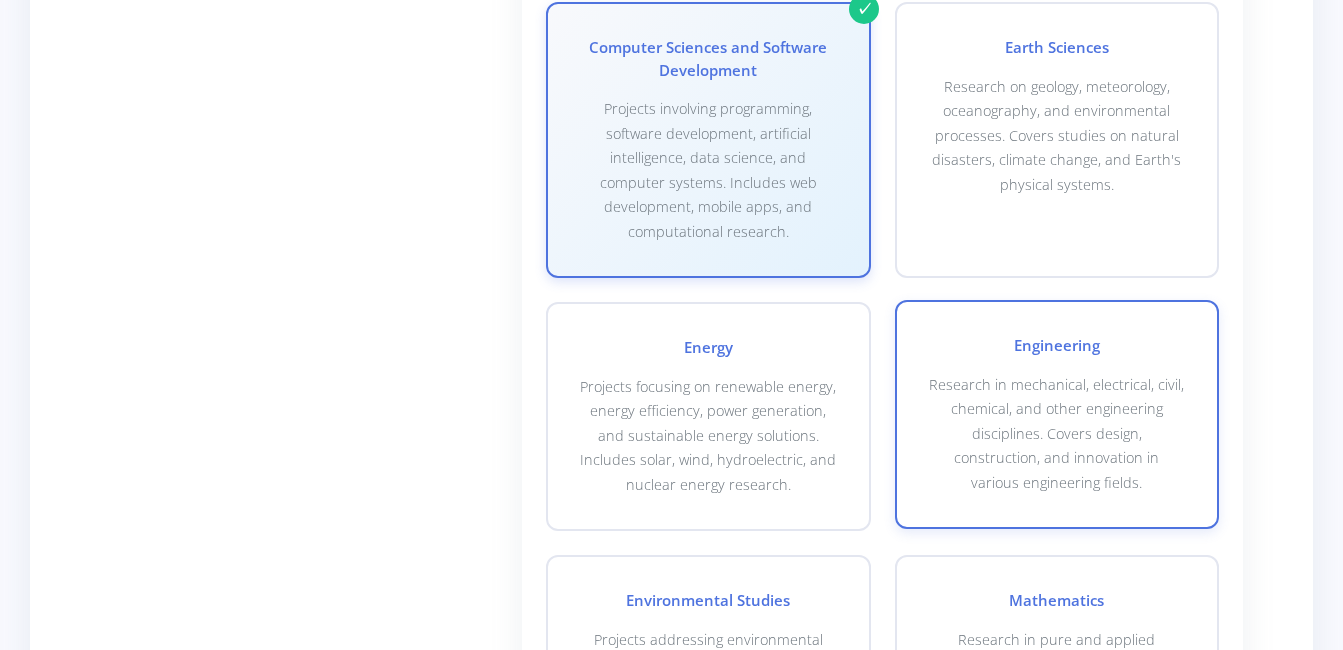click on "Research in mechanical, electrical, civil, chemical, and other engineering disciplines. Covers design, construction, and innovation in various engineering fields." at bounding box center (1057, 434) 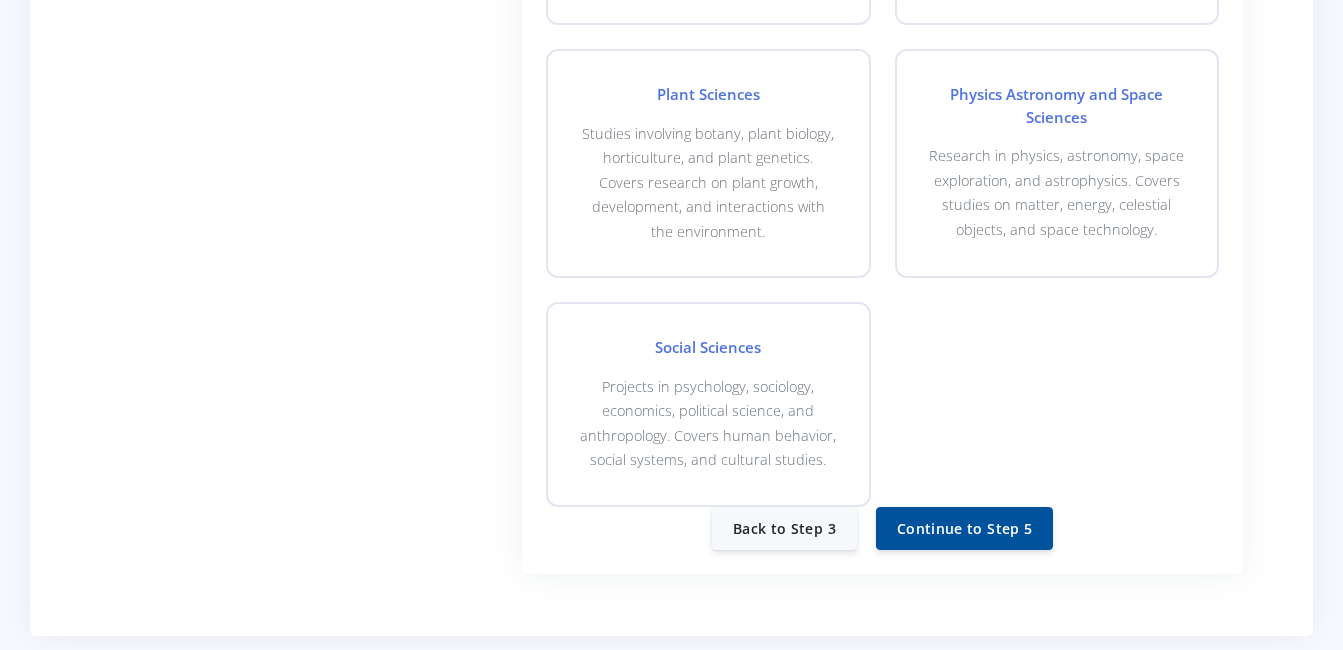 scroll, scrollTop: 2015, scrollLeft: 0, axis: vertical 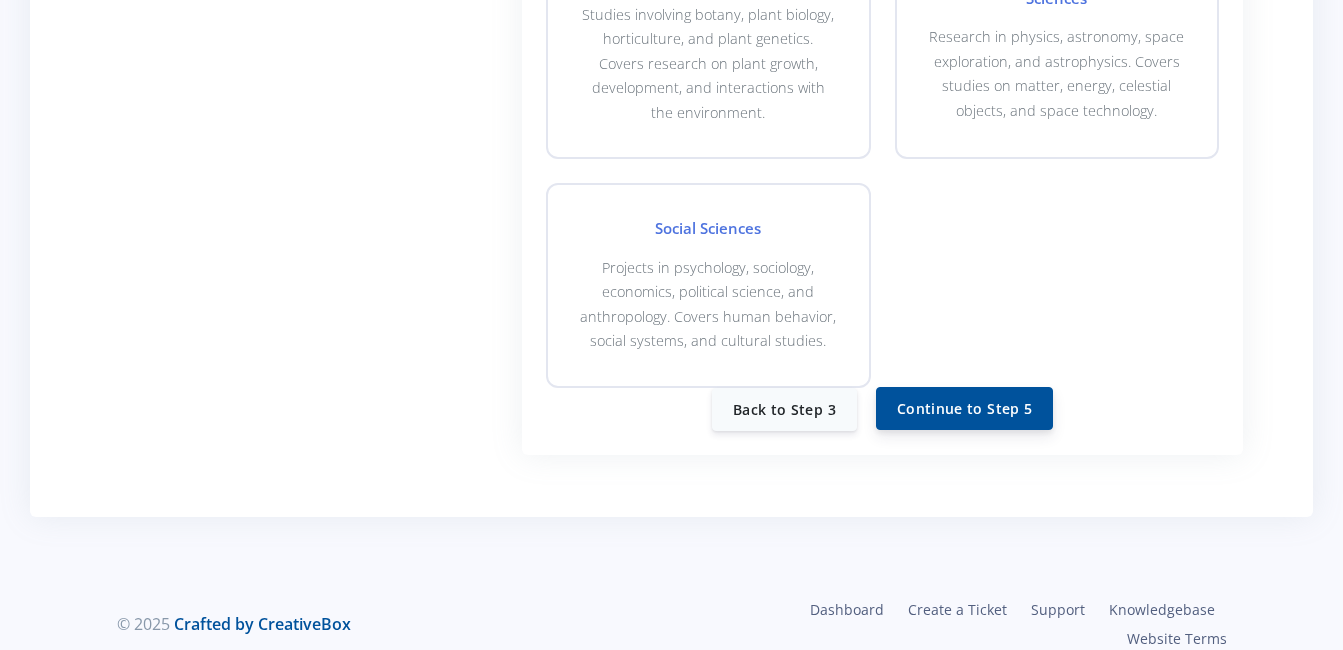 click on "Continue to Step 5" at bounding box center (964, 408) 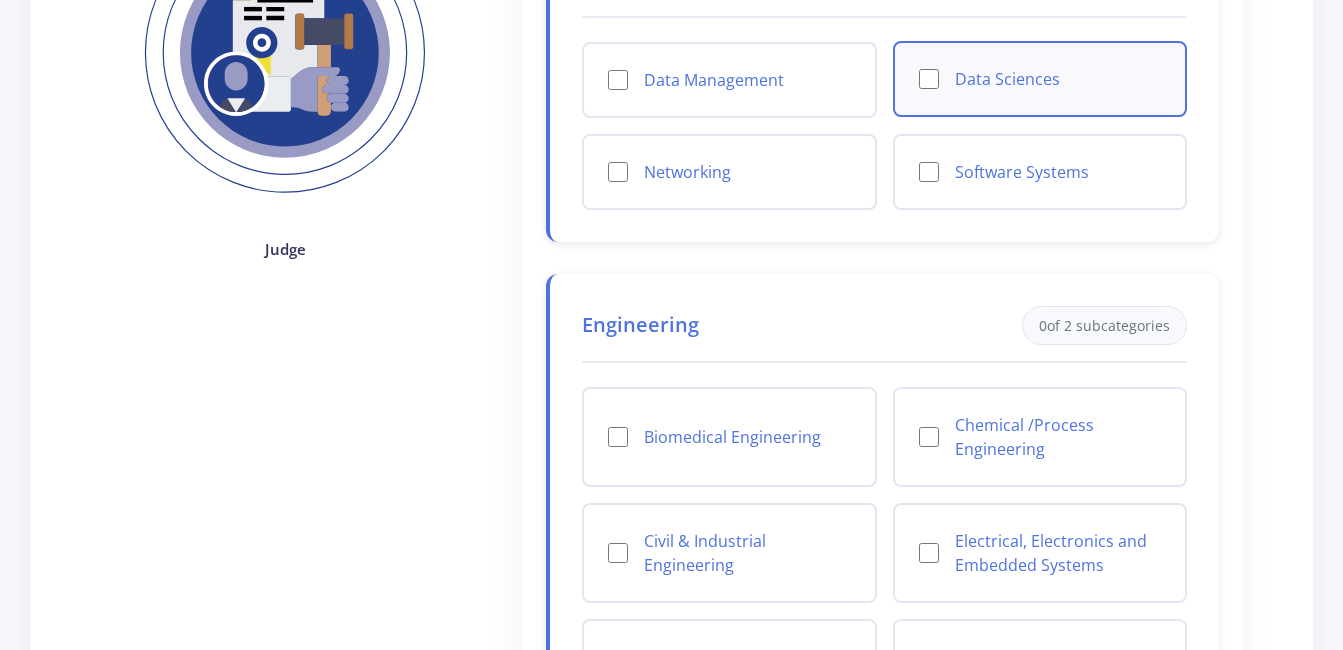 scroll, scrollTop: 398, scrollLeft: 0, axis: vertical 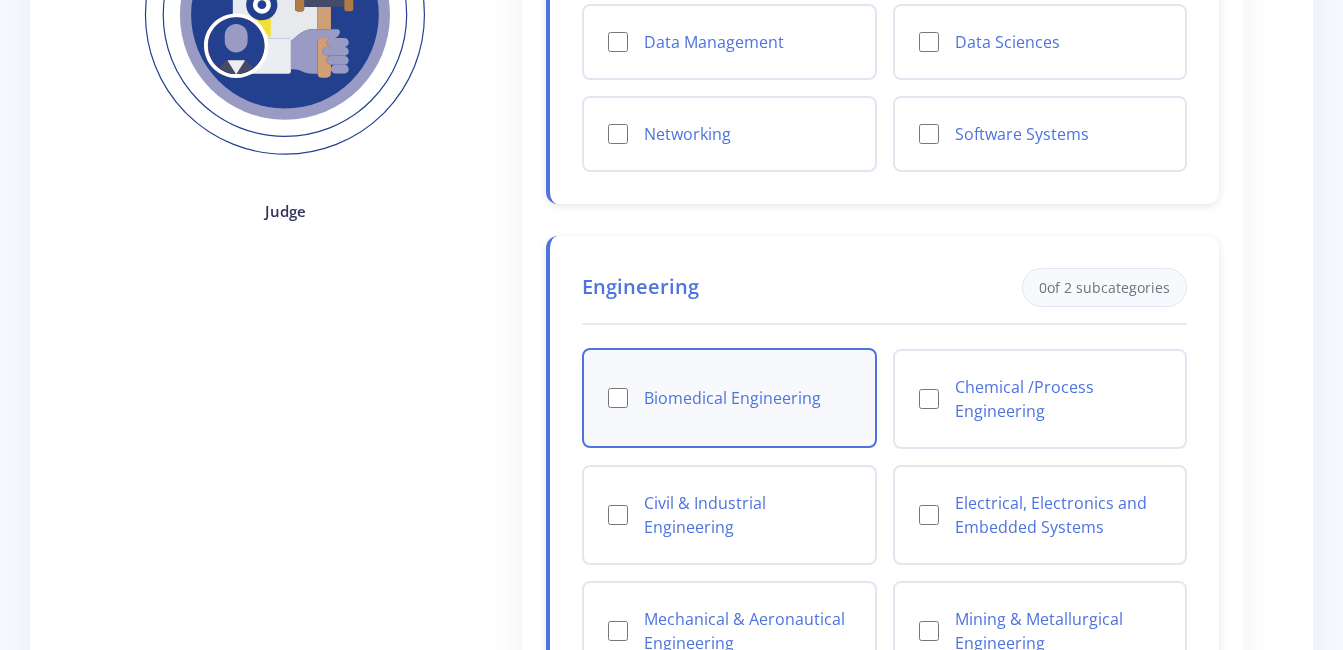 click on "Biomedical Engineering" at bounding box center (729, 398) 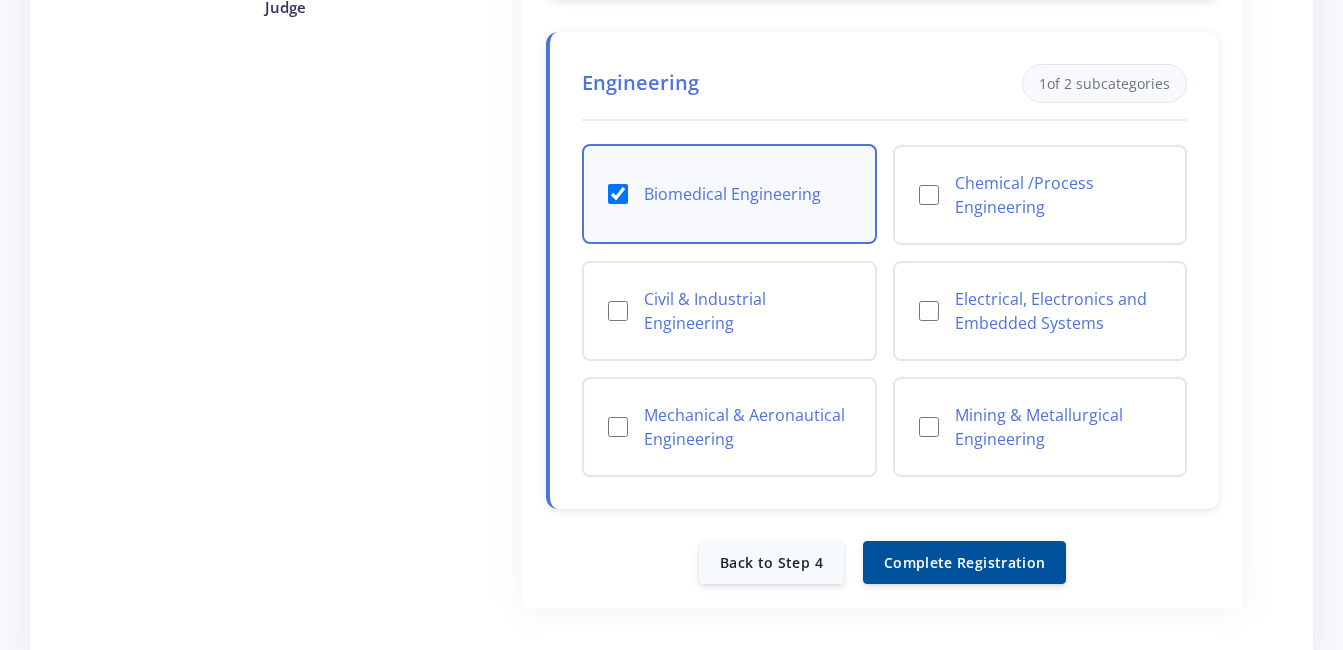 scroll, scrollTop: 606, scrollLeft: 0, axis: vertical 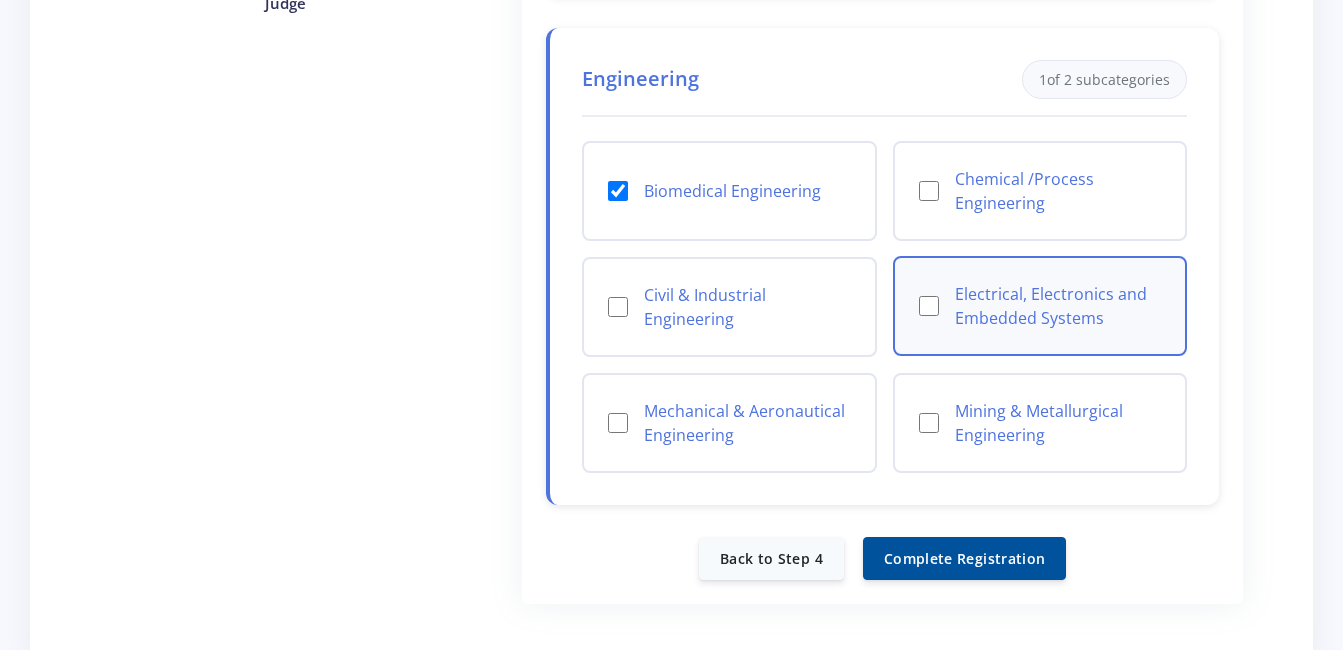 click on "Electrical, Electronics and Embedded Systems" at bounding box center (1040, 306) 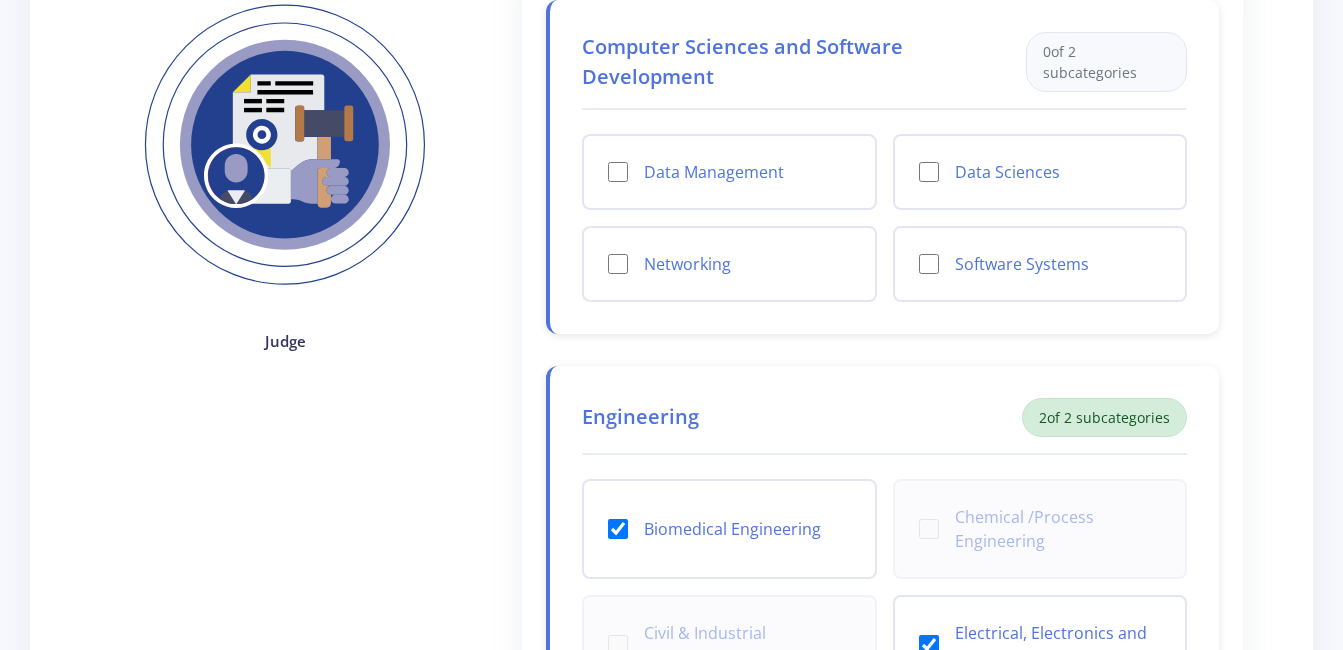 scroll, scrollTop: 267, scrollLeft: 0, axis: vertical 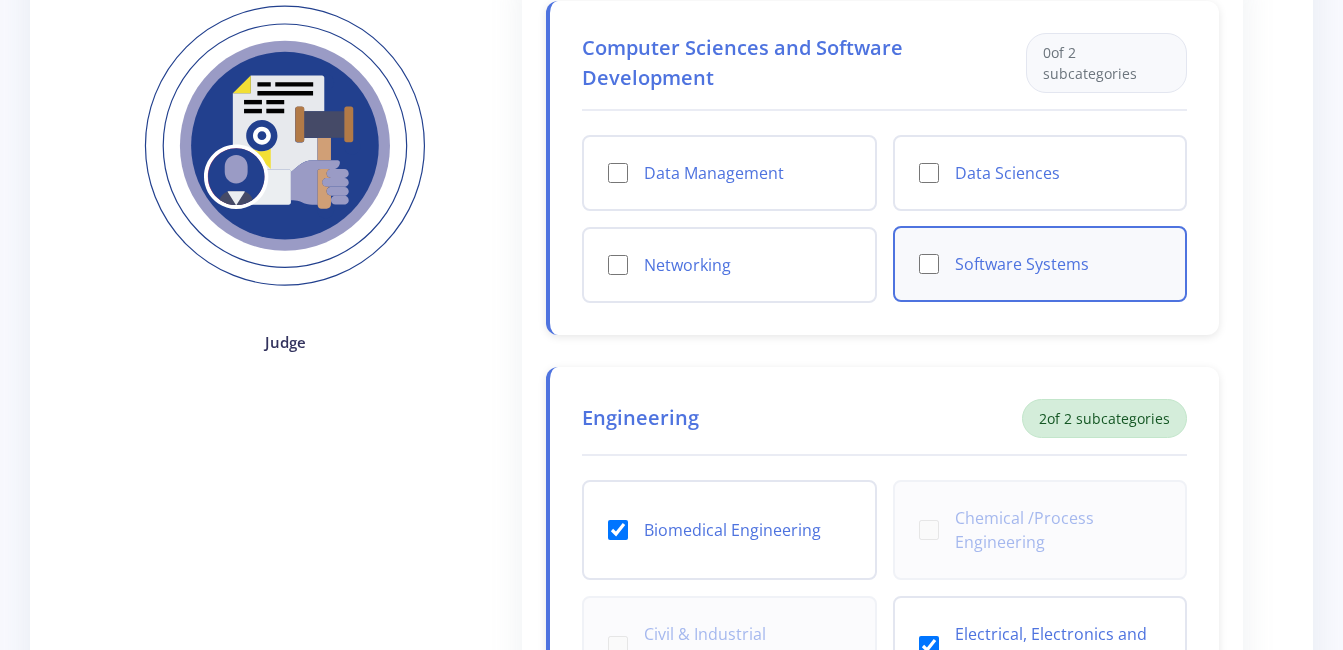 click on "Software Systems" at bounding box center [1040, 264] 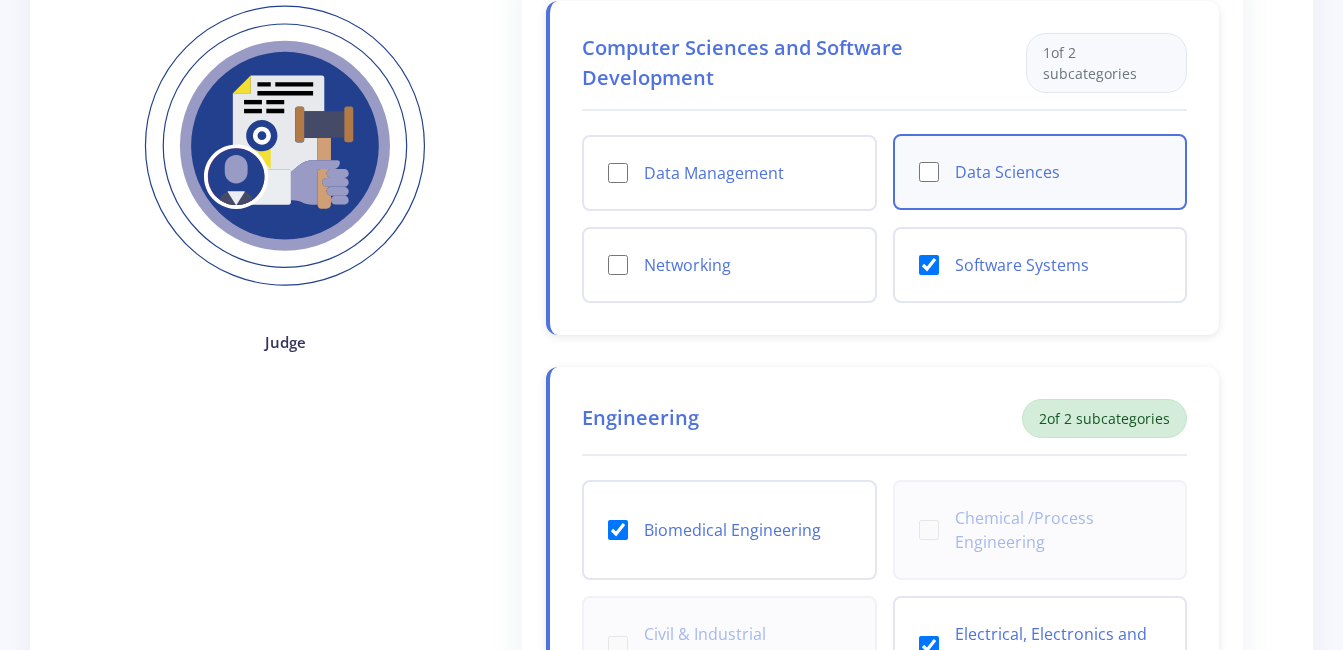 click on "Data Sciences" at bounding box center [929, 172] 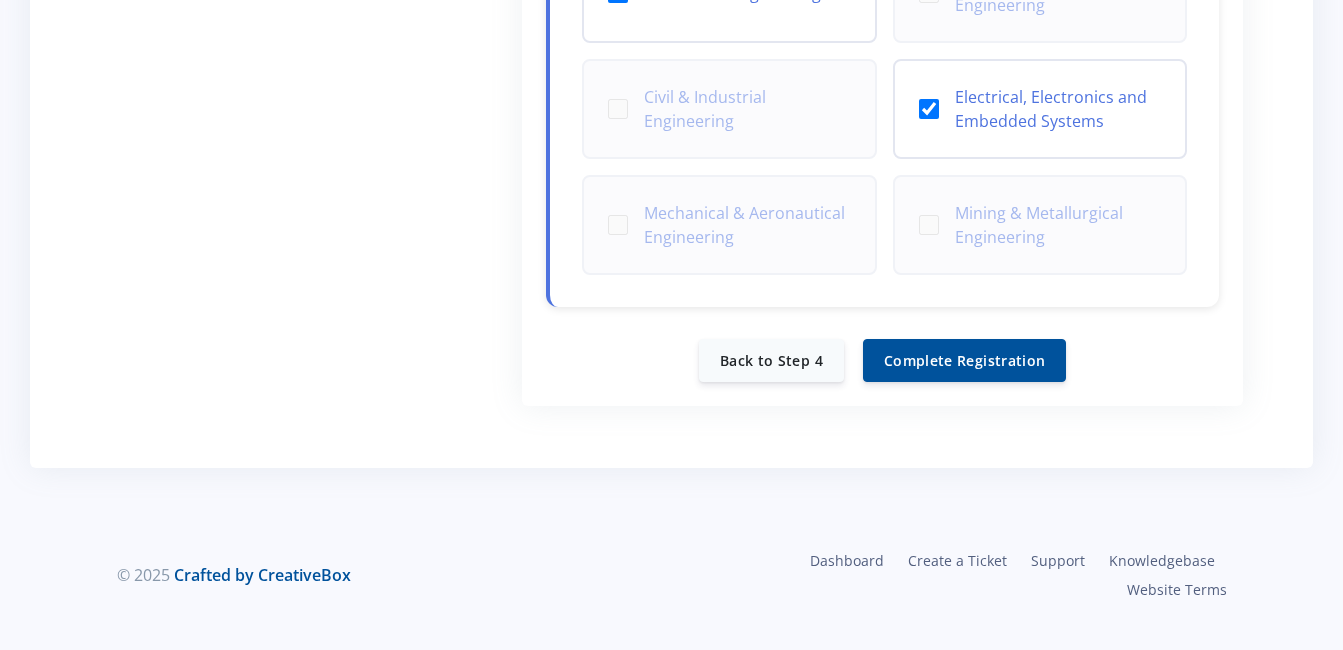 scroll, scrollTop: 806, scrollLeft: 0, axis: vertical 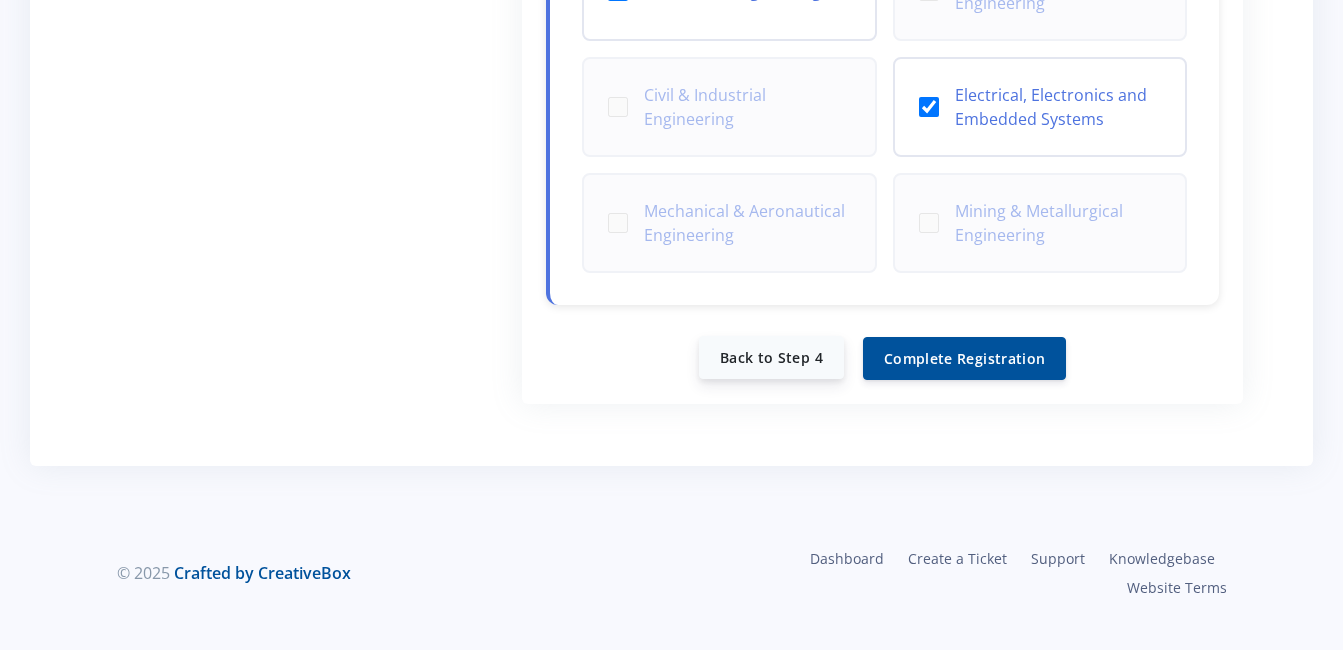 click on "Back to Step 4" at bounding box center [771, 357] 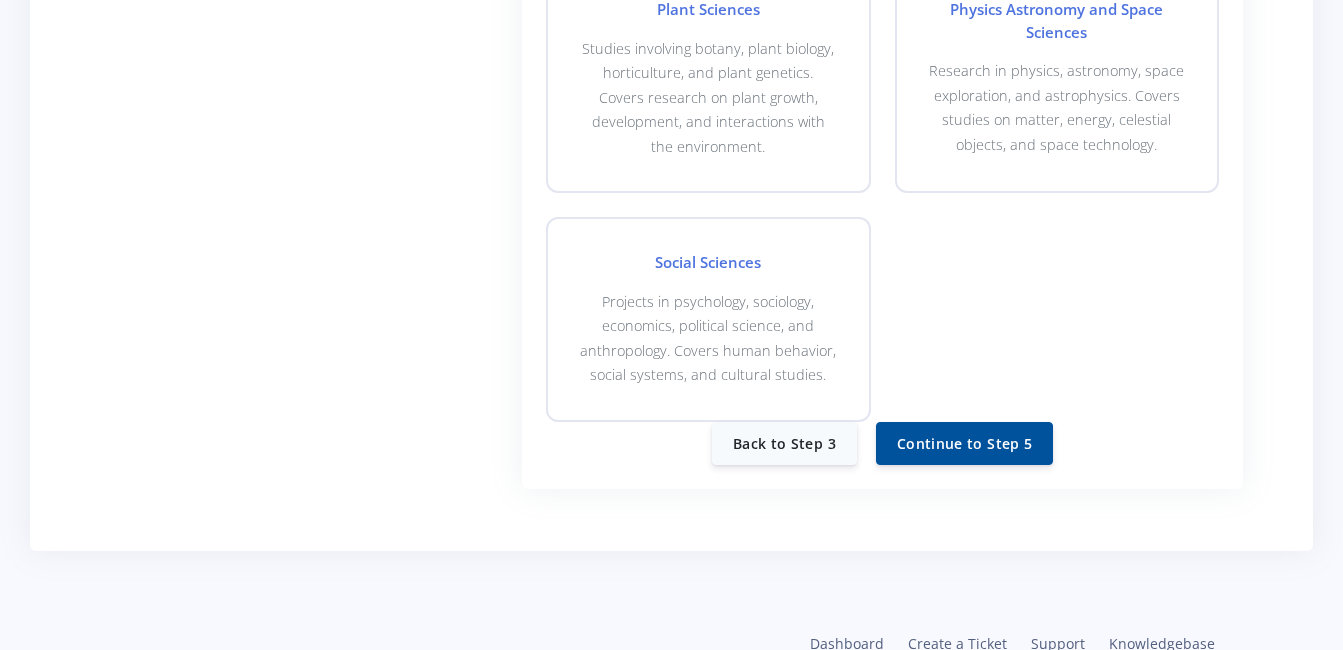 scroll, scrollTop: 1984, scrollLeft: 0, axis: vertical 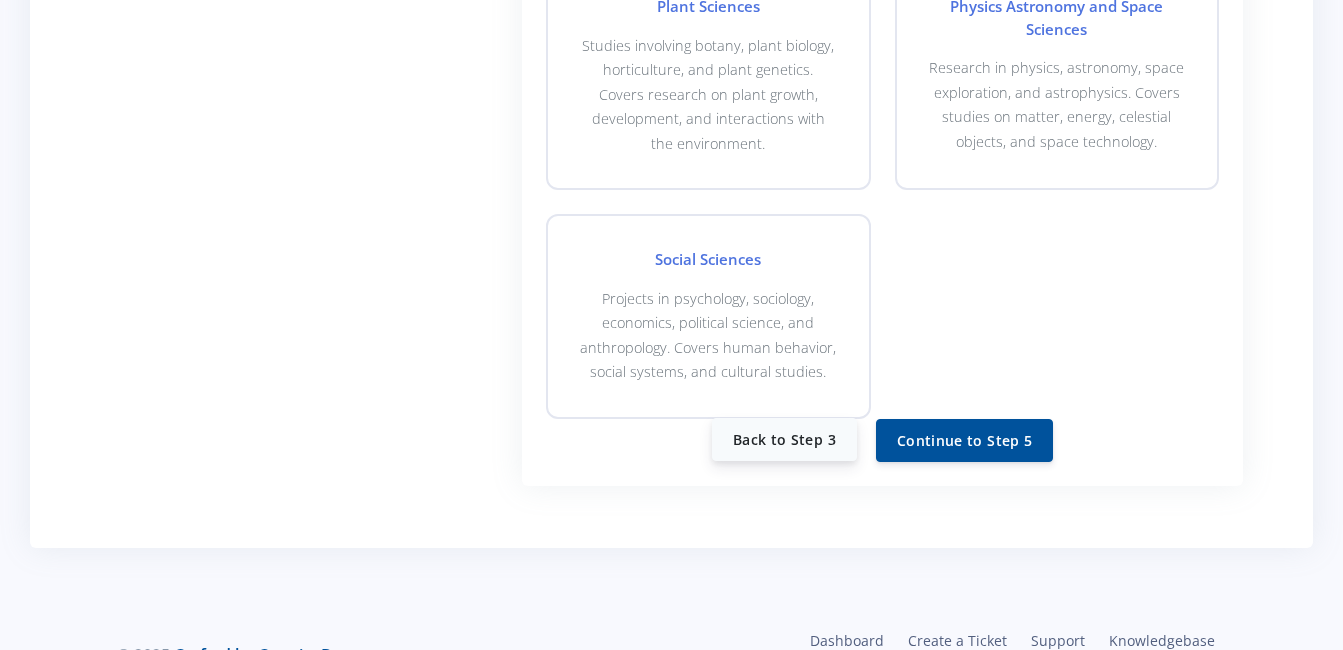 click on "Back to Step 3" at bounding box center [784, 439] 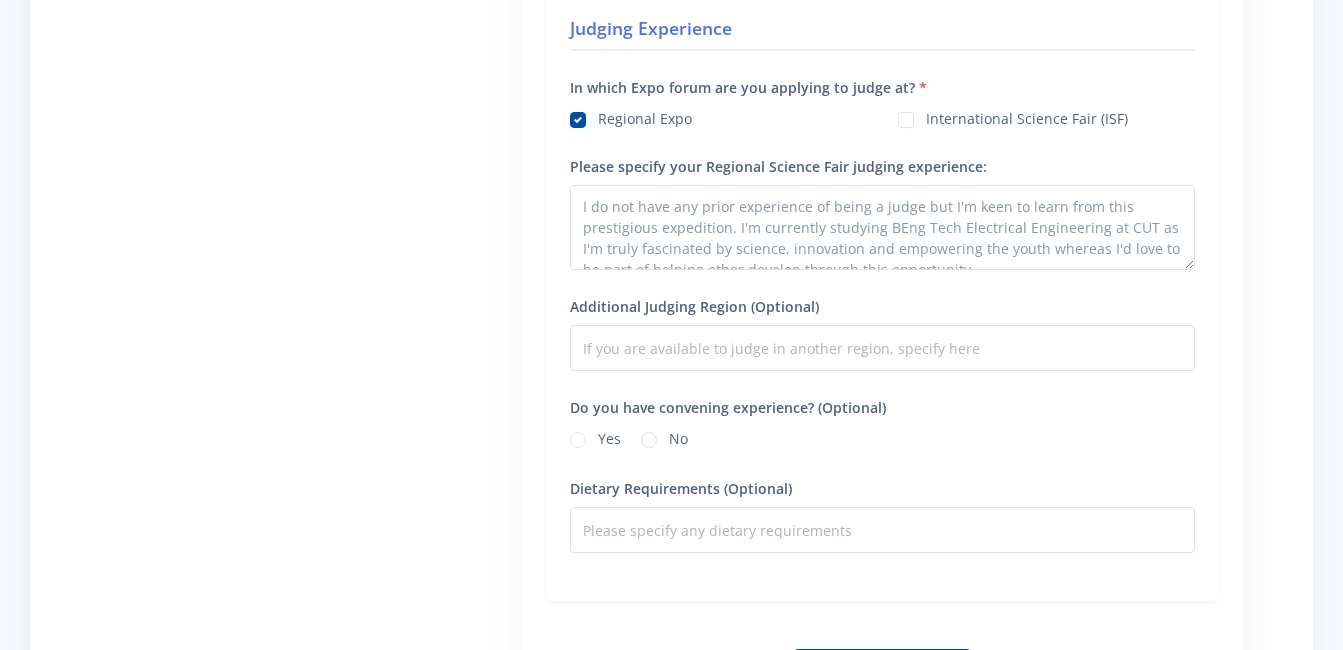 scroll, scrollTop: 1613, scrollLeft: 0, axis: vertical 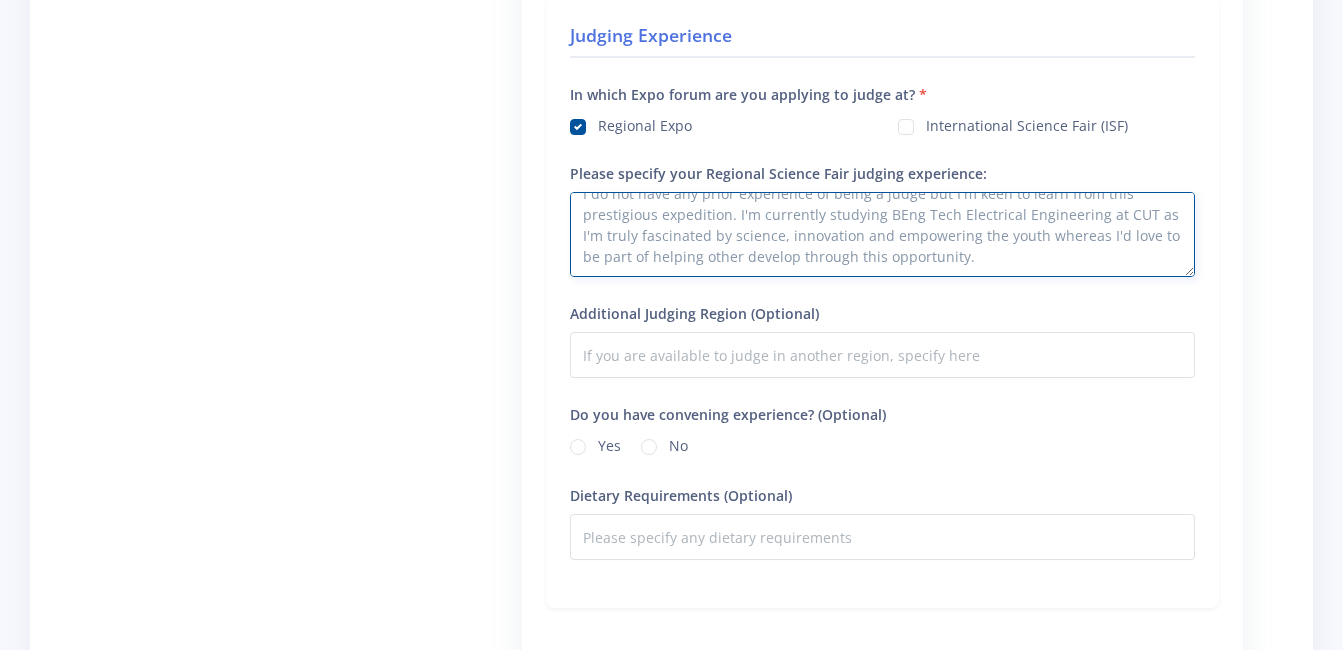 click on "I do not have any prior experience of being a judge but I'm keen to learn from this prestigious expedition. I'm currently studying BEng Tech Electrical Engineering at CUT as I'm truly fascinated by science, innovation and empowering the youth whereas I'd love to be part of helping other develop through this opportunity." at bounding box center [882, 234] 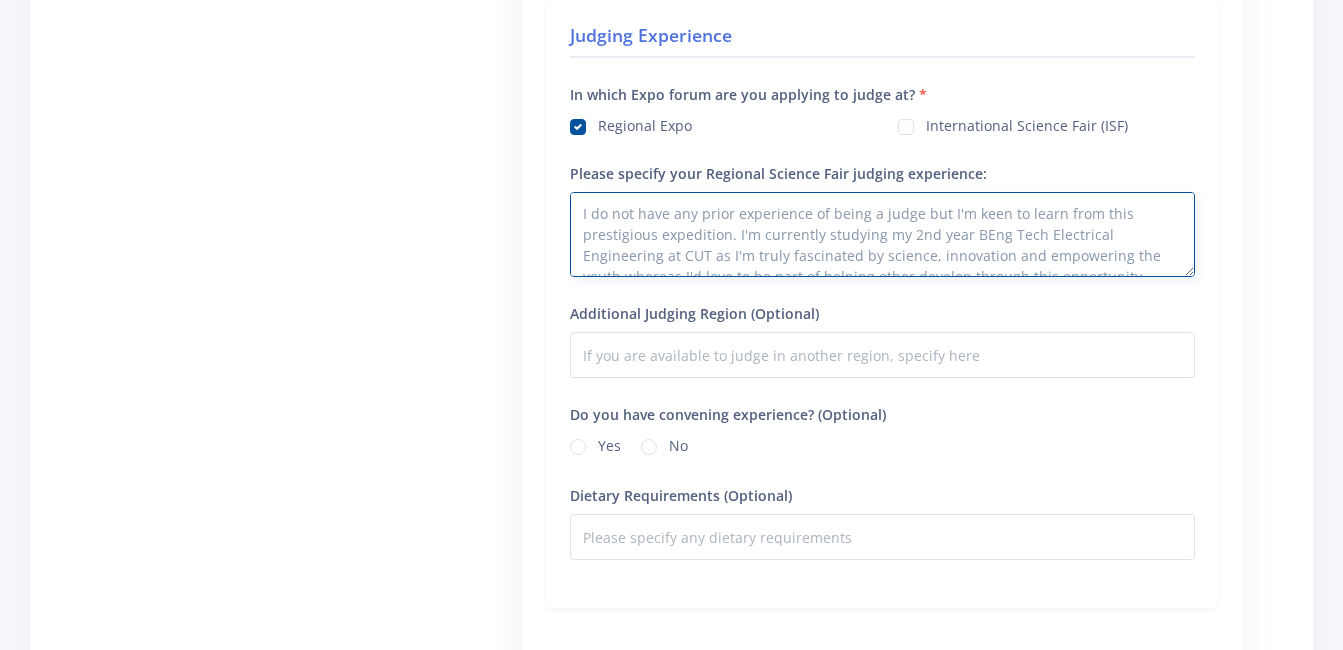 scroll, scrollTop: 21, scrollLeft: 0, axis: vertical 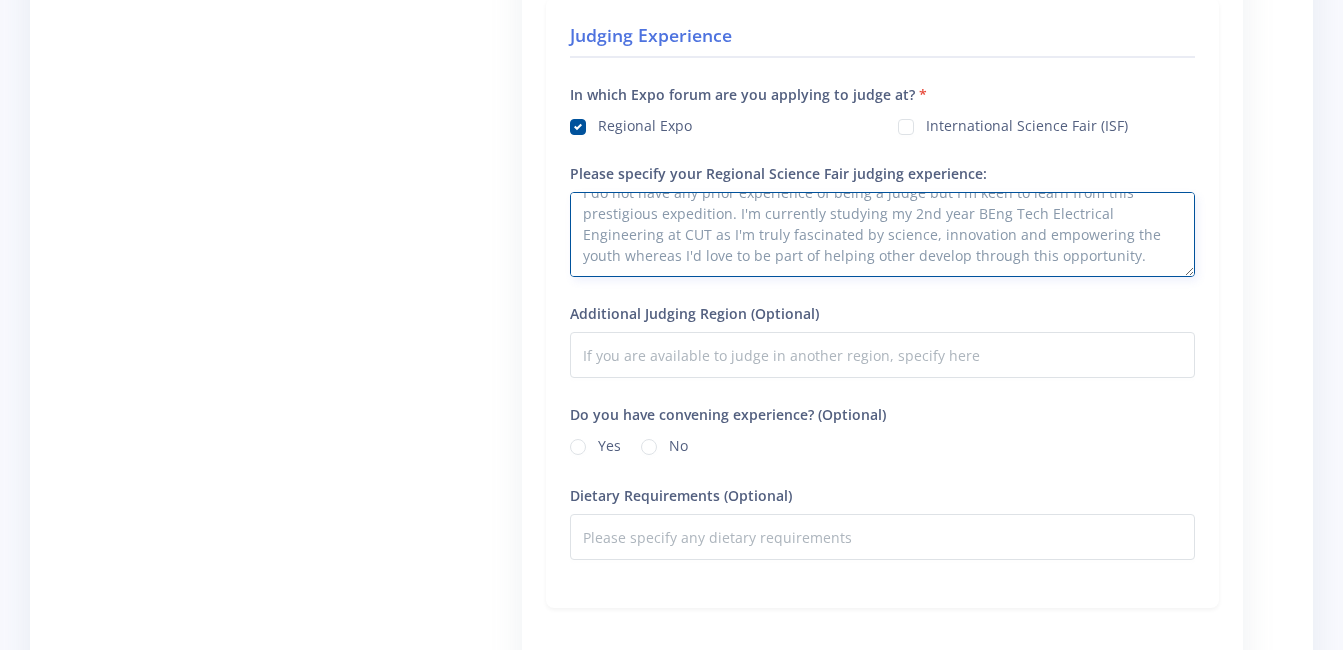 click on "I do not have any prior experience of being a judge but I'm keen to learn from this prestigious expedition. I'm currently studying BEng Tech Electrical Engineering at CUT as I'm truly fascinated by science, innovation and empowering the youth whereas I'd love to be part of helping other develop through this opportunity." at bounding box center (882, 234) 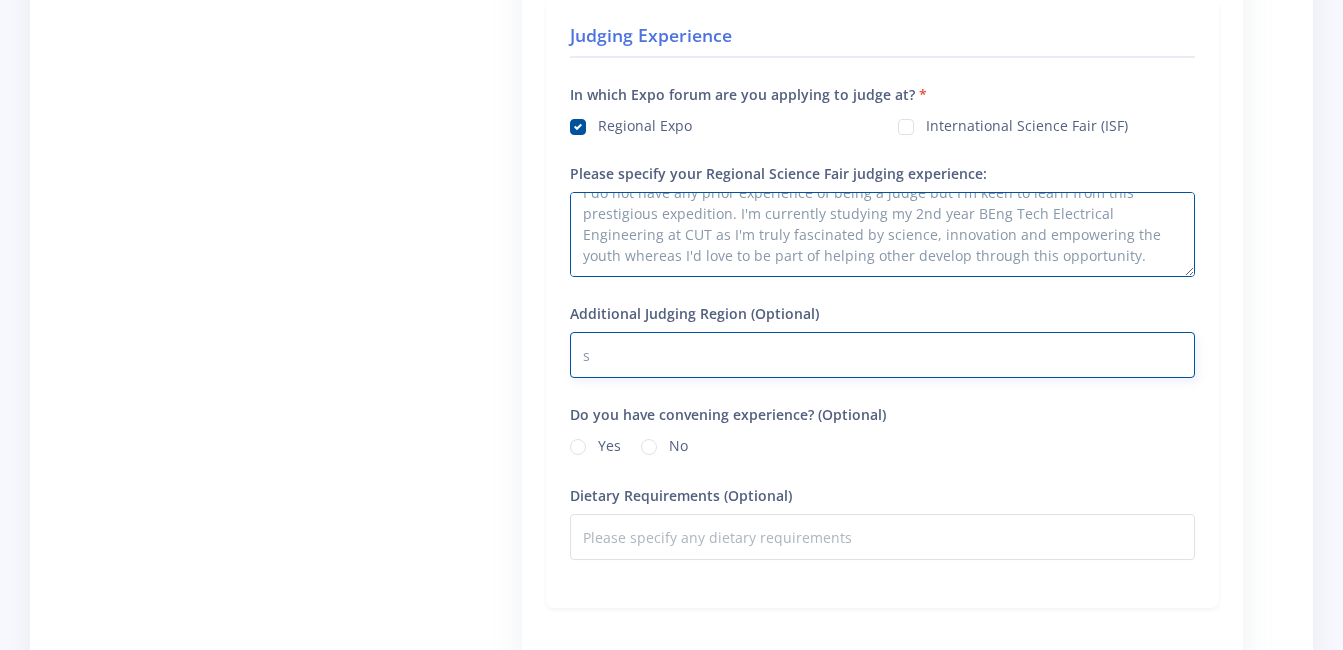 click on "s" at bounding box center [882, 355] 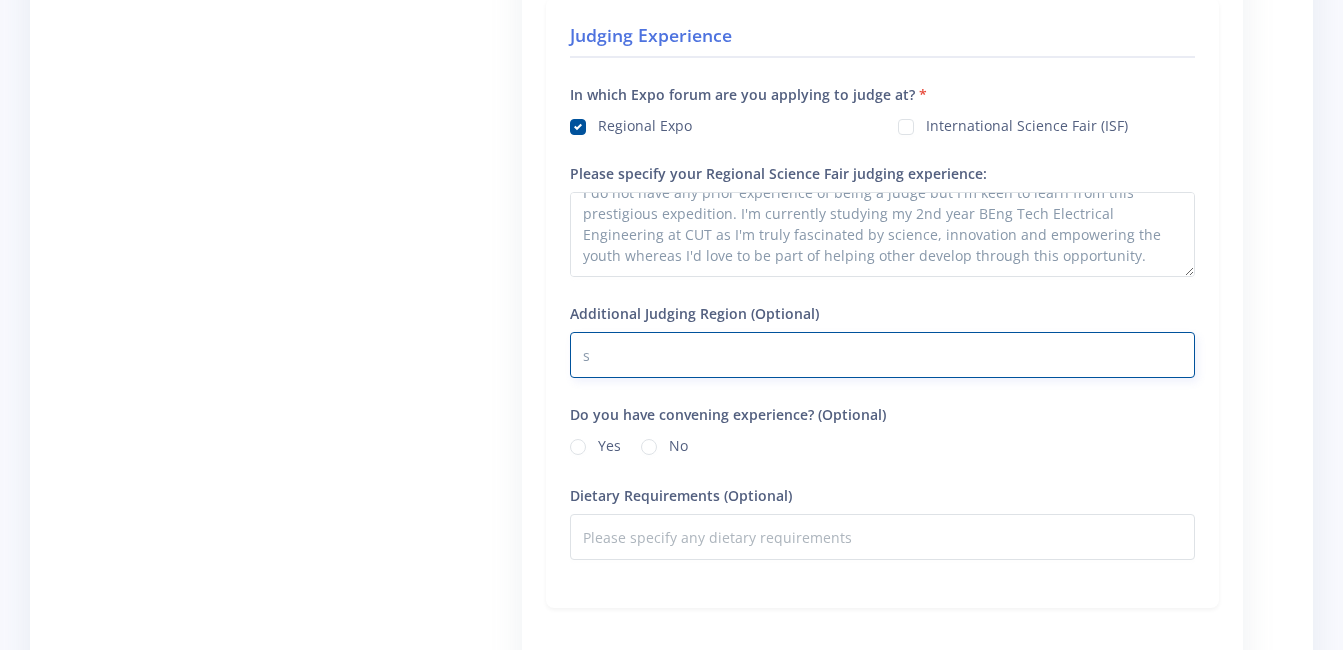 type on "s" 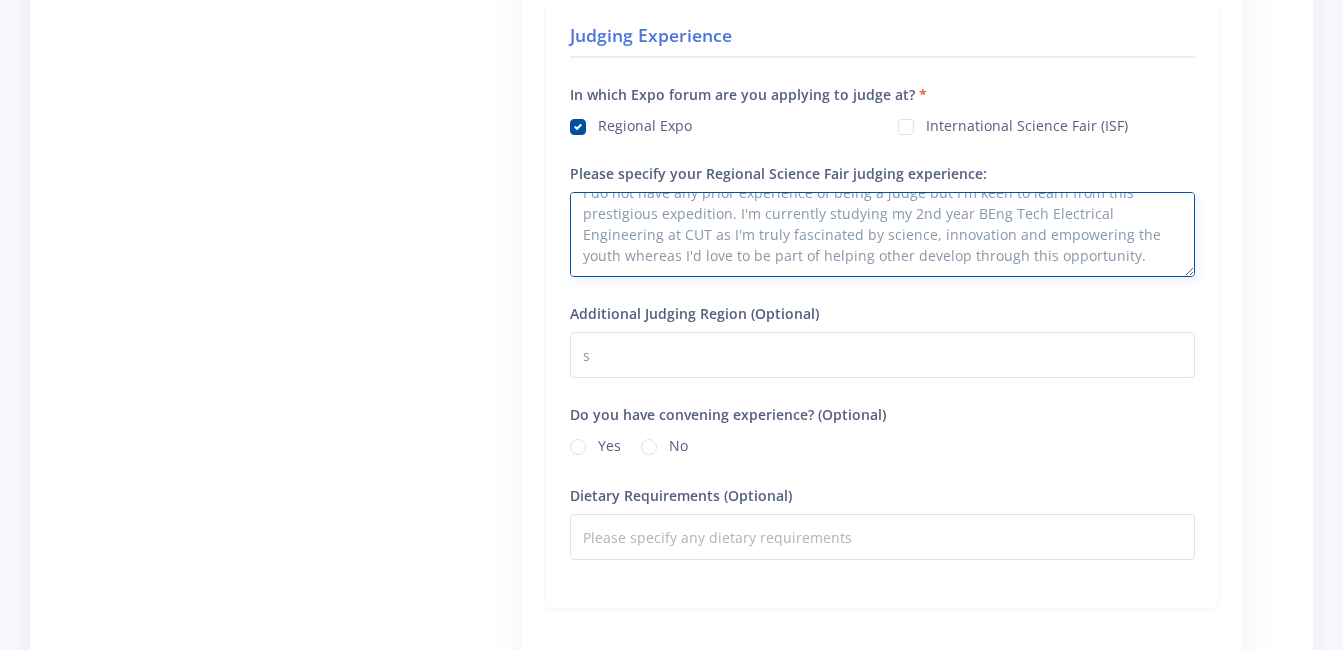 click on "I do not have any prior experience of being a judge but I'm keen to learn from this prestigious expedition. I'm currently studying BEng Tech Electrical Engineering at CUT as I'm truly fascinated by science, innovation and empowering the youth whereas I'd love to be part of helping other develop through this opportunity." at bounding box center [882, 234] 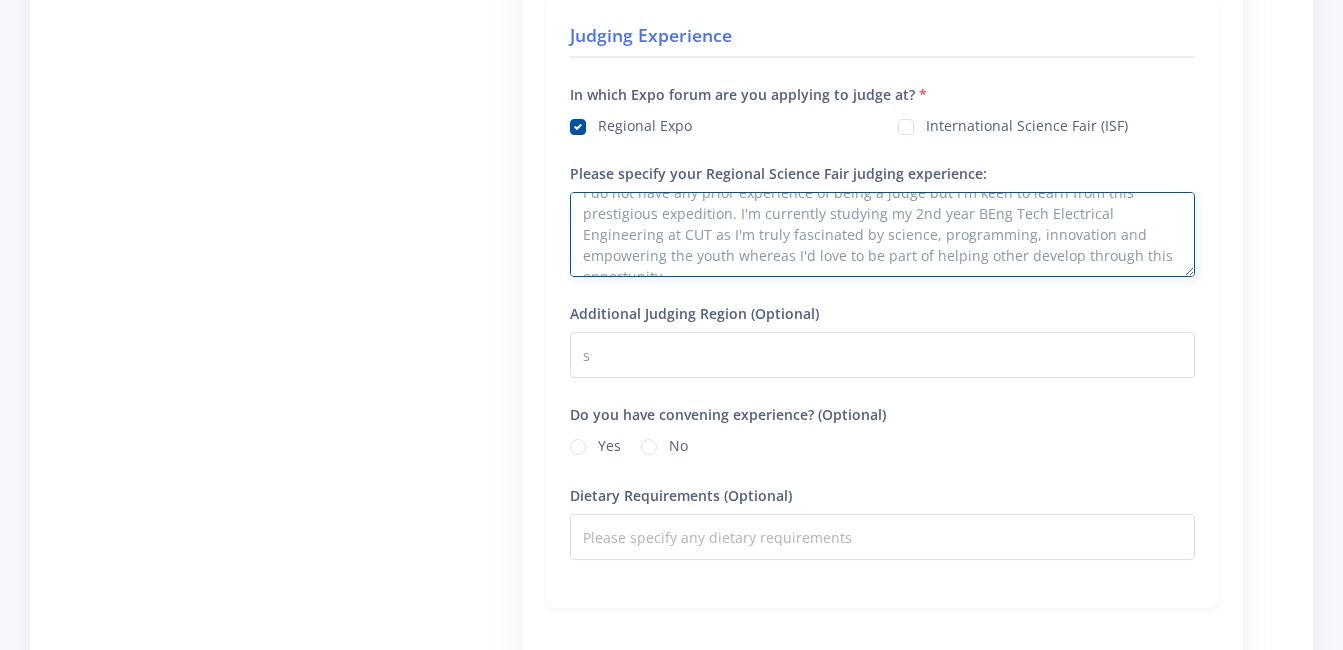 scroll, scrollTop: 42, scrollLeft: 0, axis: vertical 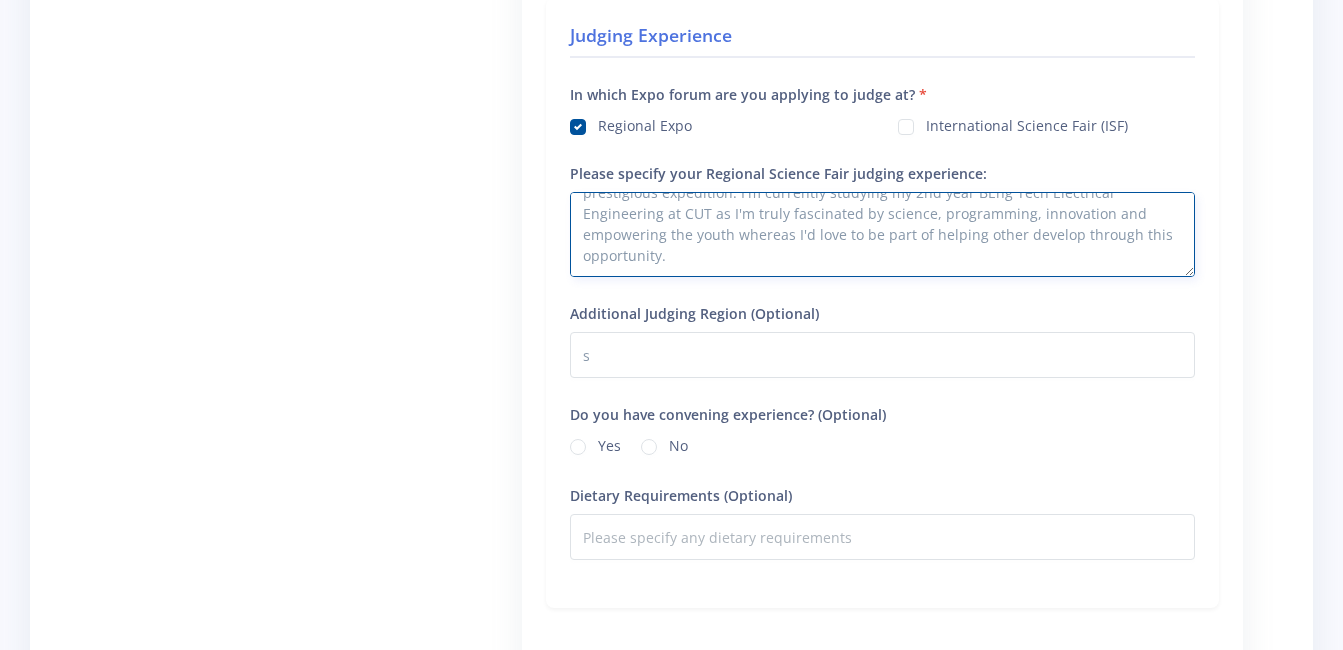 type on "I do not have any prior experience of being a judge but I'm keen to learn from this prestigious expedition. I'm currently studying my 2nd year BEng Tech Electrical Engineering at CUT as I'm truly fascinated by science, programming, innovation and empowering the youth whereas I'd love to be part of helping other develop through this opportunity." 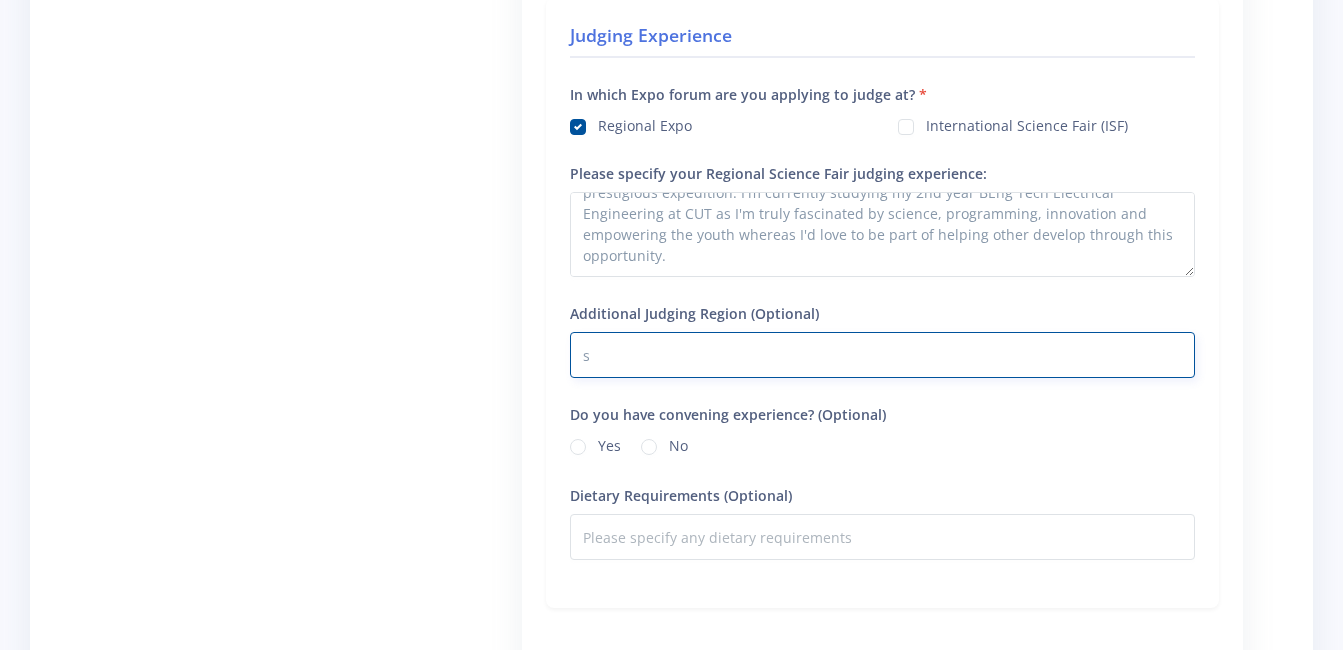 drag, startPoint x: 752, startPoint y: 348, endPoint x: 493, endPoint y: 315, distance: 261.09384 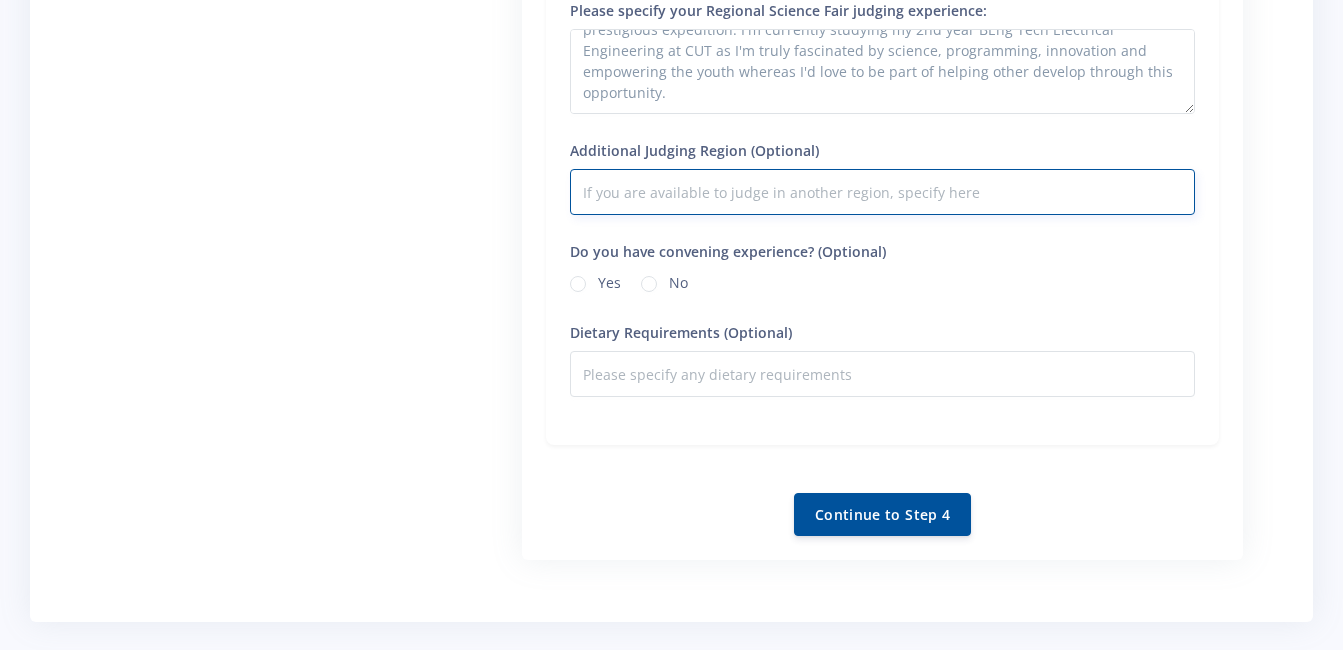 scroll, scrollTop: 1778, scrollLeft: 0, axis: vertical 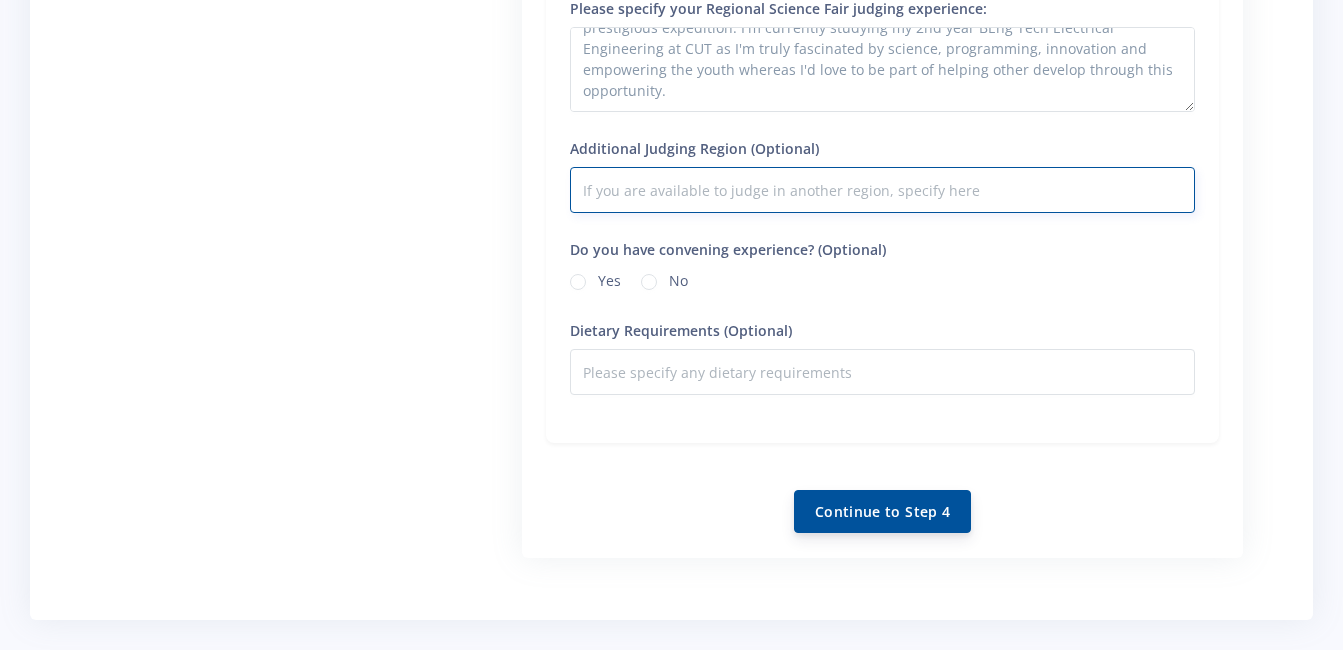 type 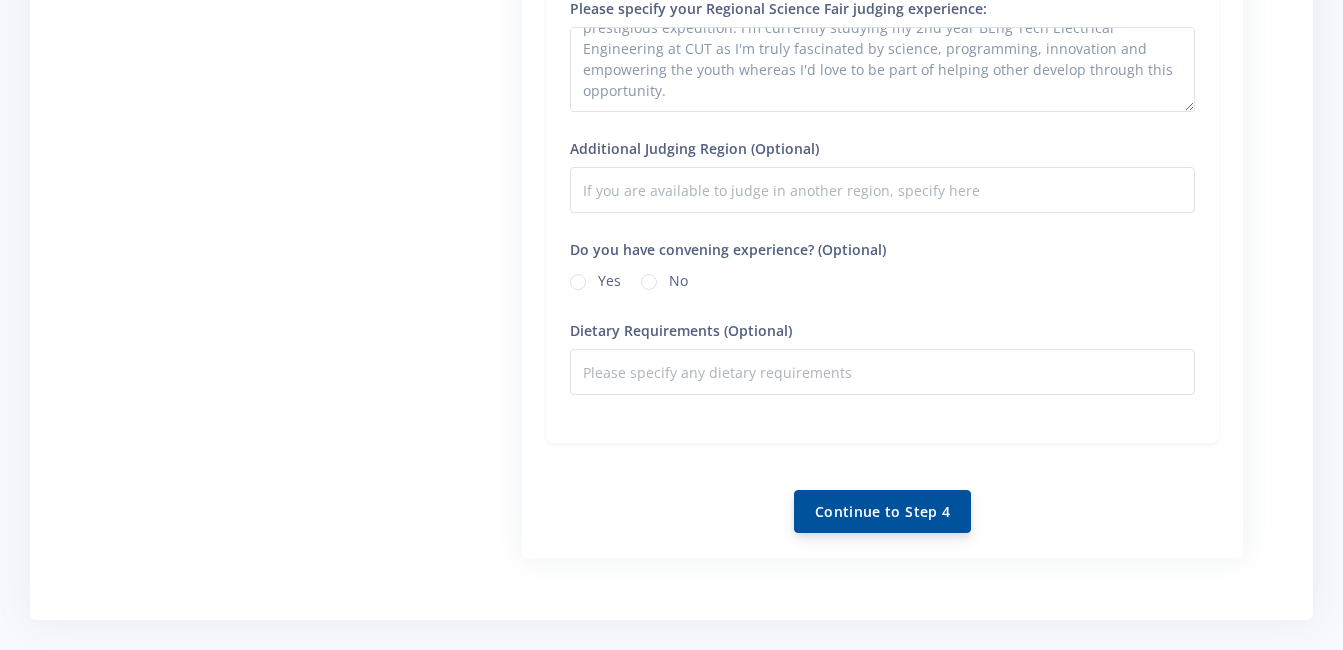 click on "Continue to Step 4" at bounding box center [882, 511] 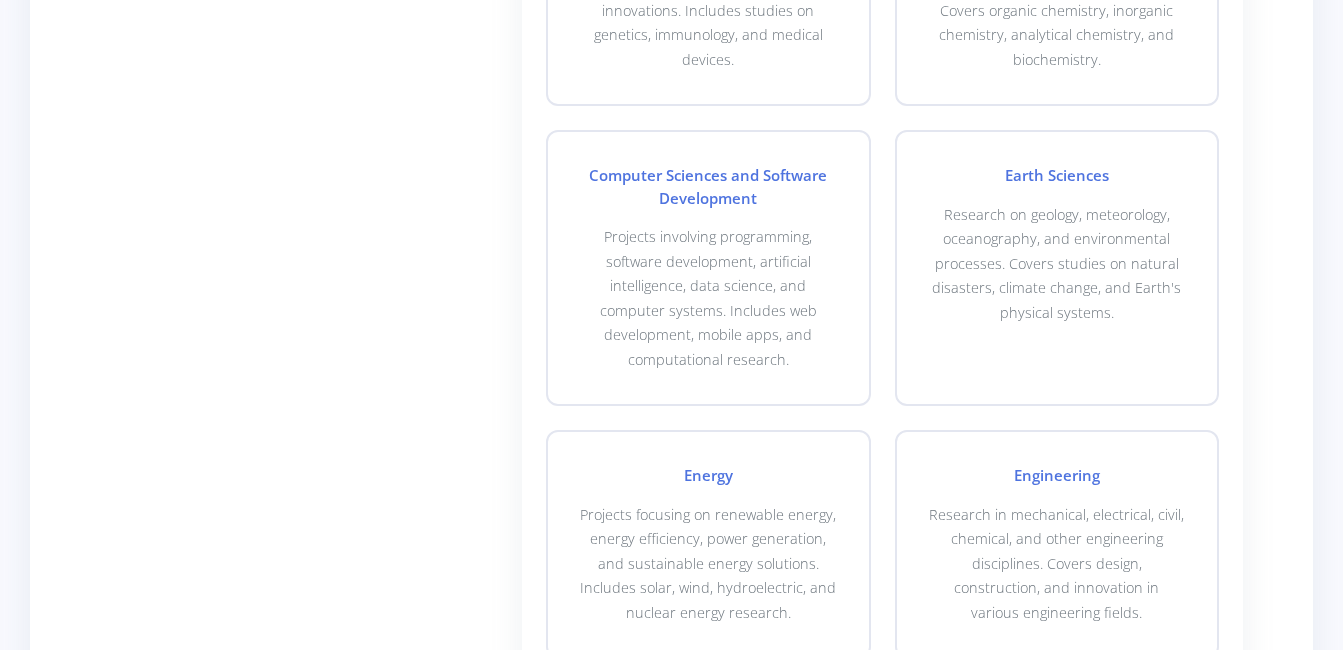 scroll, scrollTop: 990, scrollLeft: 0, axis: vertical 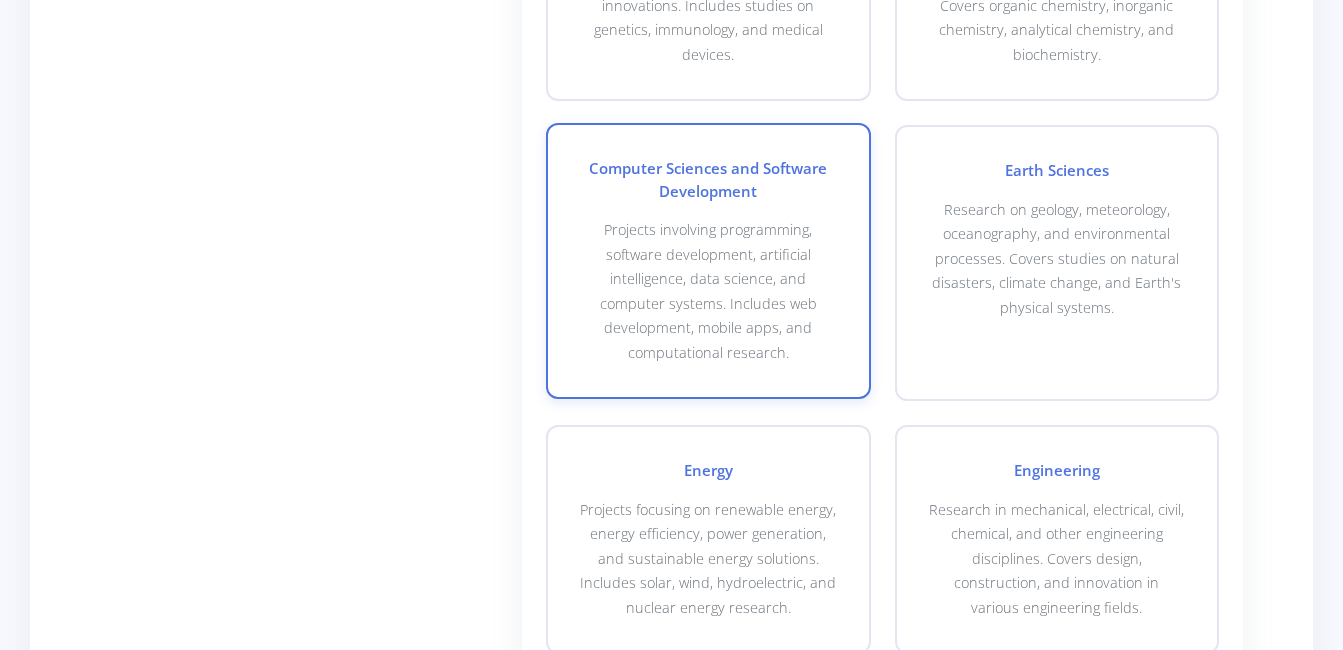 click on "Projects involving programming, software development, artificial intelligence, data science, and computer systems. Includes web development, mobile apps, and computational research." at bounding box center [708, 291] 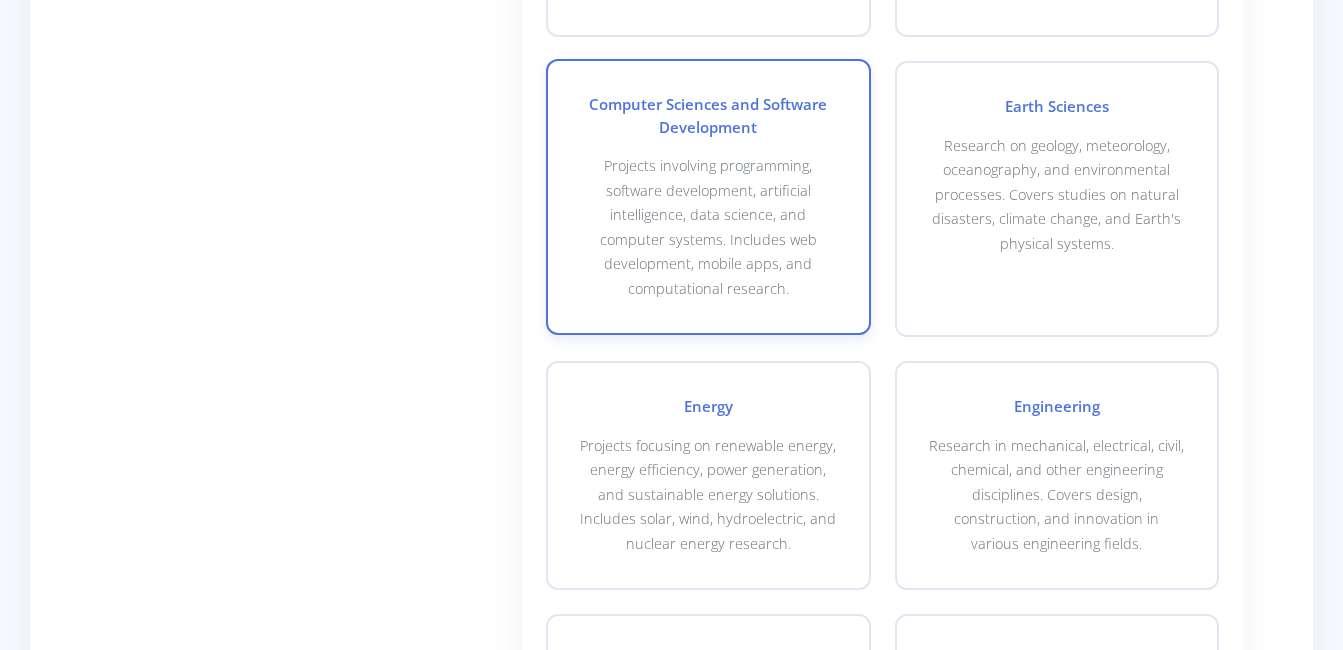 scroll, scrollTop: 1053, scrollLeft: 0, axis: vertical 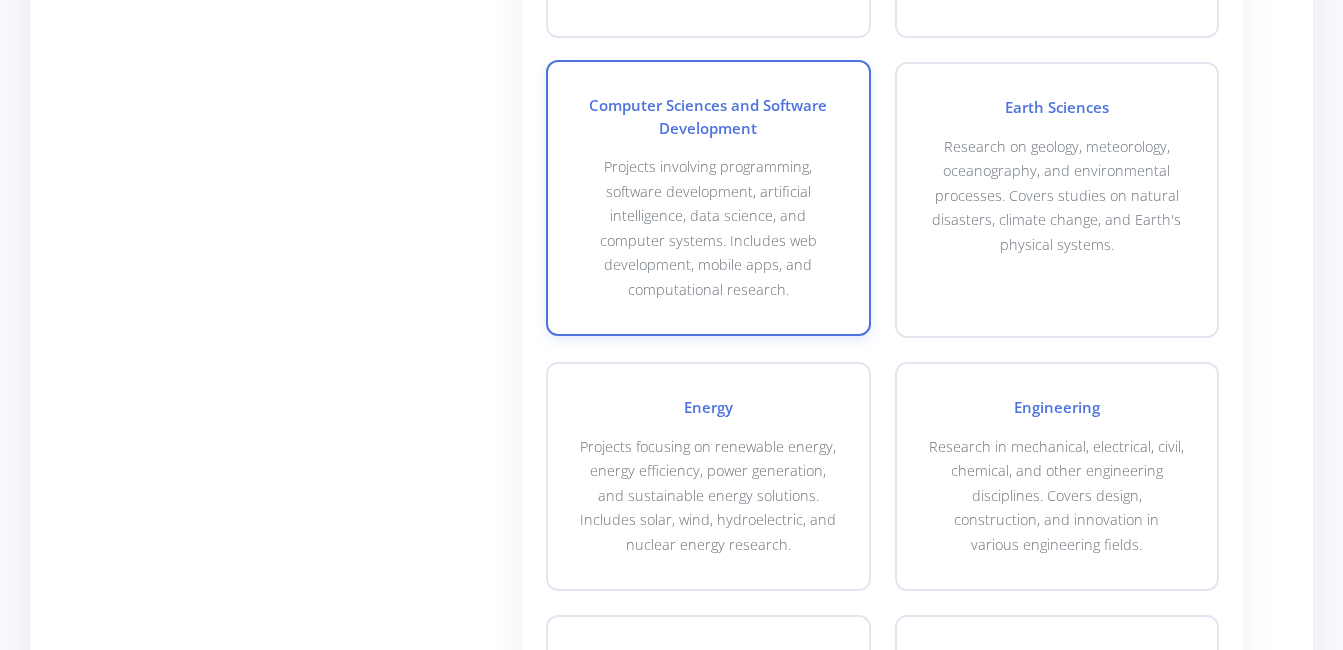 click on "Projects involving programming, software development, artificial intelligence, data science, and computer systems. Includes web development, mobile apps, and computational research." at bounding box center (708, 228) 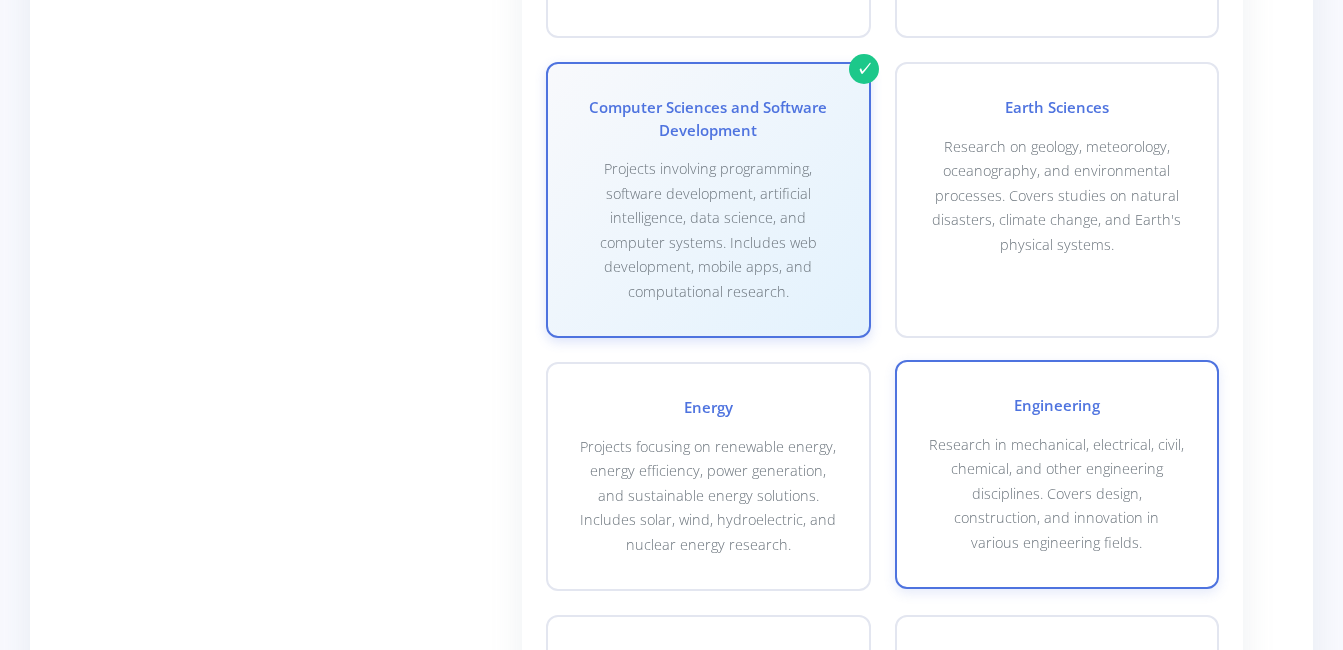 click on "Research in mechanical, electrical, civil, chemical, and other engineering disciplines. Covers design, construction, and innovation in various engineering fields." at bounding box center (1057, 494) 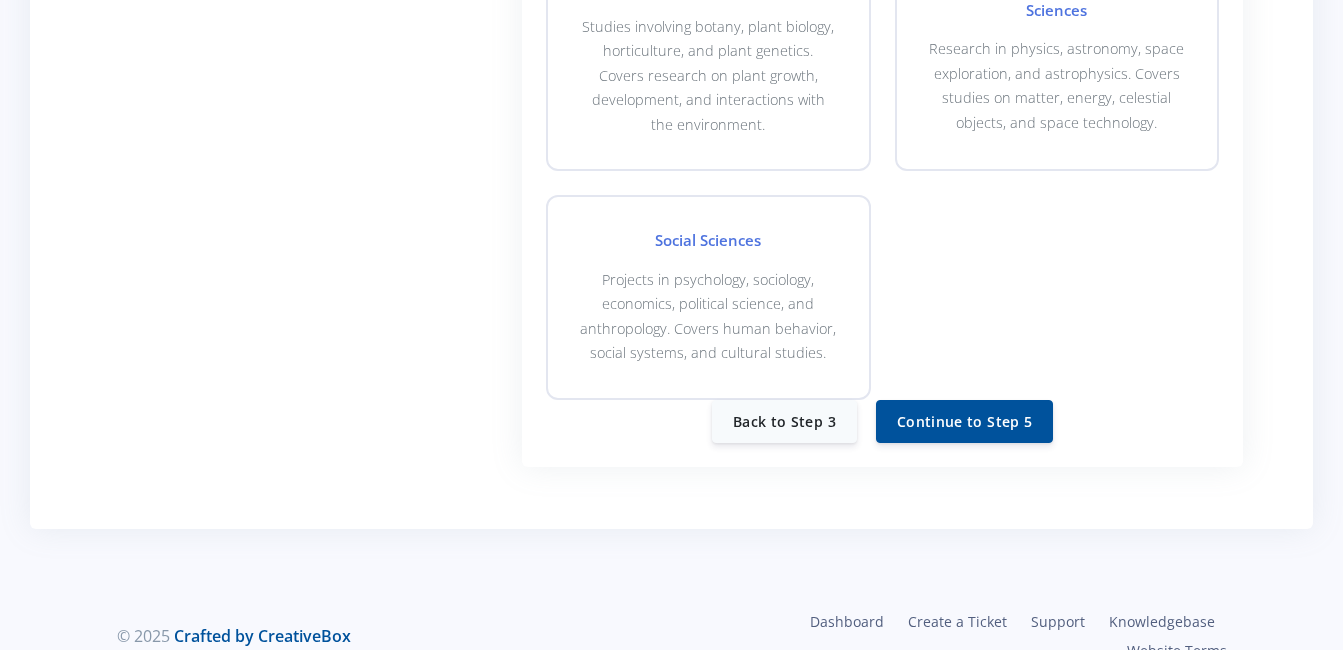 scroll, scrollTop: 2015, scrollLeft: 0, axis: vertical 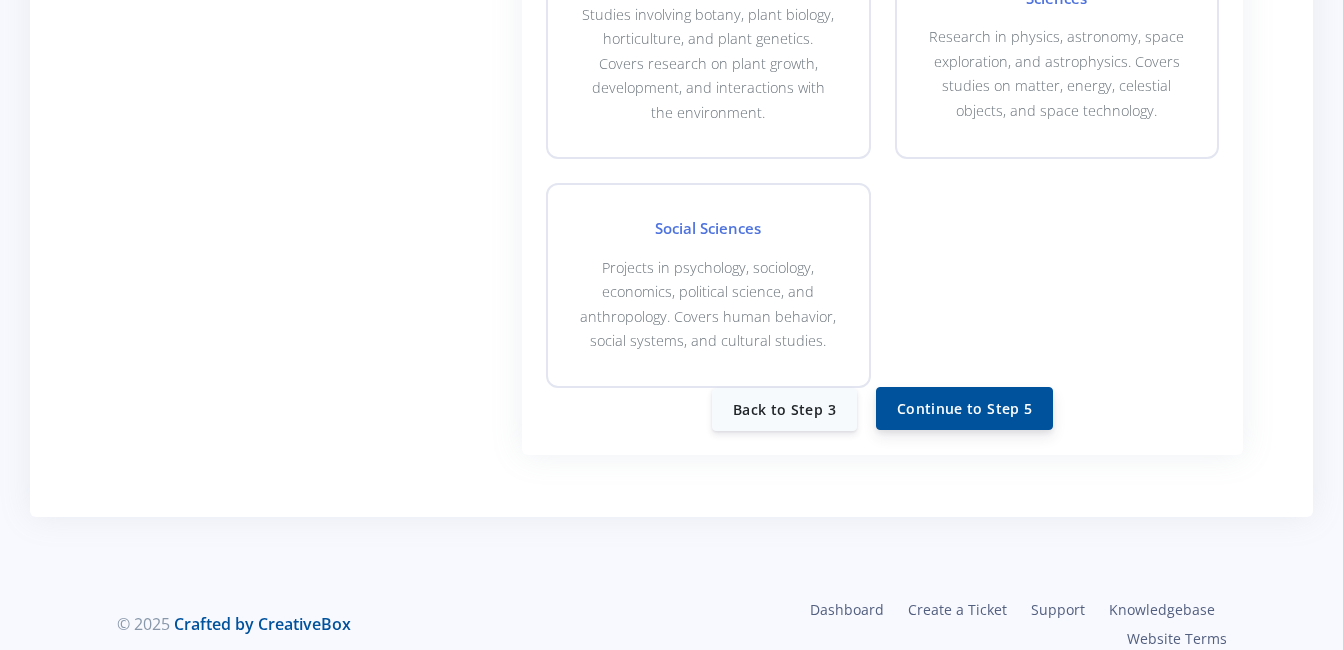 click on "Continue to Step 5" at bounding box center [964, 408] 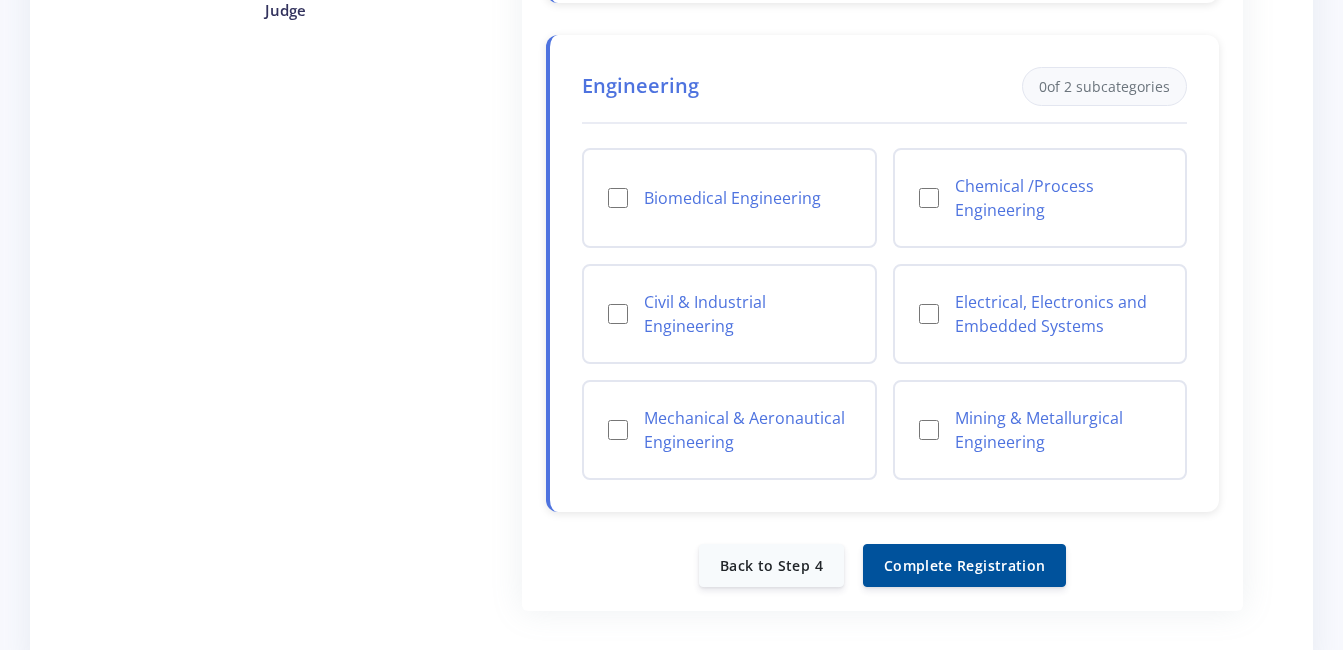 scroll, scrollTop: 600, scrollLeft: 0, axis: vertical 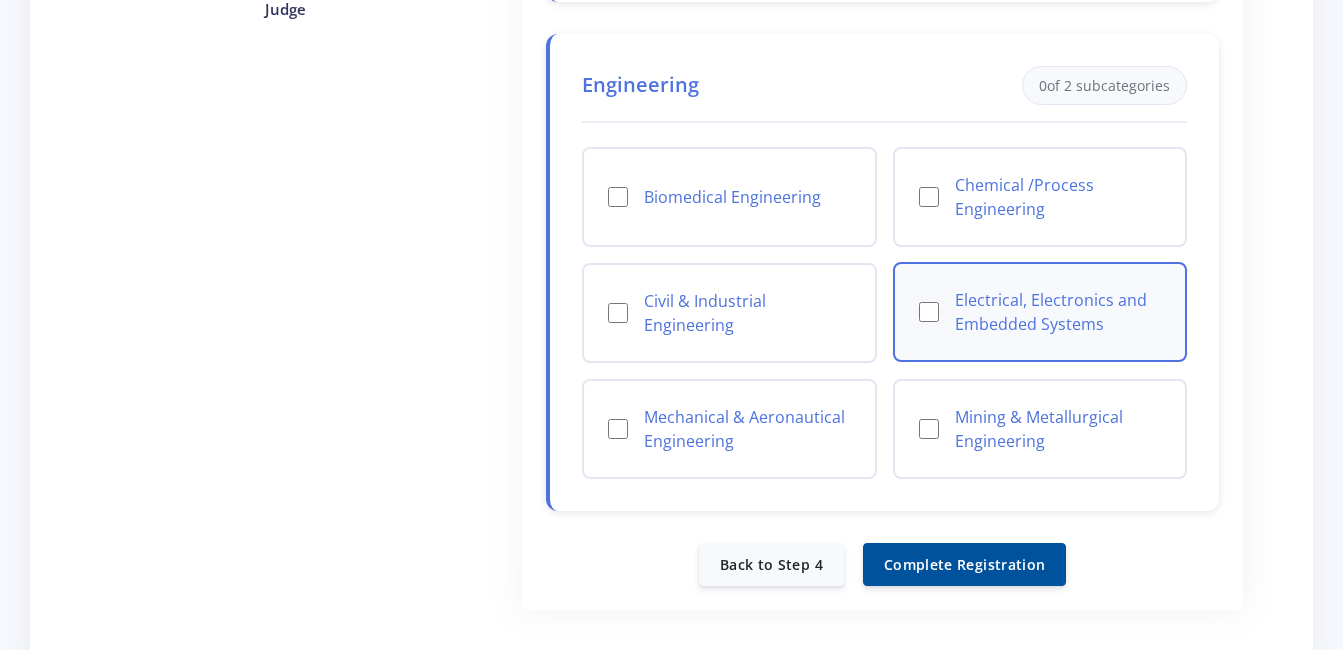click on "Electrical, Electronics and Embedded Systems" at bounding box center (1040, 312) 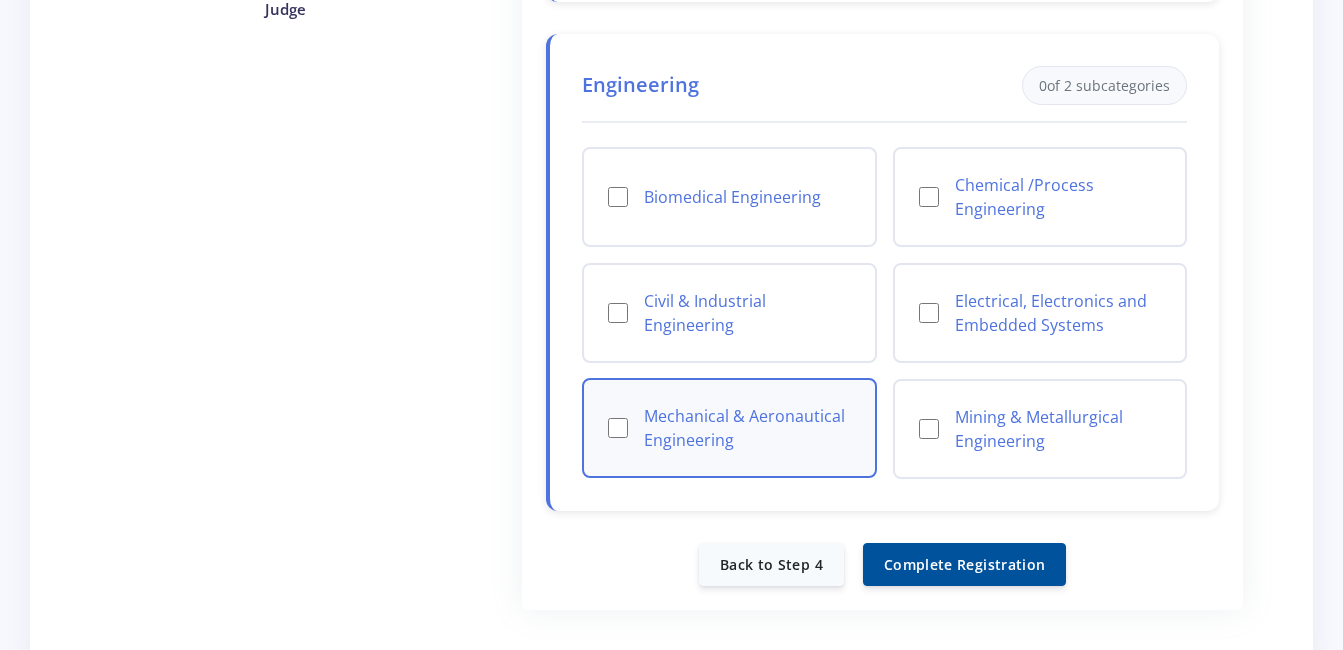 click on "Mechanical & Aeronautical Engineering" at bounding box center (747, 428) 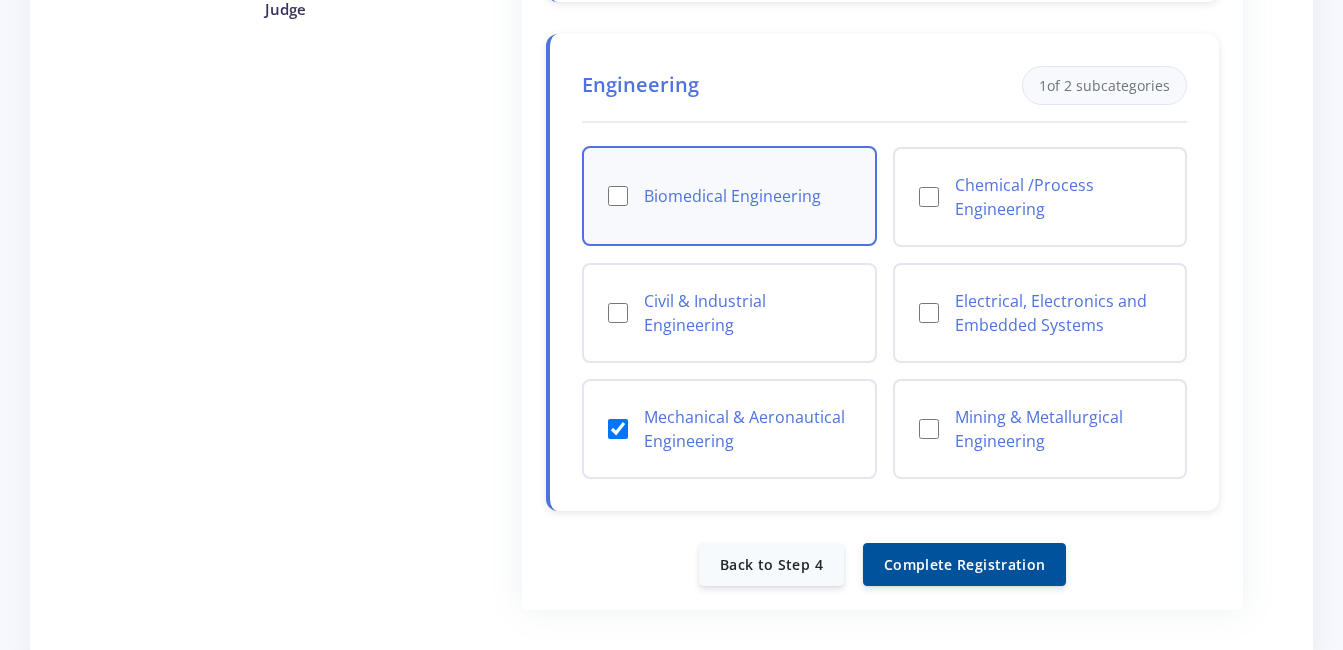 click on "Biomedical Engineering" at bounding box center (747, 196) 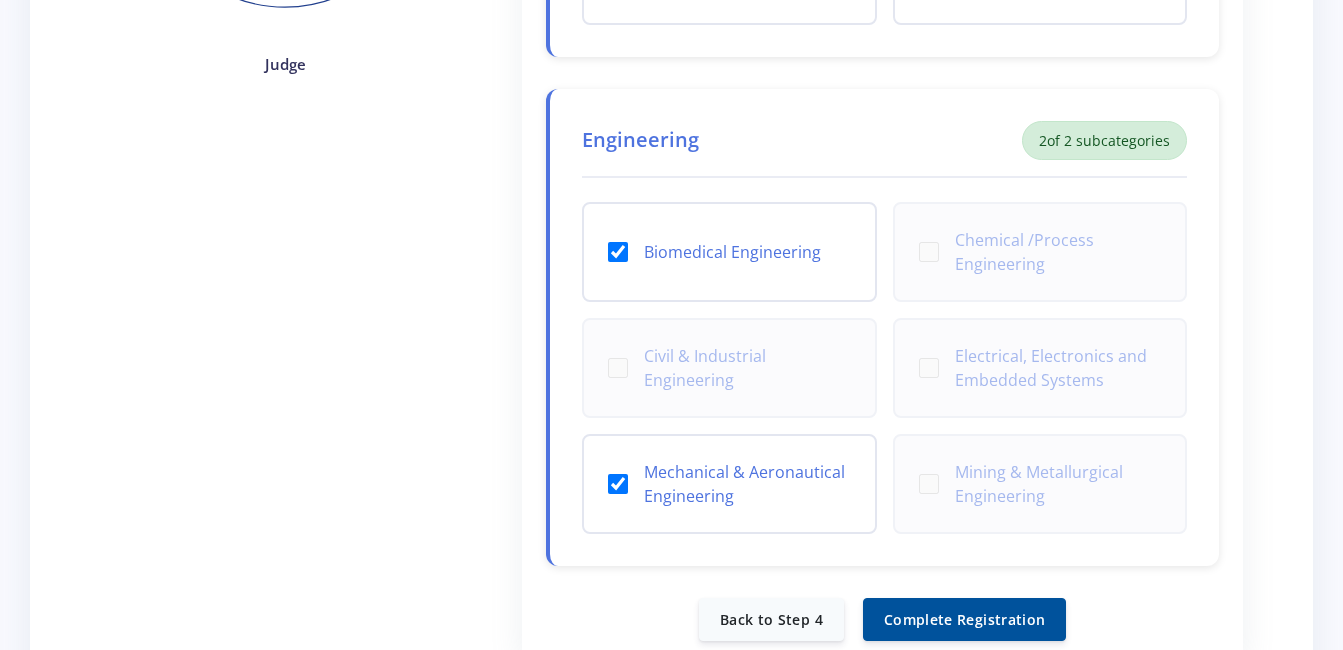 scroll, scrollTop: 544, scrollLeft: 0, axis: vertical 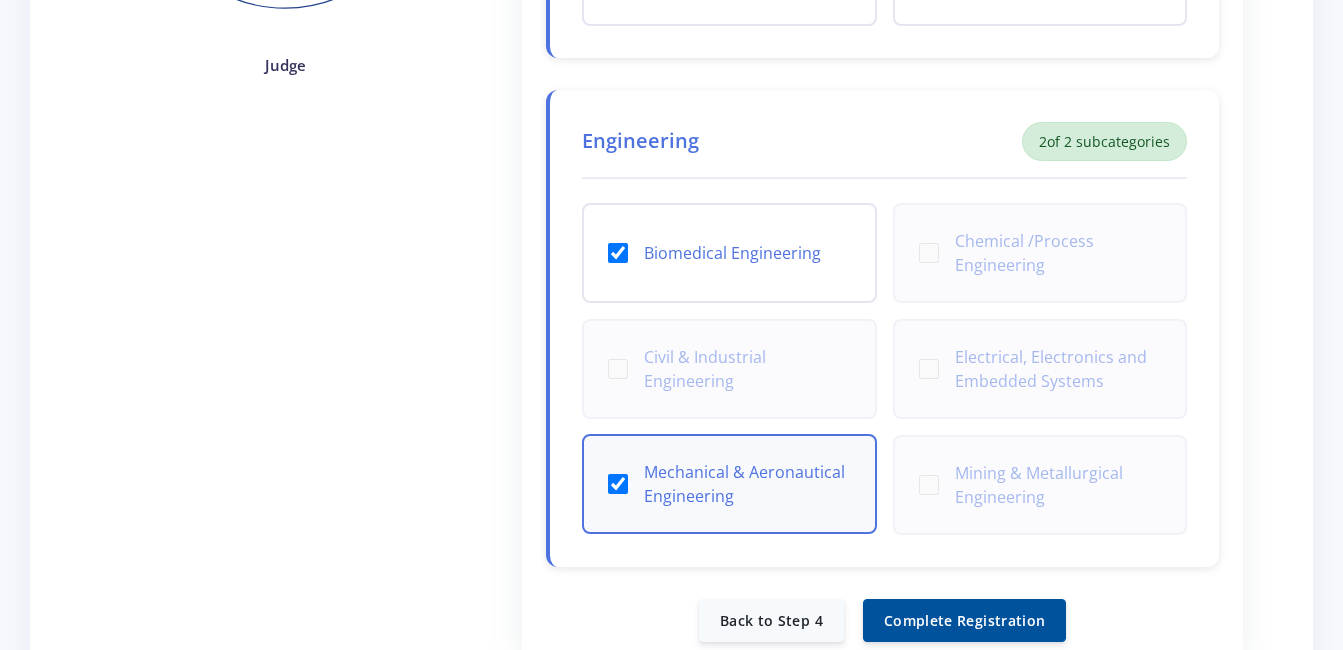 click on "Mechanical & Aeronautical Engineering" at bounding box center (729, 484) 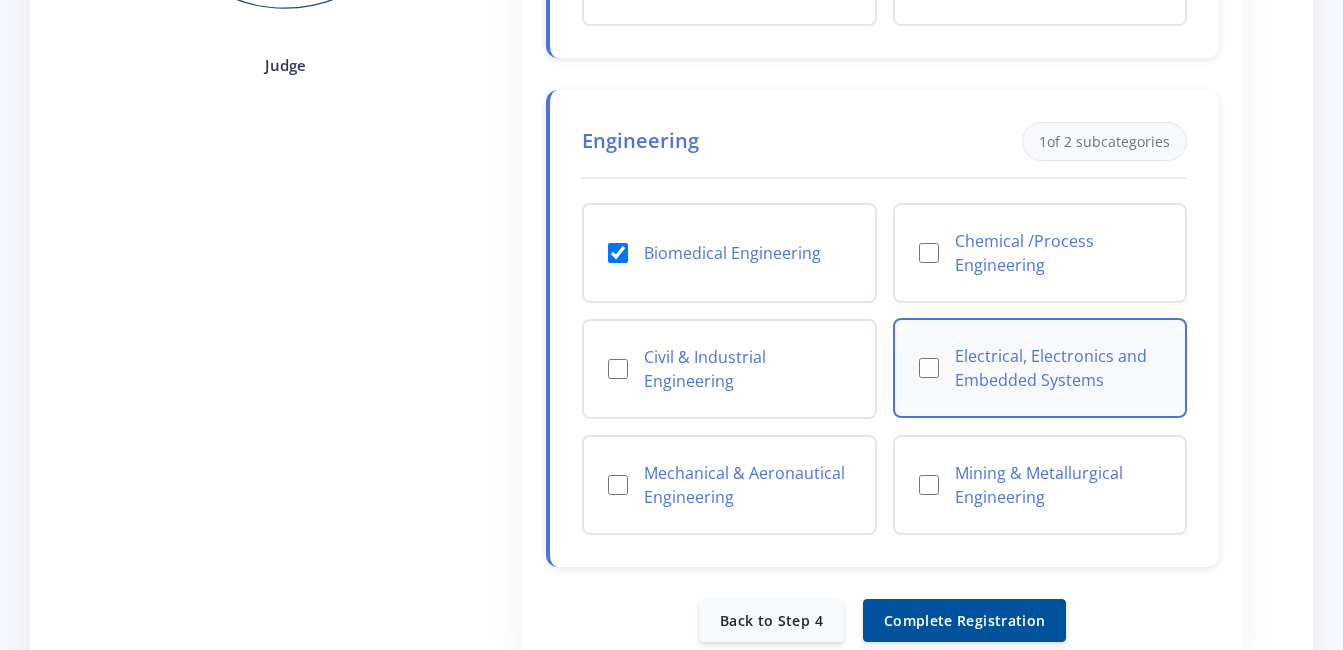 click on "Electrical, Electronics and Embedded Systems" at bounding box center [1040, 368] 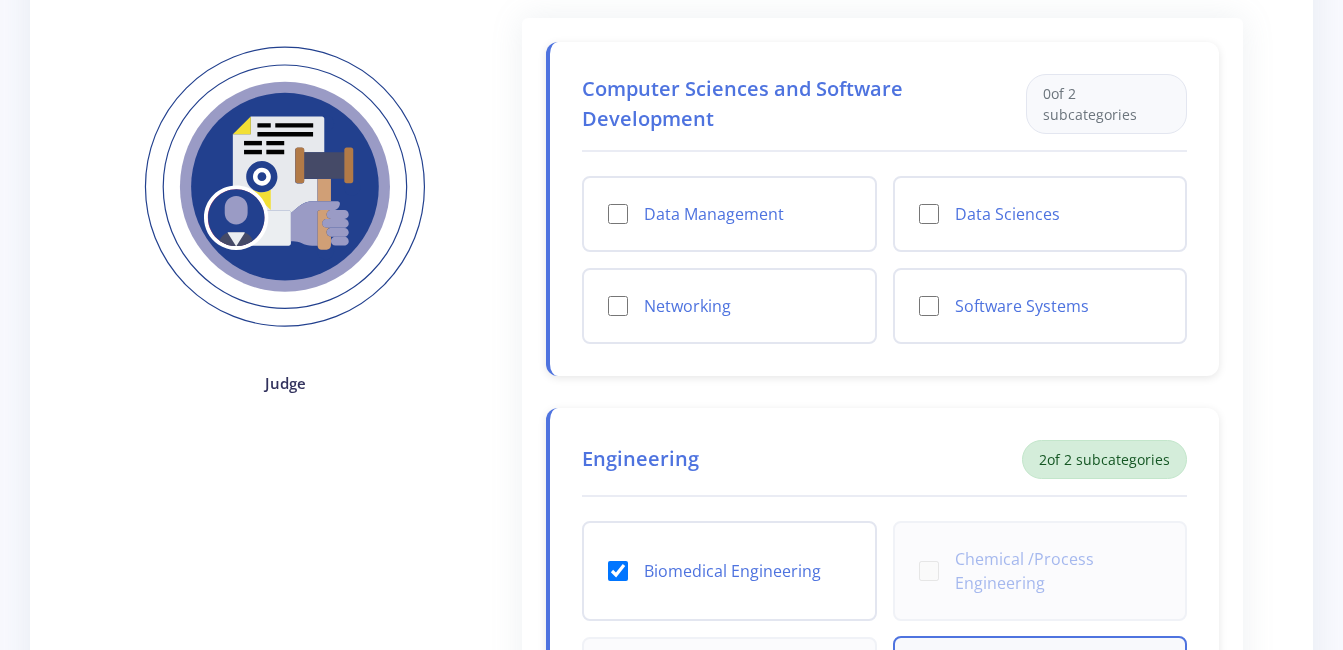 scroll, scrollTop: 223, scrollLeft: 0, axis: vertical 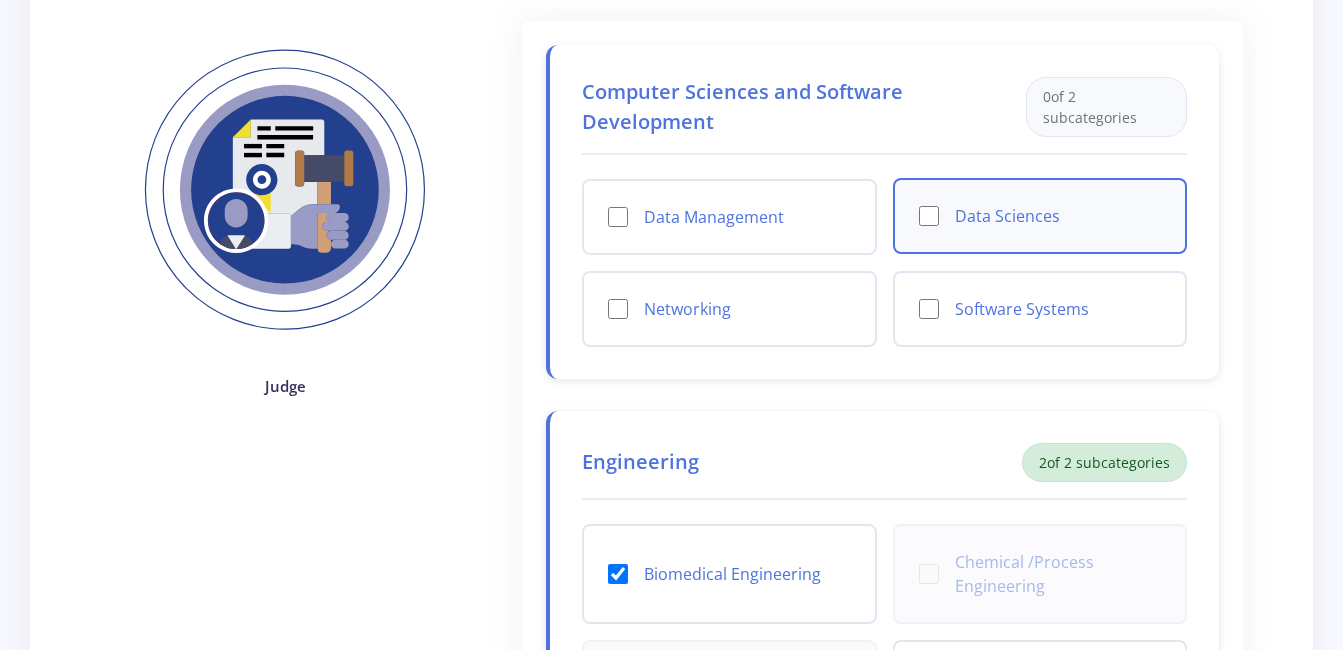 click on "Data Sciences" at bounding box center (1040, 216) 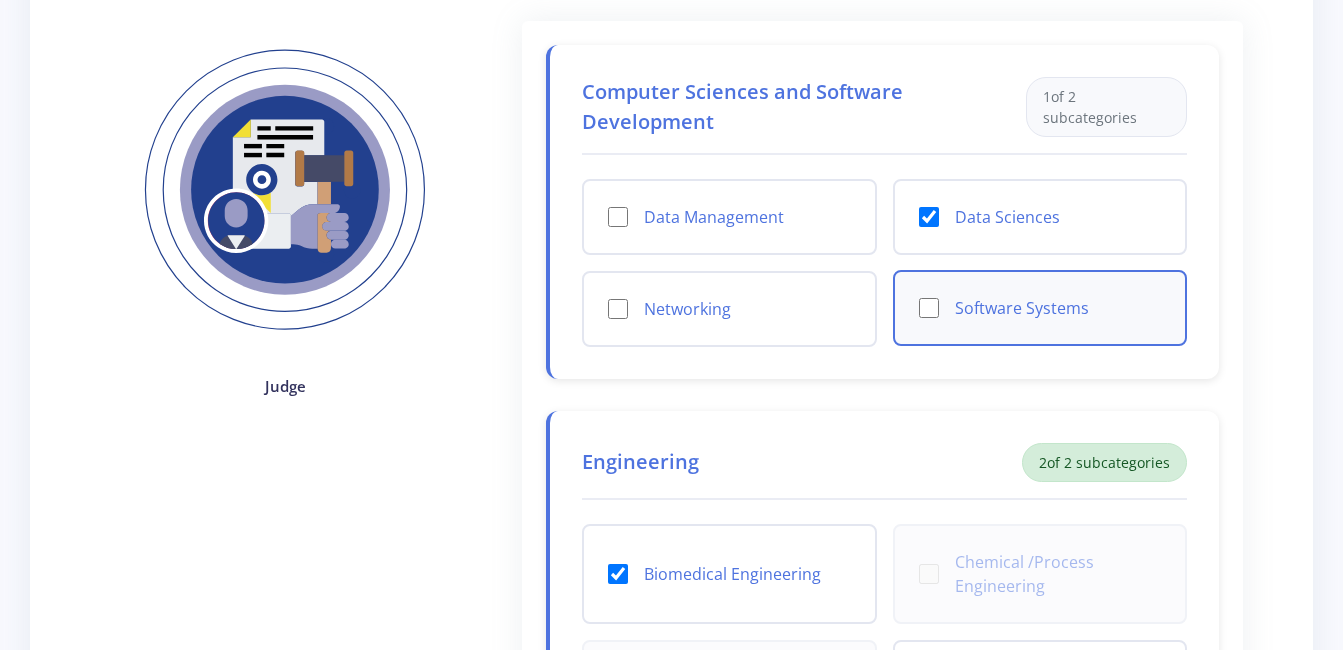 click on "Software Systems" at bounding box center [1040, 308] 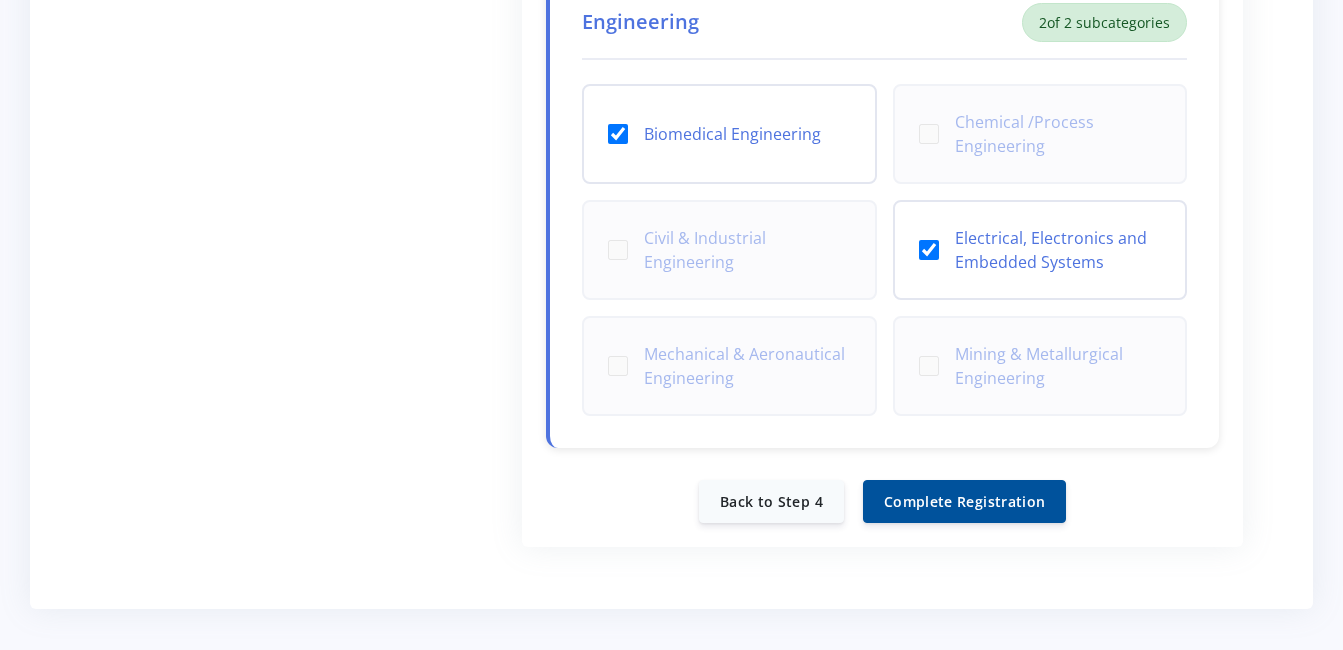 scroll, scrollTop: 806, scrollLeft: 0, axis: vertical 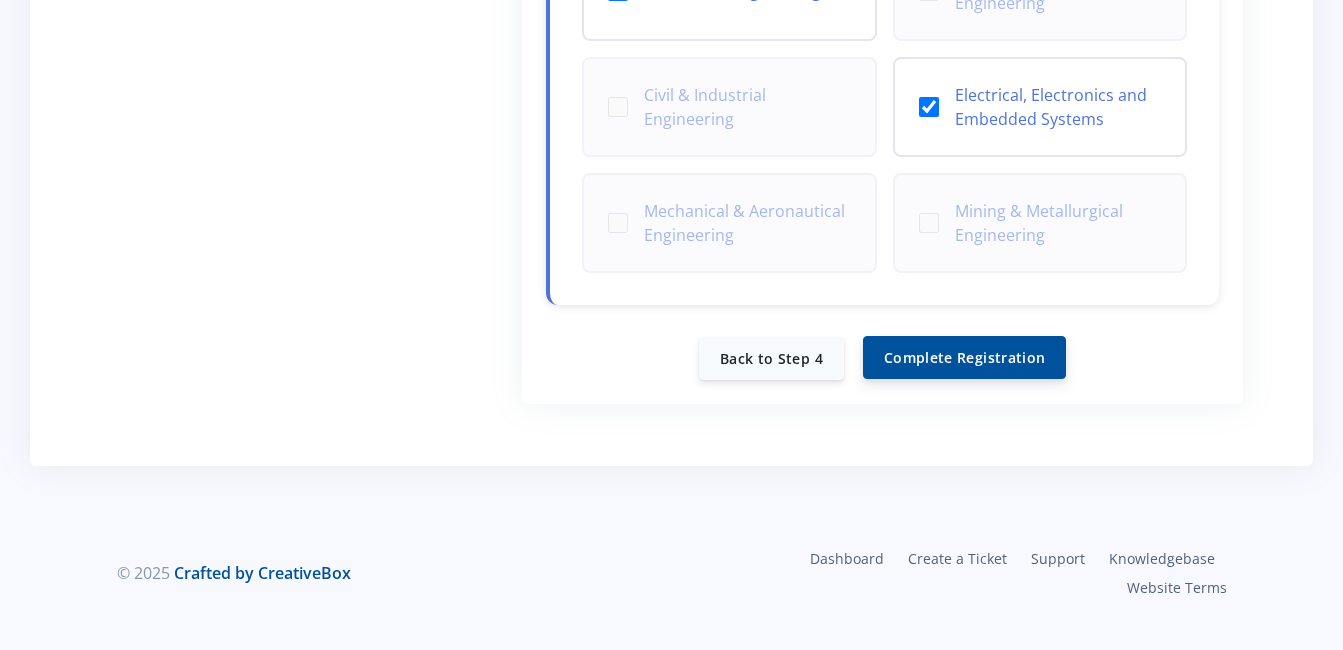 click on "Complete Registration" at bounding box center (964, 357) 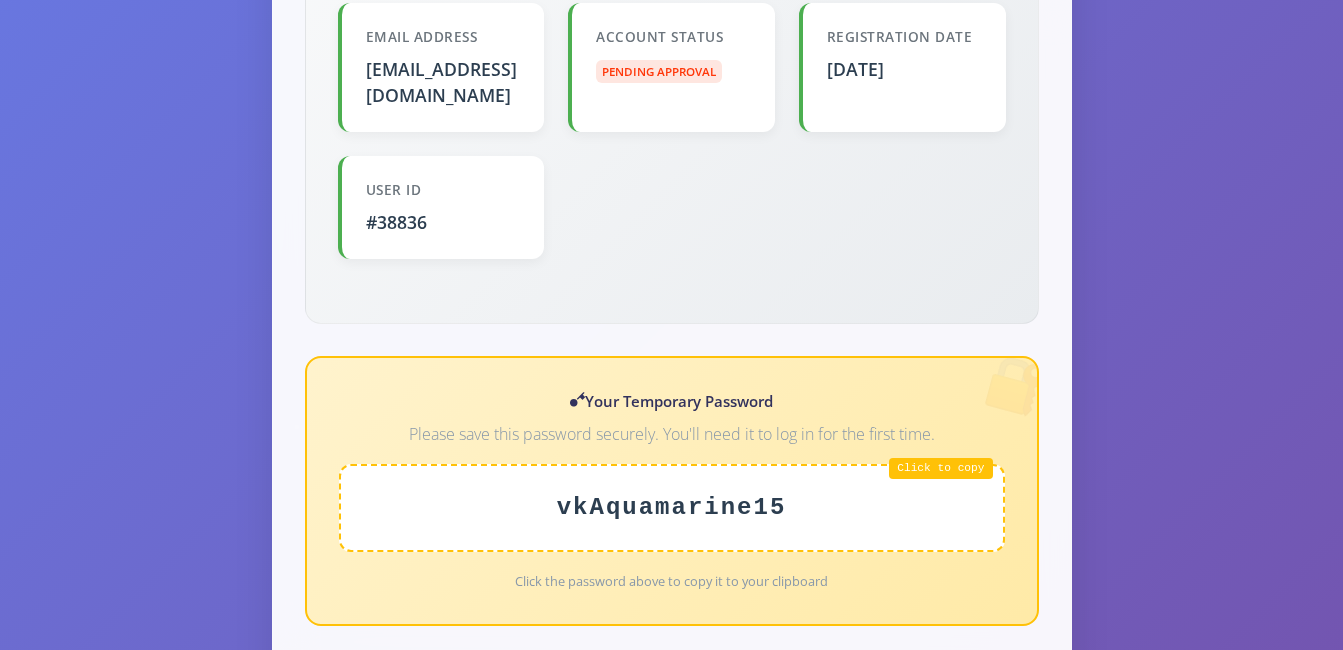 scroll, scrollTop: 609, scrollLeft: 0, axis: vertical 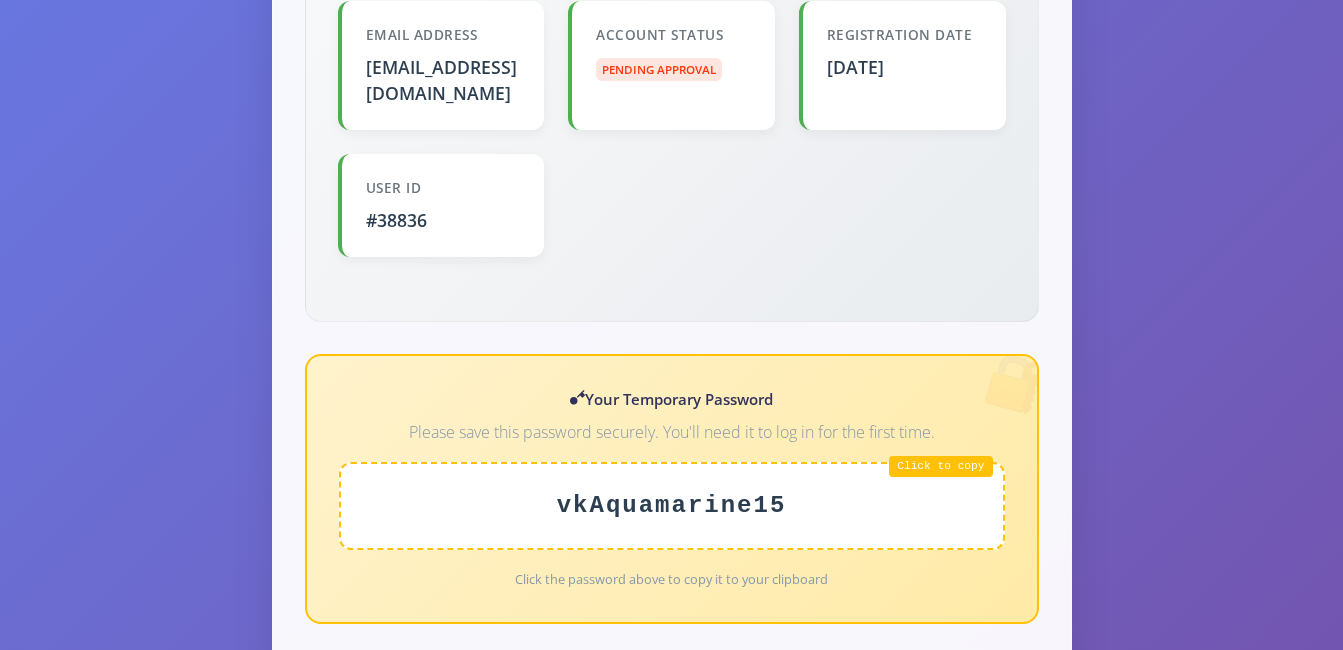 click on "vkAquamarine15" at bounding box center (672, 506) 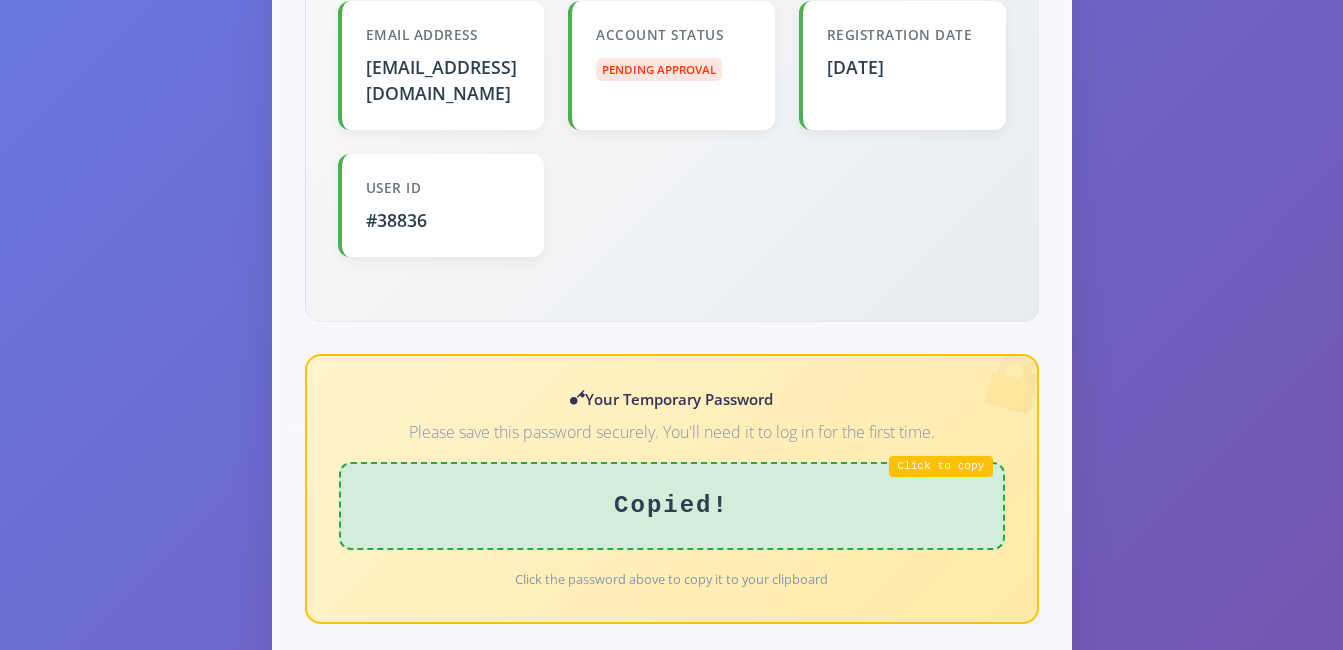 click on "Copied!" at bounding box center [672, 506] 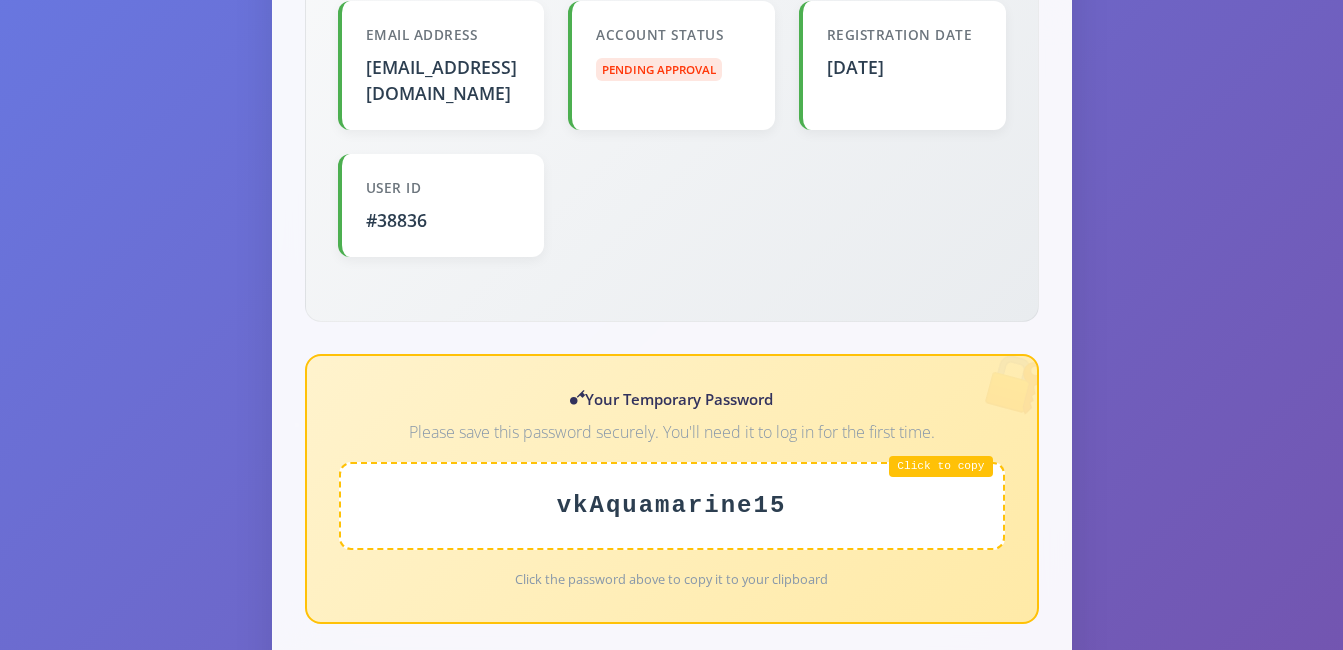click on "vkAquamarine15" at bounding box center [672, 506] 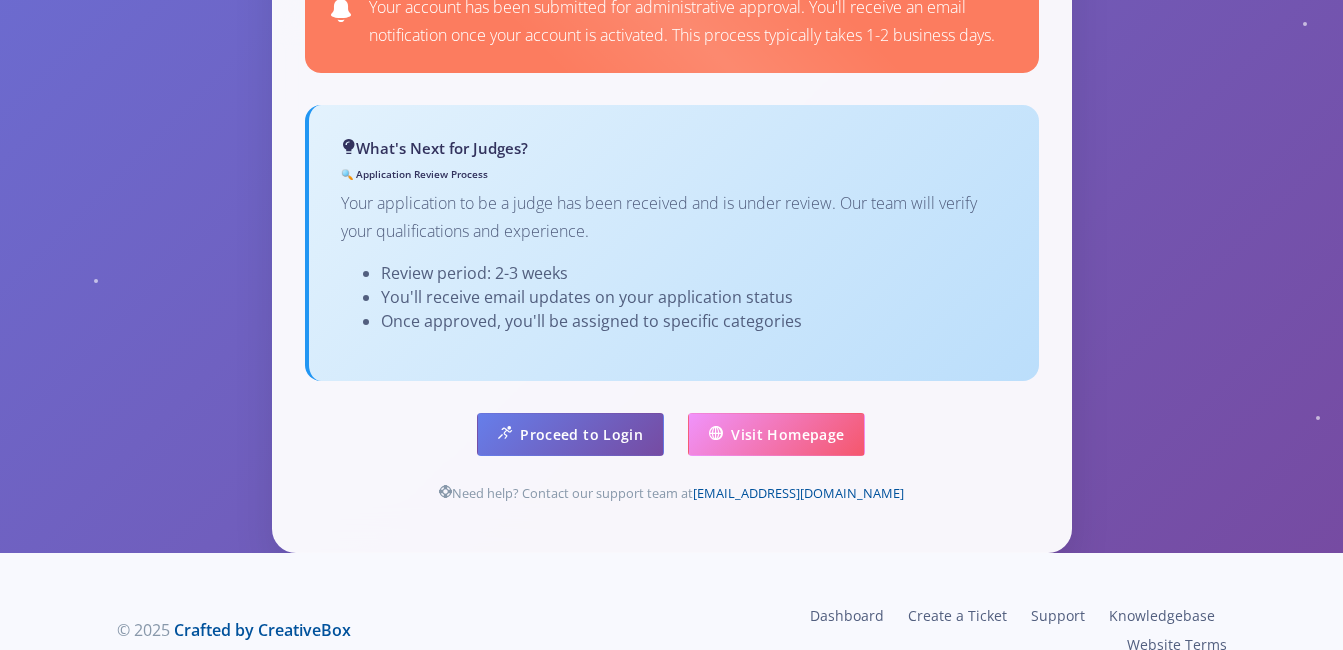 scroll, scrollTop: 1319, scrollLeft: 0, axis: vertical 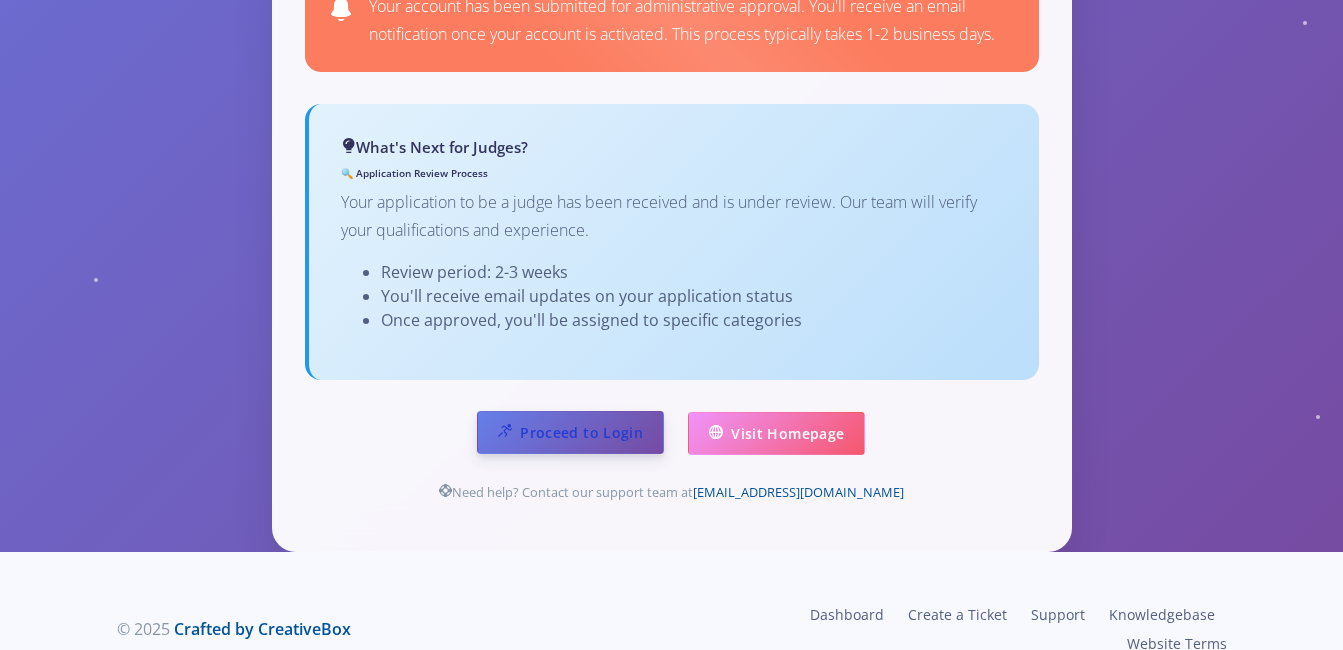 click on "Proceed to Login" at bounding box center [570, 432] 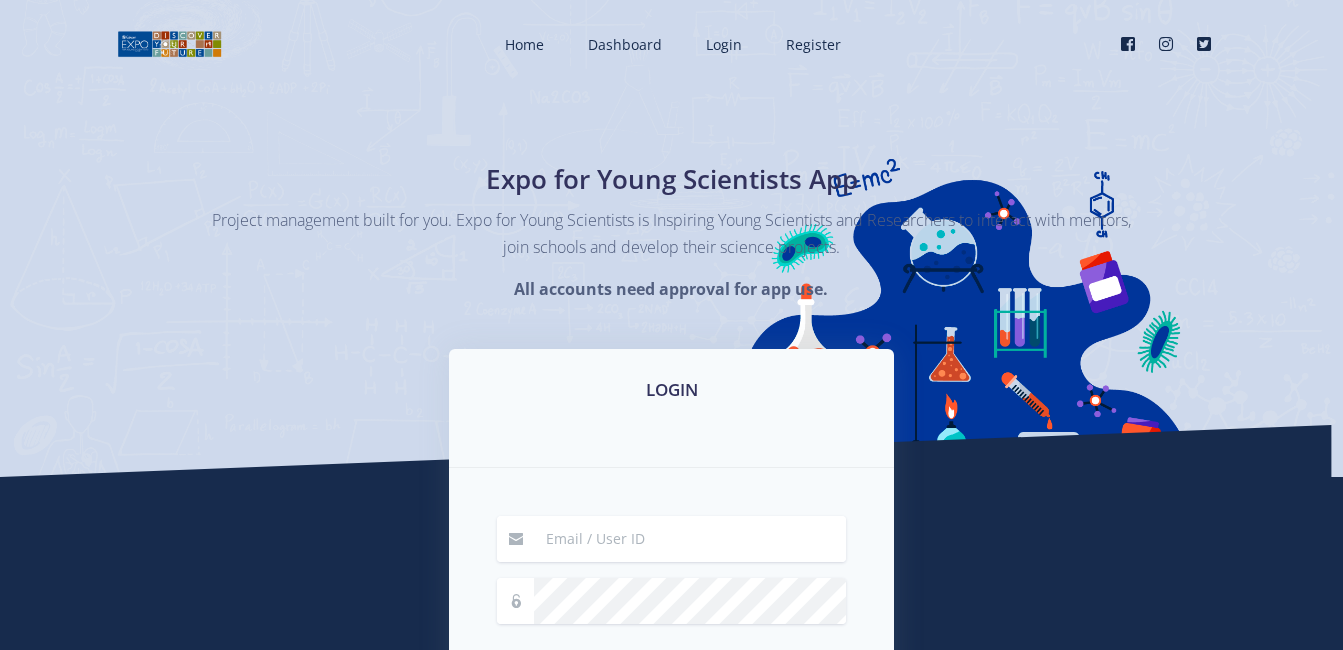 scroll, scrollTop: 0, scrollLeft: 0, axis: both 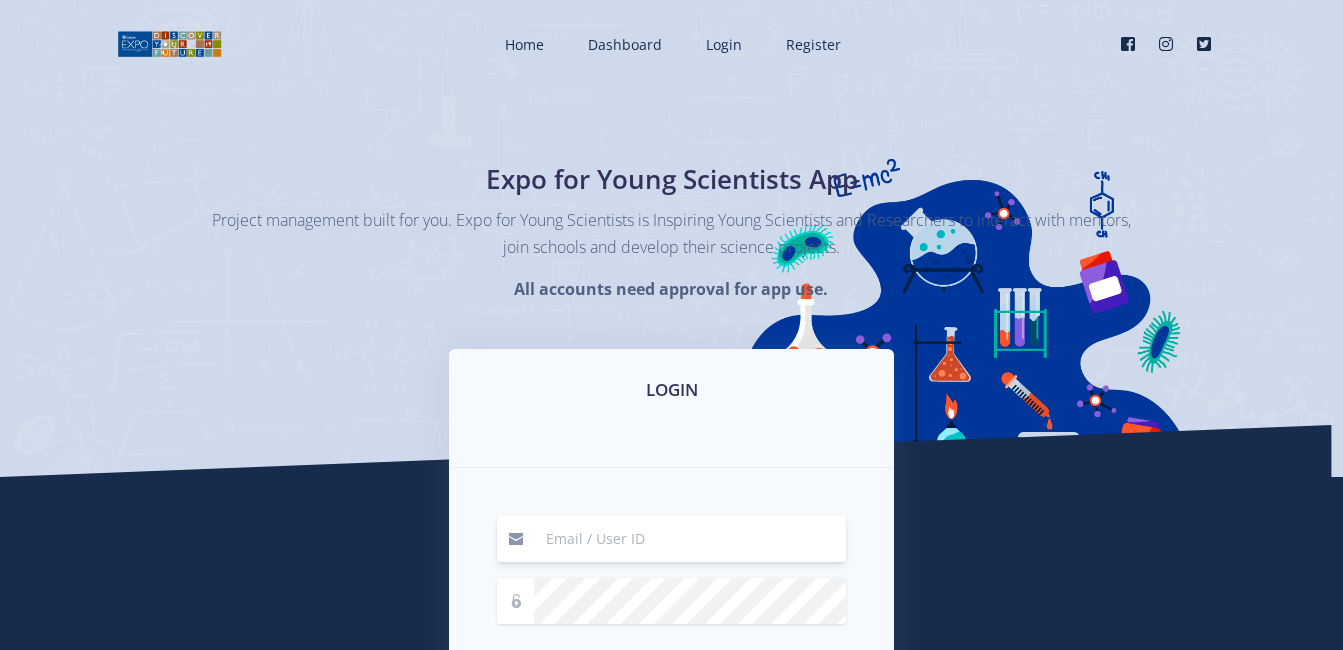 type on "[EMAIL_ADDRESS][DOMAIN_NAME]" 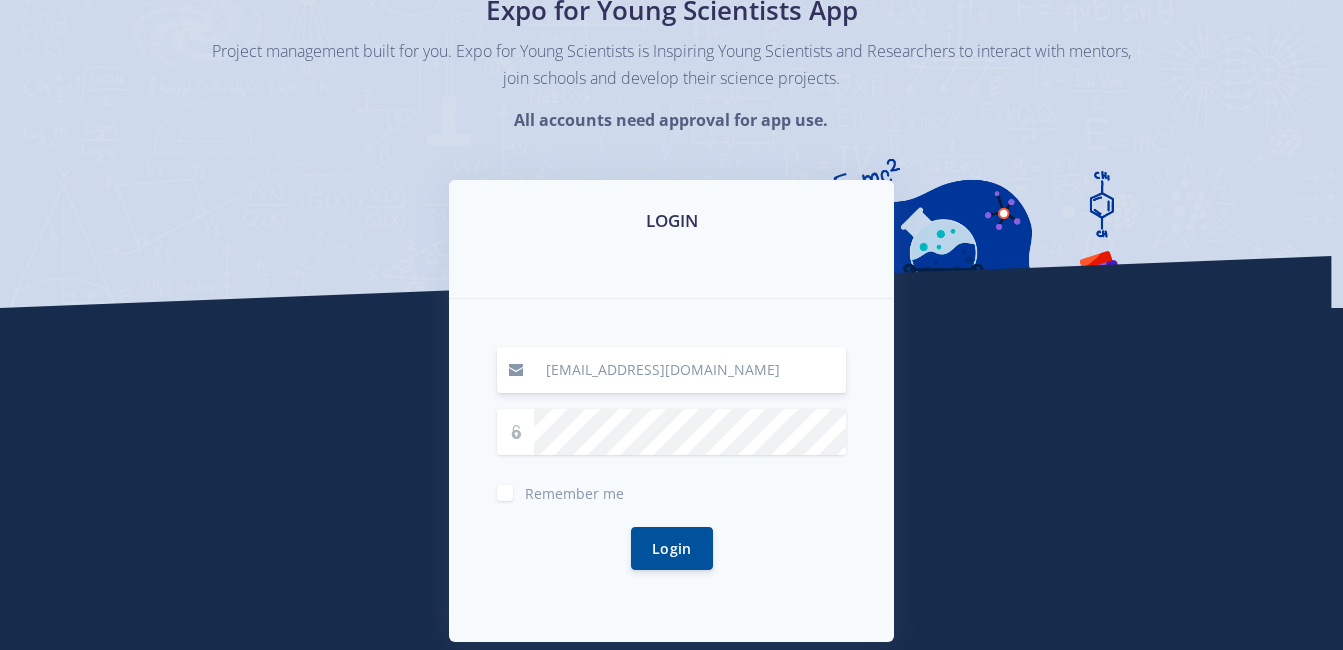 scroll, scrollTop: 168, scrollLeft: 0, axis: vertical 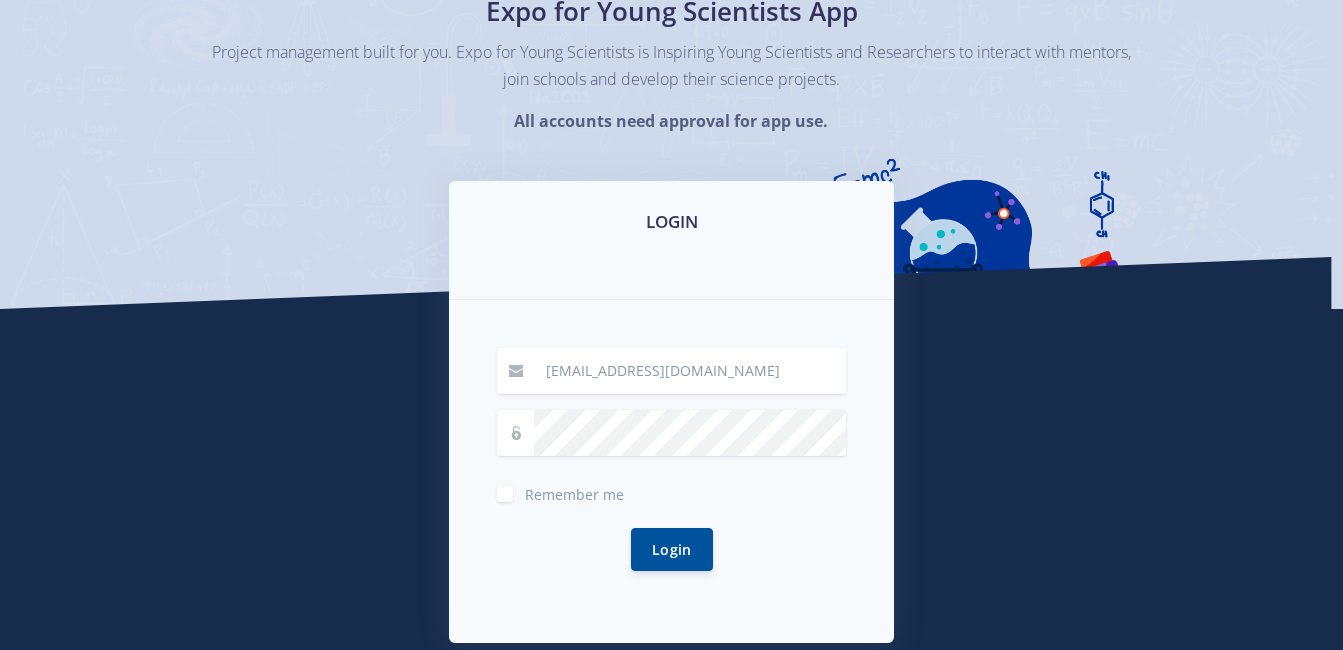 click on "Remember me" at bounding box center [574, 494] 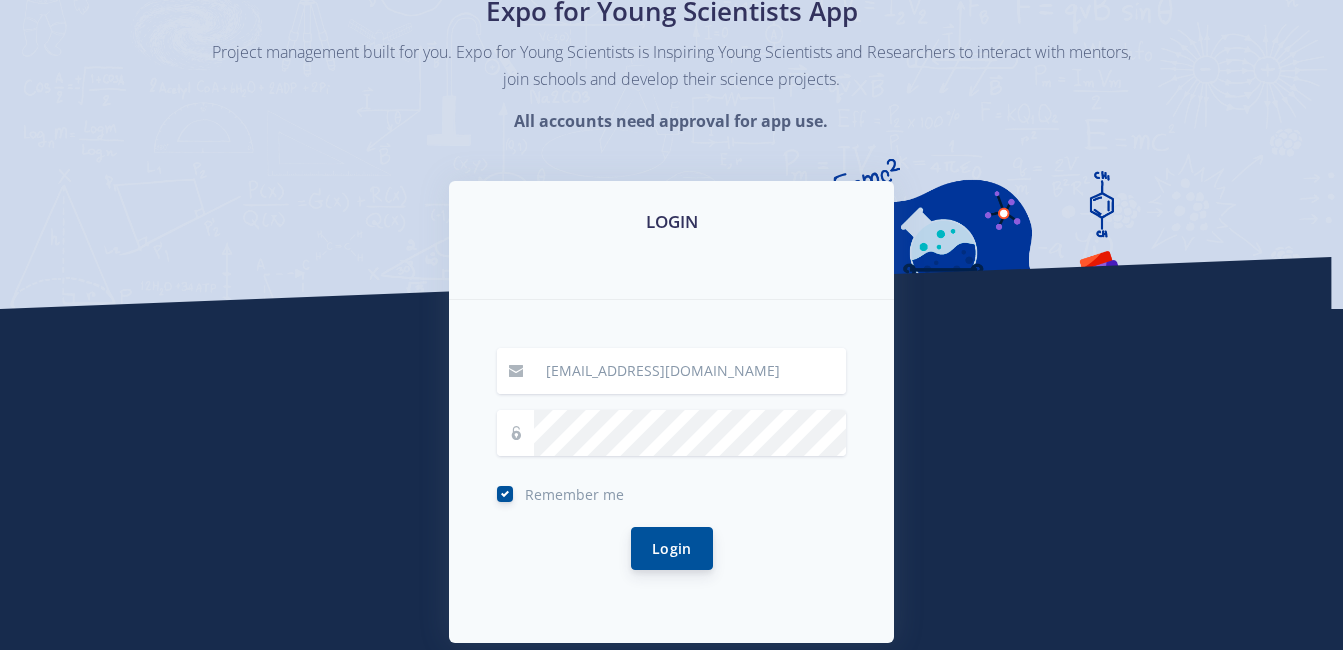 click on "Login" at bounding box center (672, 548) 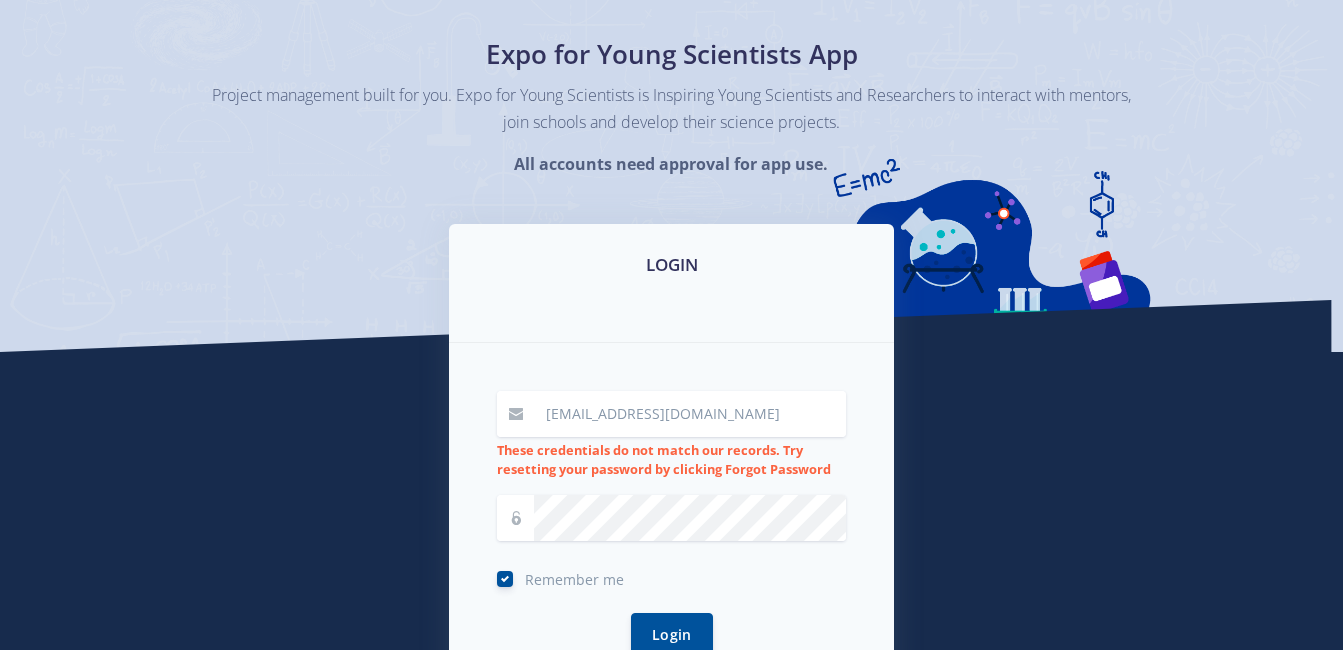 scroll, scrollTop: 130, scrollLeft: 0, axis: vertical 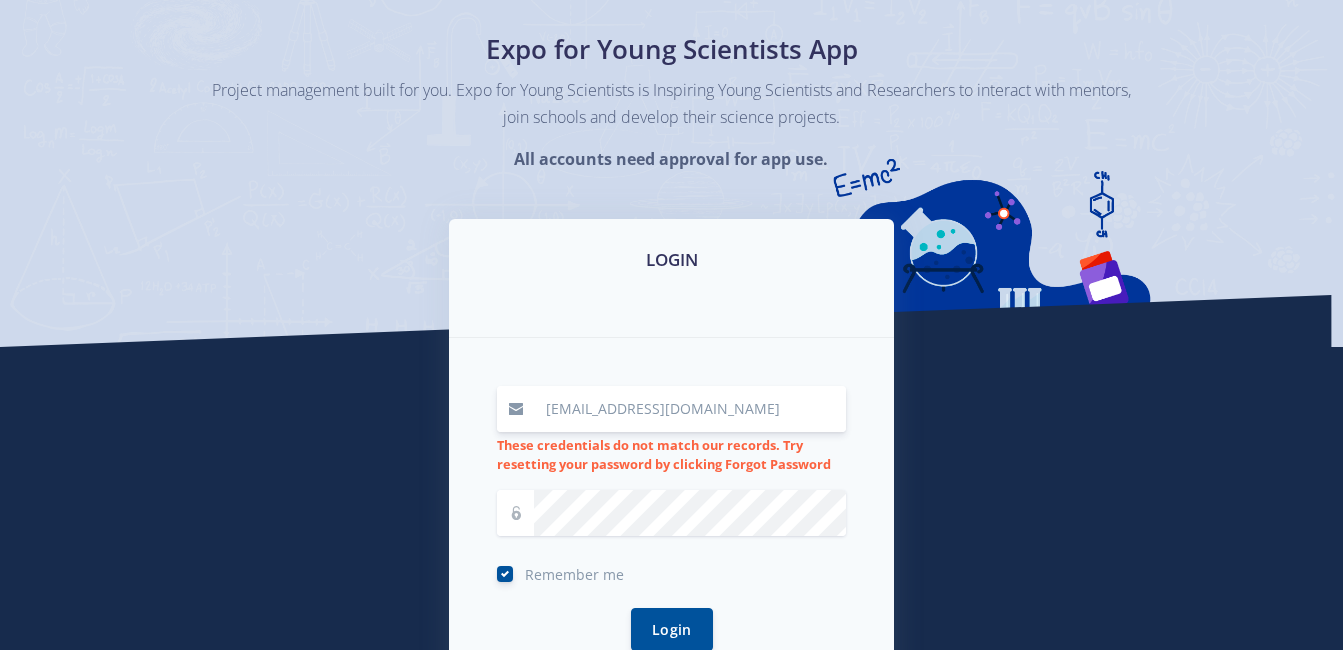 drag, startPoint x: 754, startPoint y: 411, endPoint x: 526, endPoint y: 408, distance: 228.01973 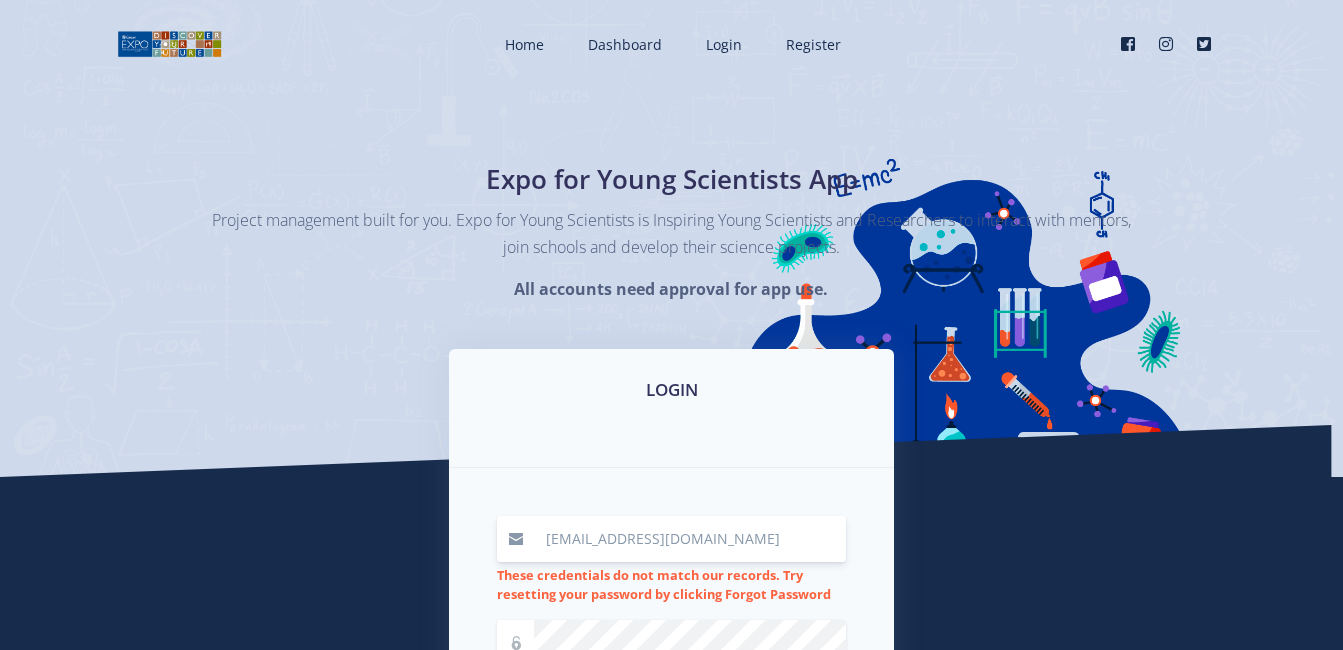 scroll, scrollTop: 167, scrollLeft: 0, axis: vertical 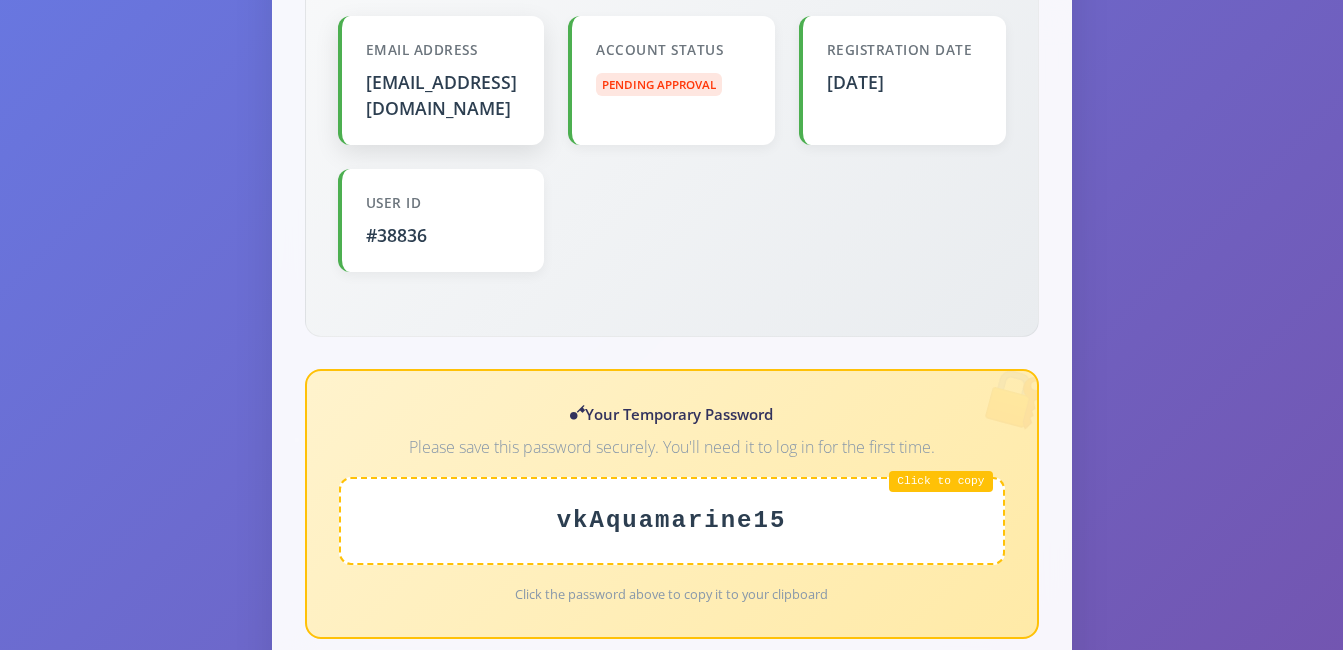click on "[EMAIL_ADDRESS][DOMAIN_NAME]" at bounding box center [443, 95] 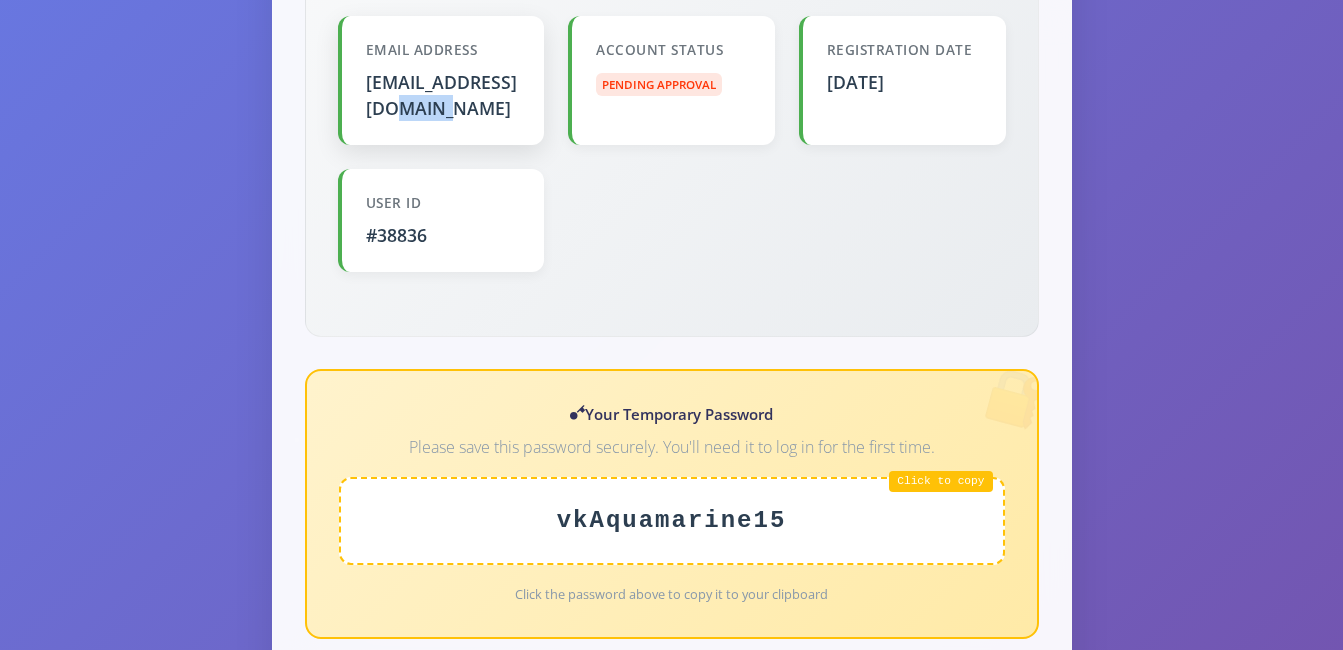 click on "[EMAIL_ADDRESS][DOMAIN_NAME]" at bounding box center (443, 95) 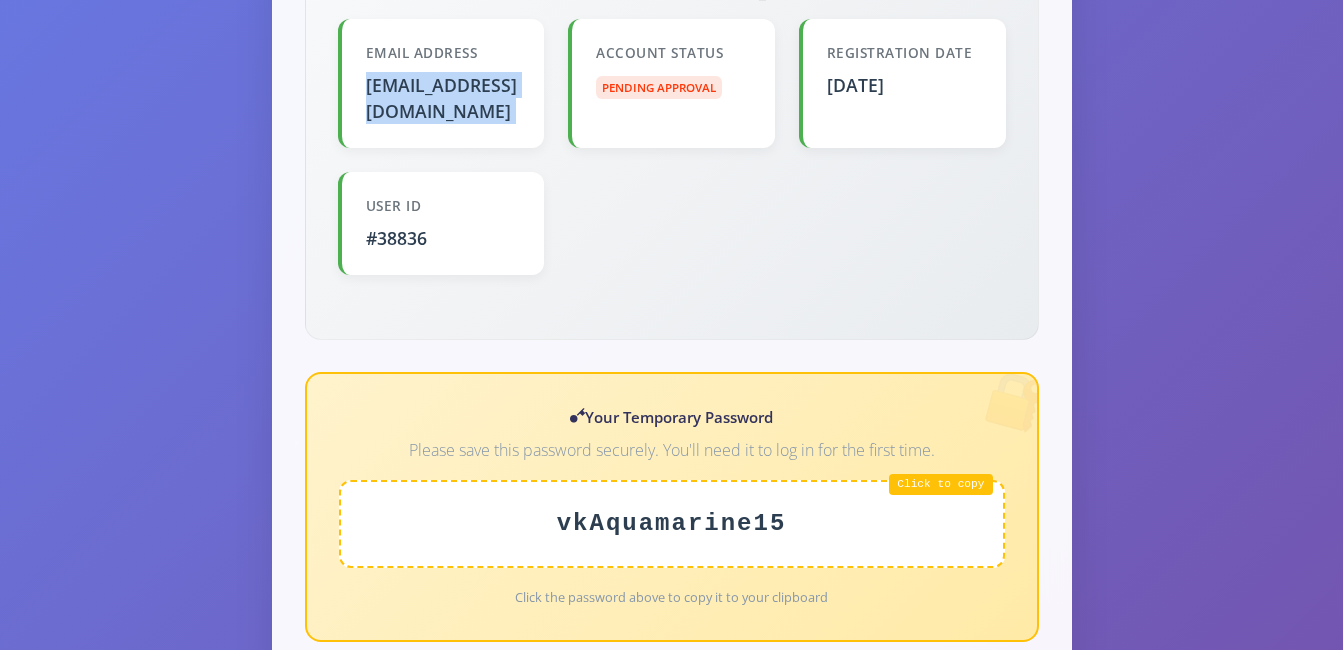 scroll, scrollTop: 590, scrollLeft: 0, axis: vertical 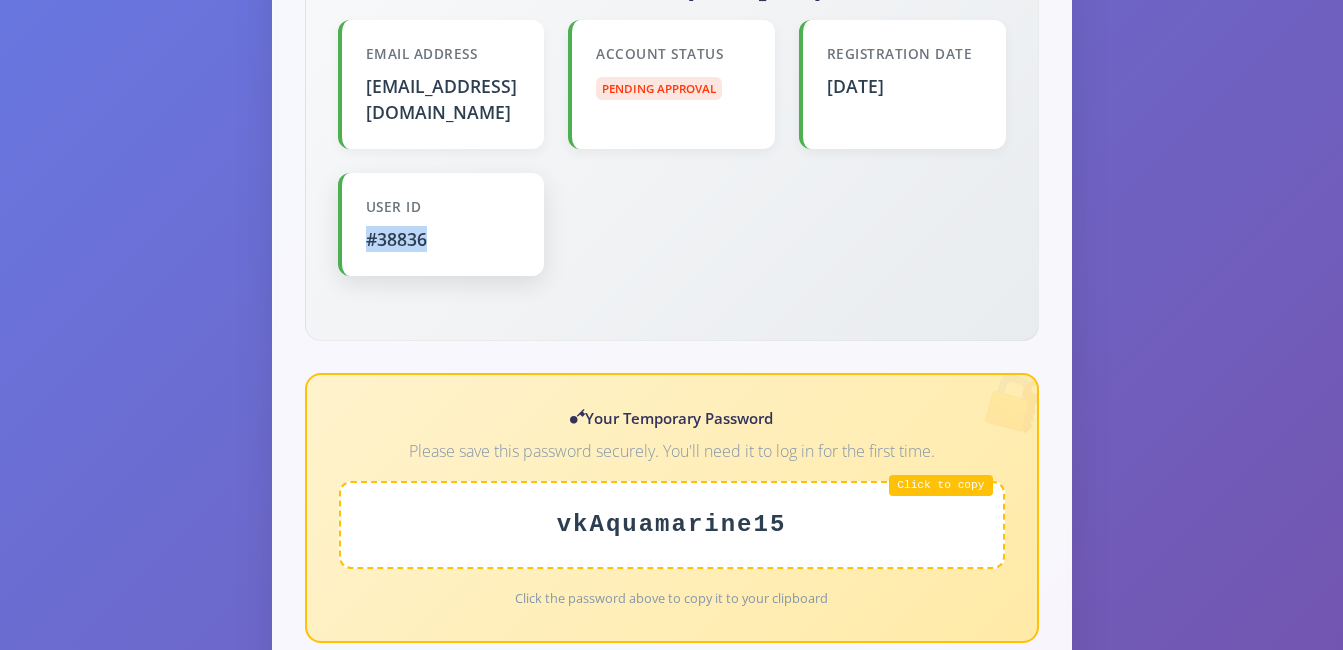drag, startPoint x: 431, startPoint y: 207, endPoint x: 365, endPoint y: 219, distance: 67.08204 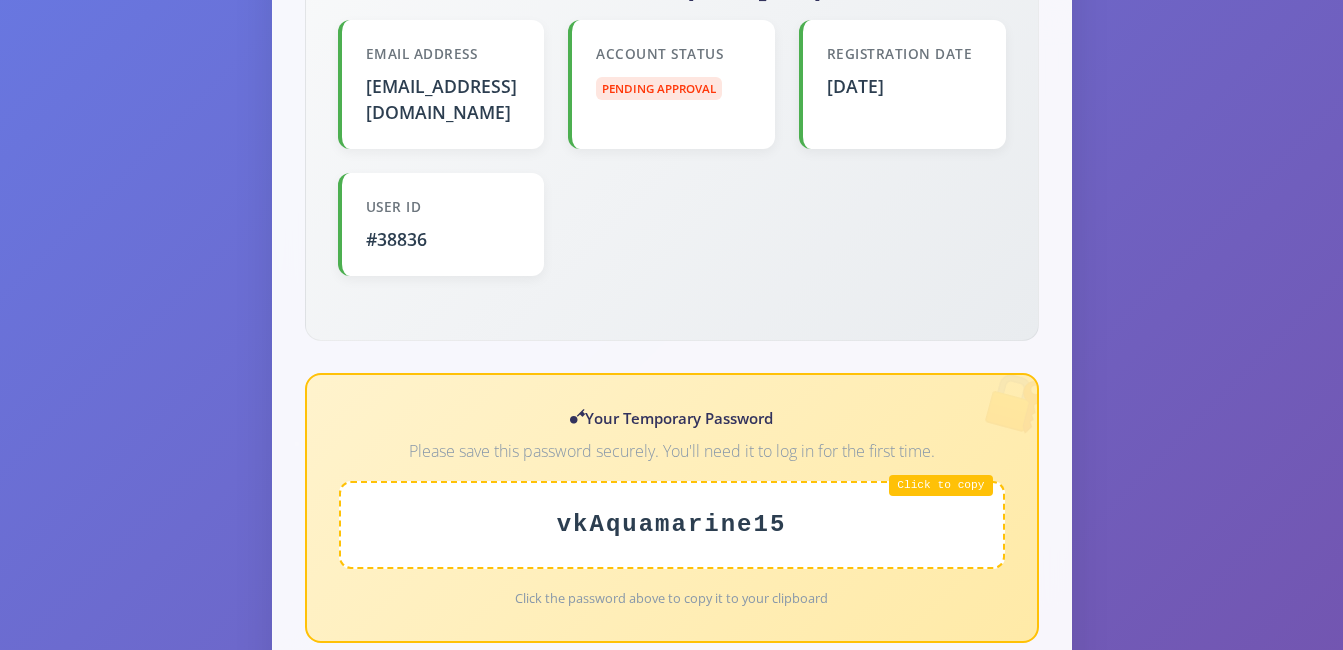 click on "vkAquamarine15" at bounding box center [672, 525] 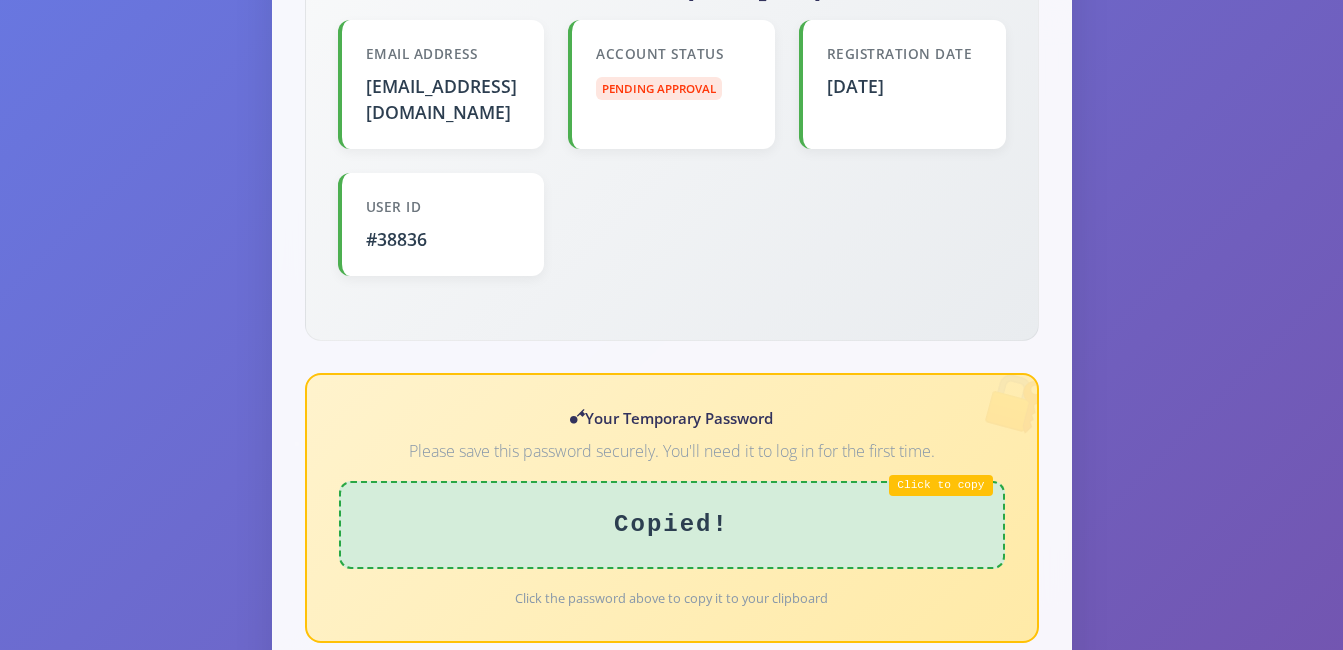 click on "Copied!" at bounding box center (672, 525) 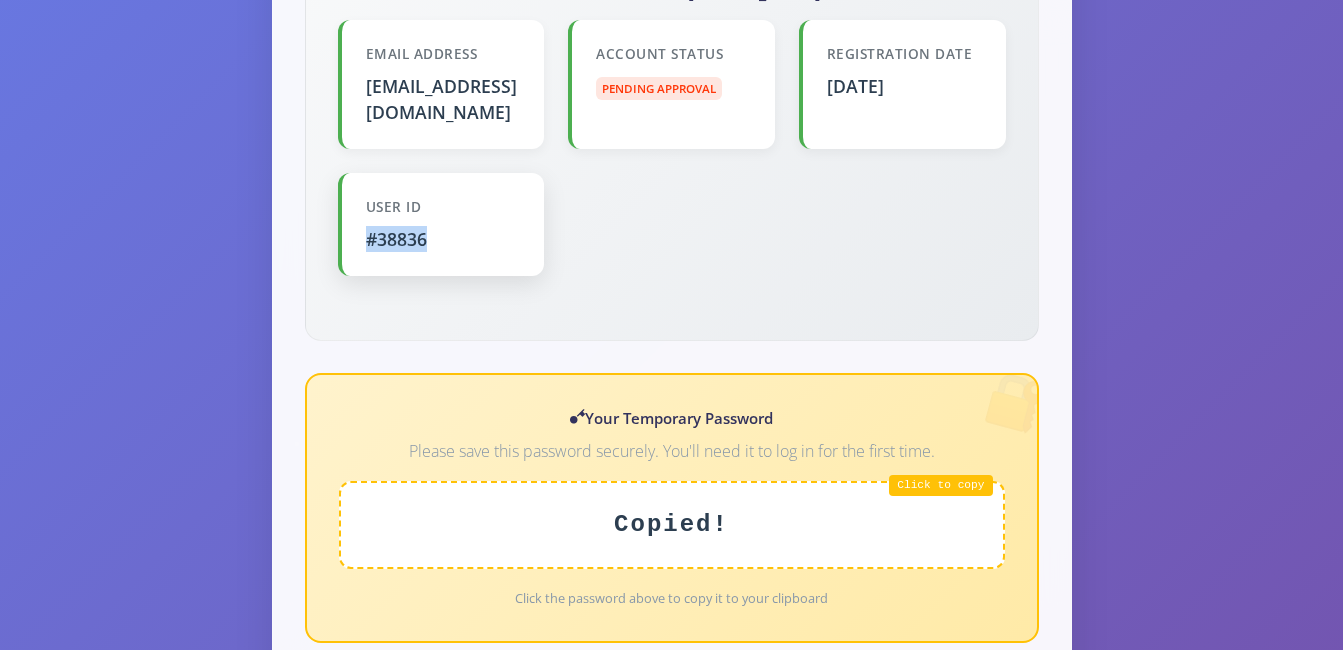 drag, startPoint x: 428, startPoint y: 214, endPoint x: 357, endPoint y: 213, distance: 71.00704 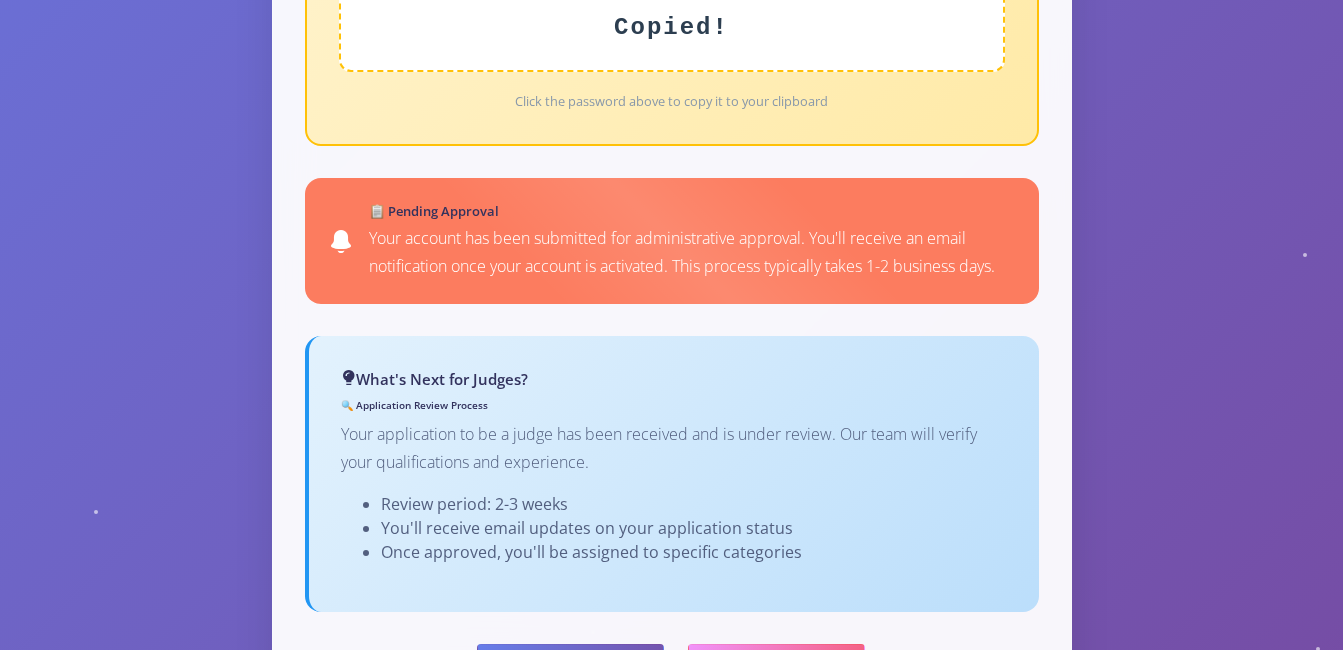 scroll, scrollTop: 1283, scrollLeft: 0, axis: vertical 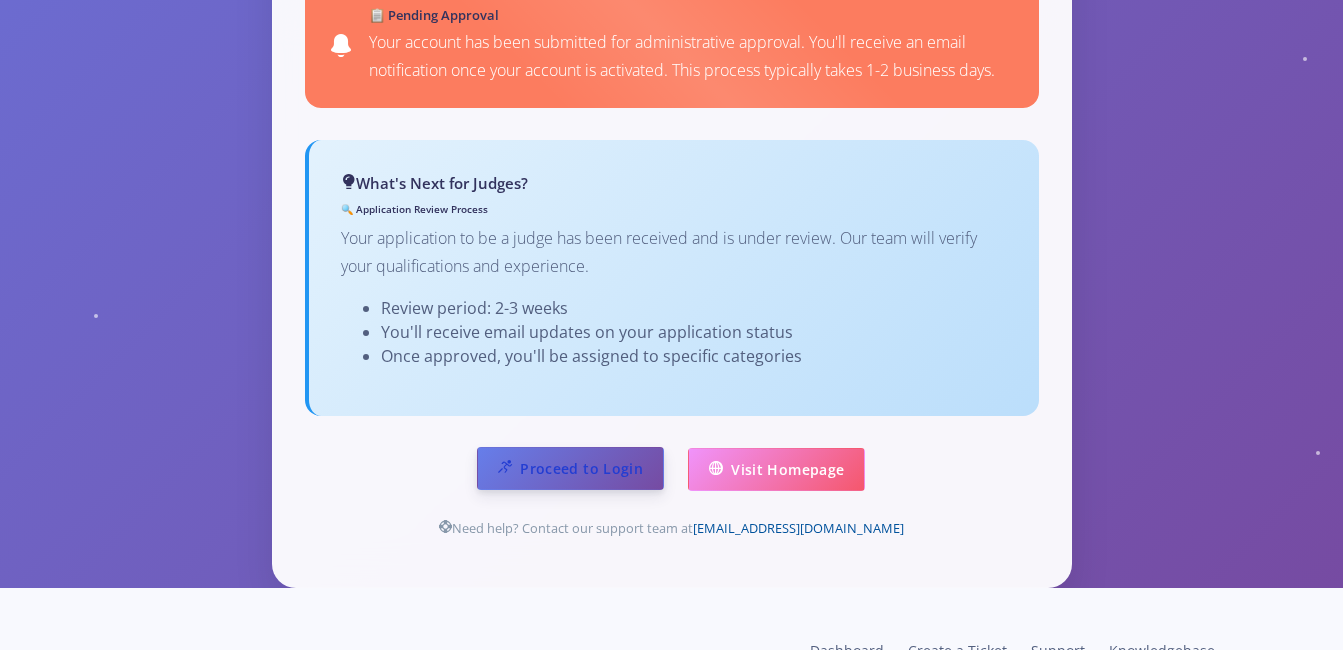 click on "Proceed to Login" at bounding box center (570, 468) 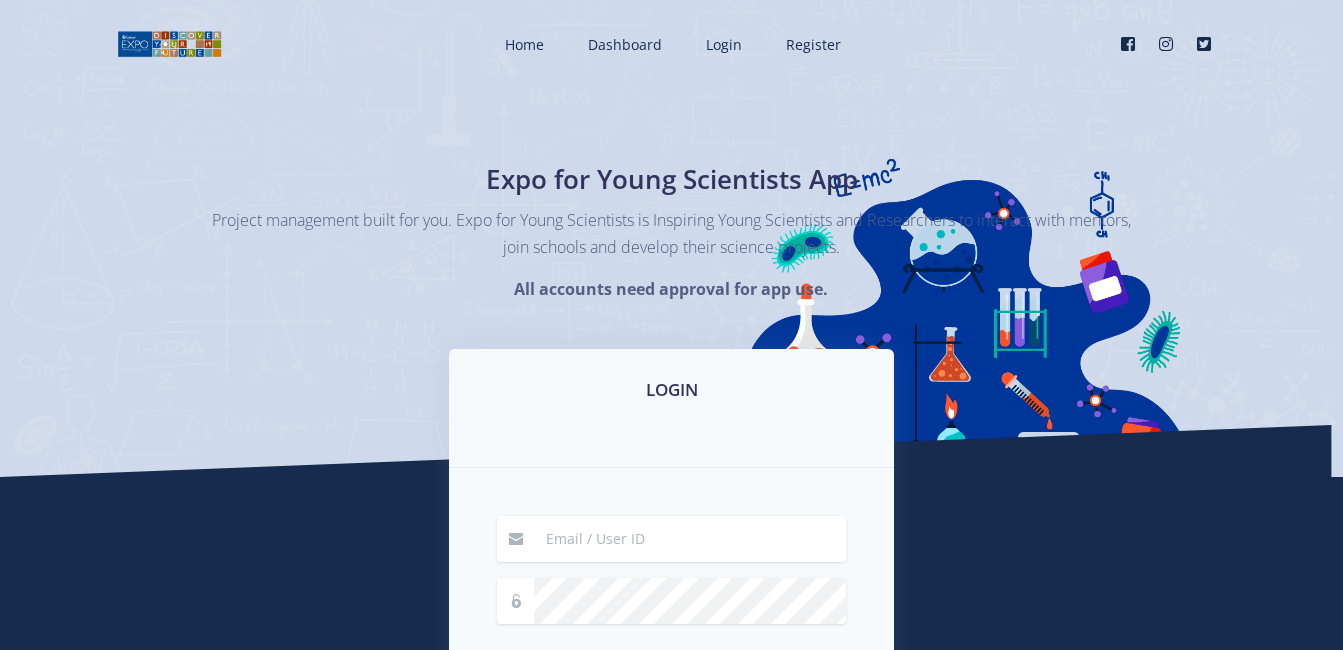 scroll, scrollTop: 0, scrollLeft: 0, axis: both 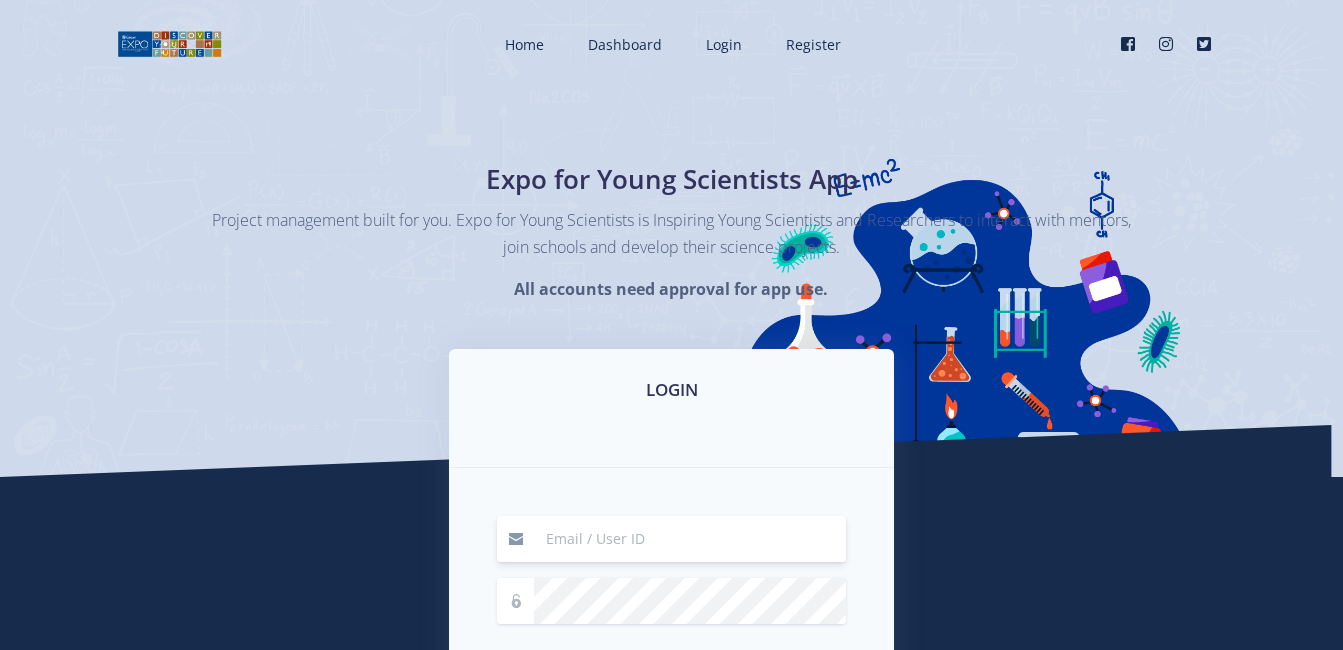 click at bounding box center [690, 539] 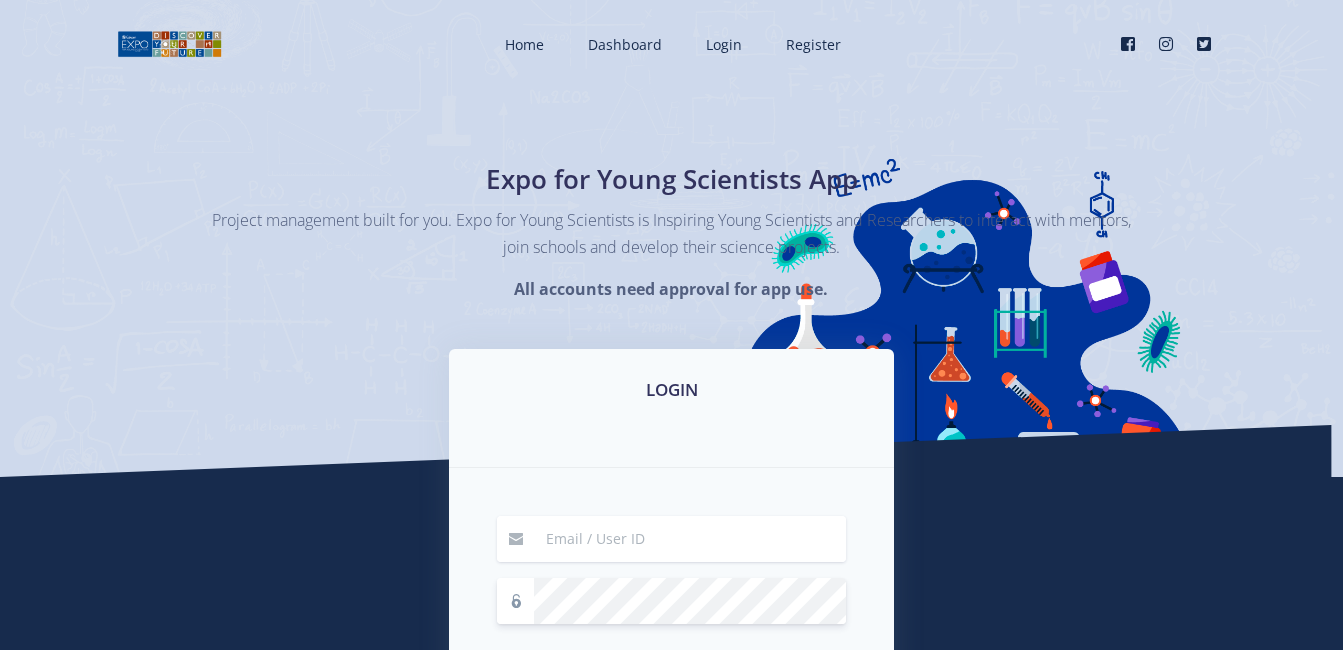 click at bounding box center [671, 601] 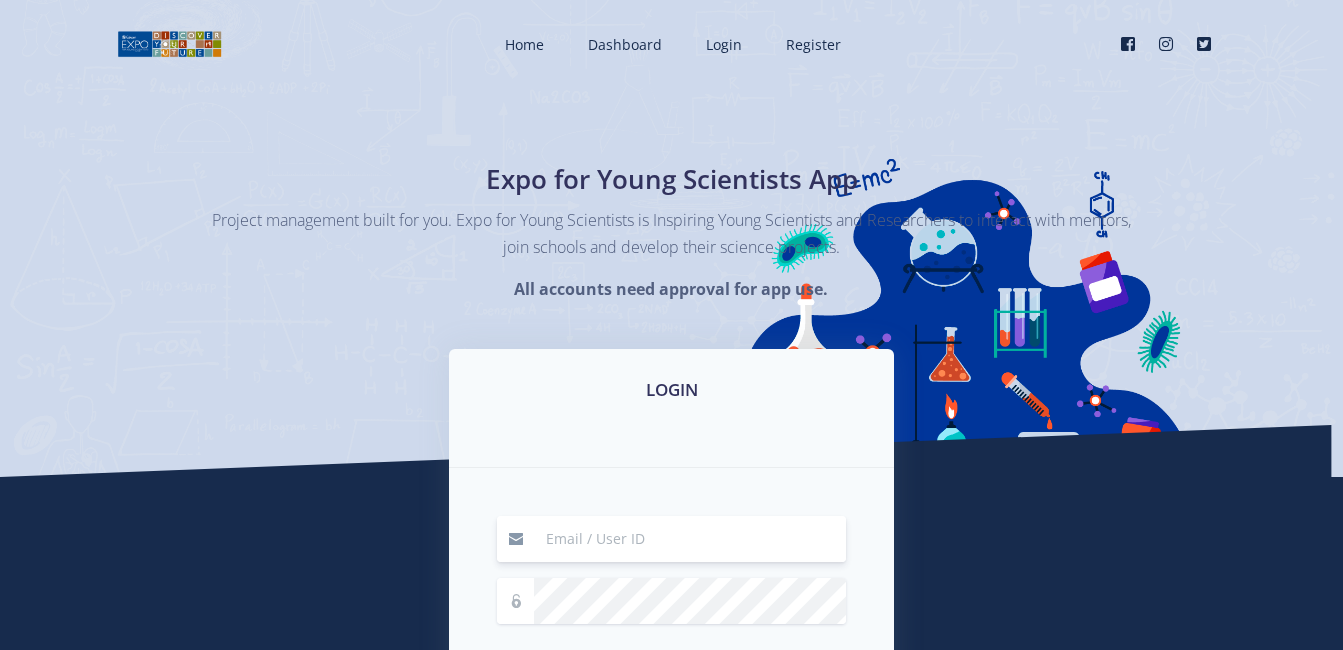 click at bounding box center [690, 539] 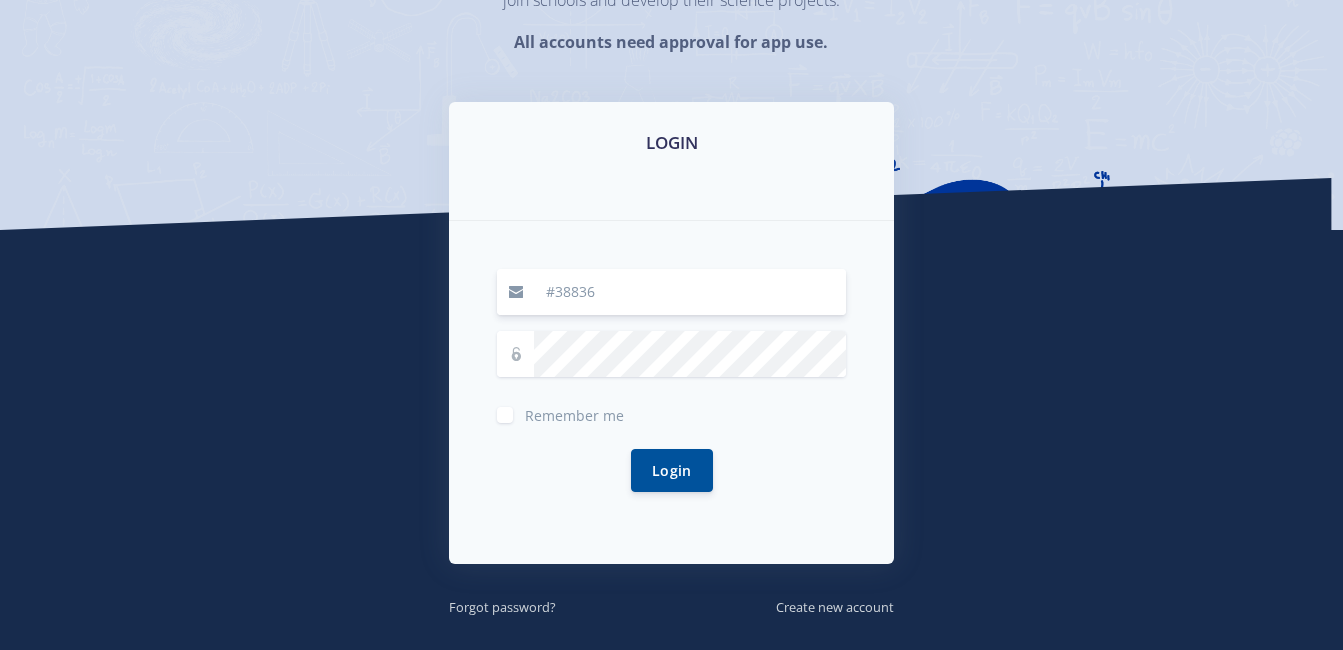scroll, scrollTop: 248, scrollLeft: 0, axis: vertical 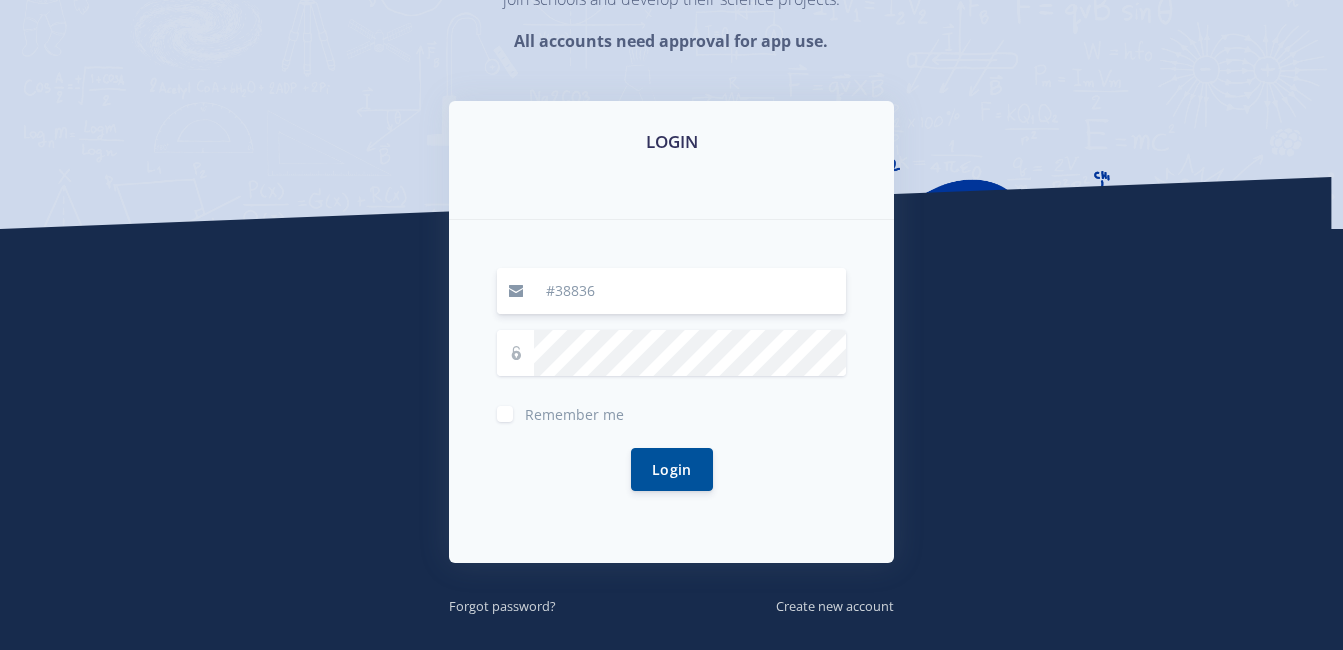 type on "#38836" 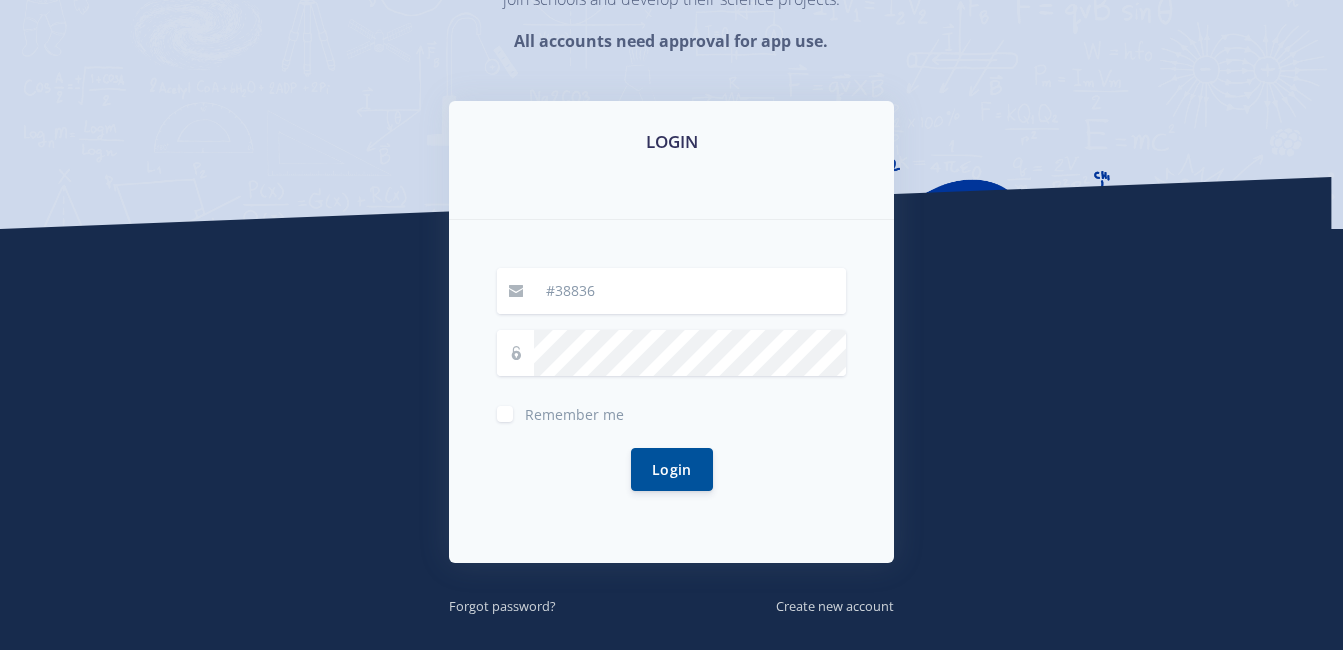 click on "Remember me" at bounding box center (574, 414) 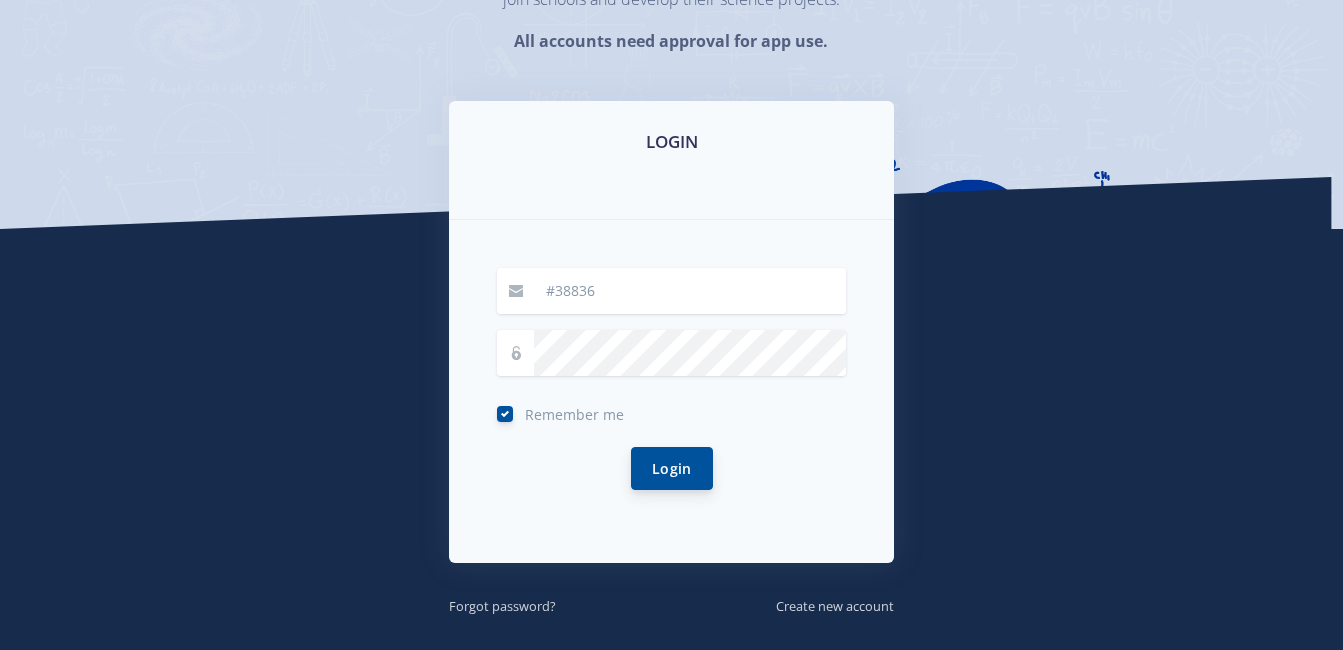 click on "Login" at bounding box center (672, 468) 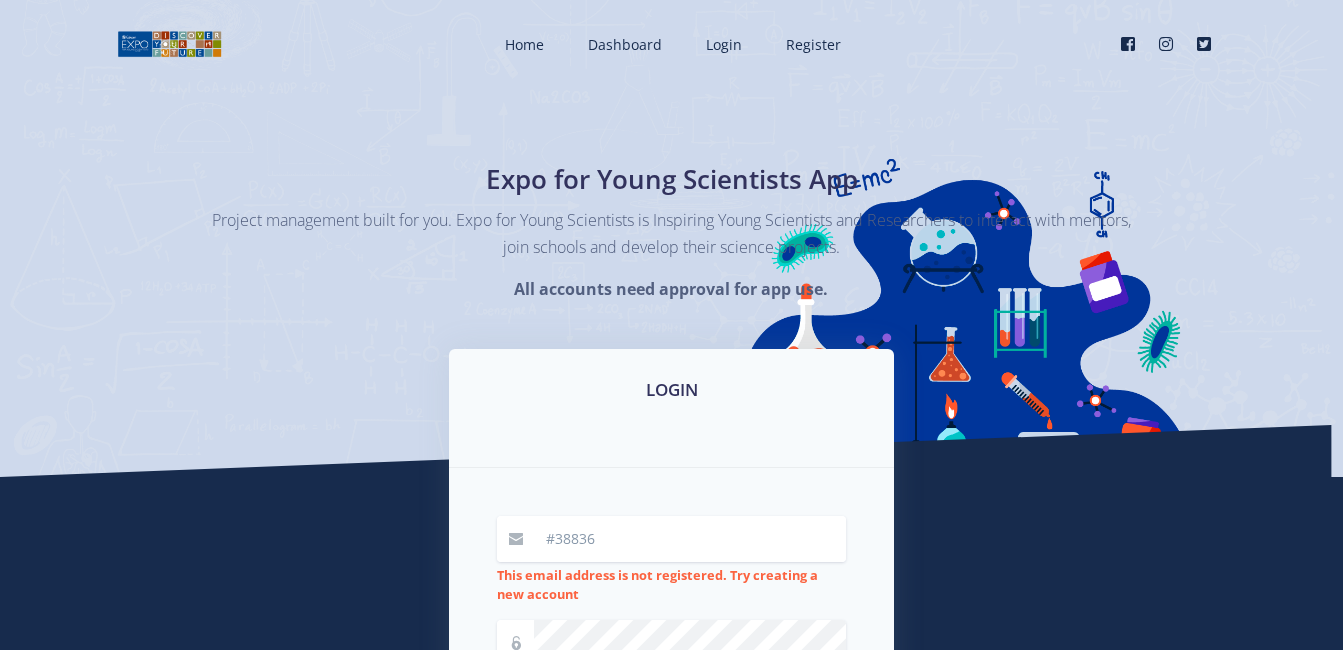 scroll, scrollTop: 0, scrollLeft: 0, axis: both 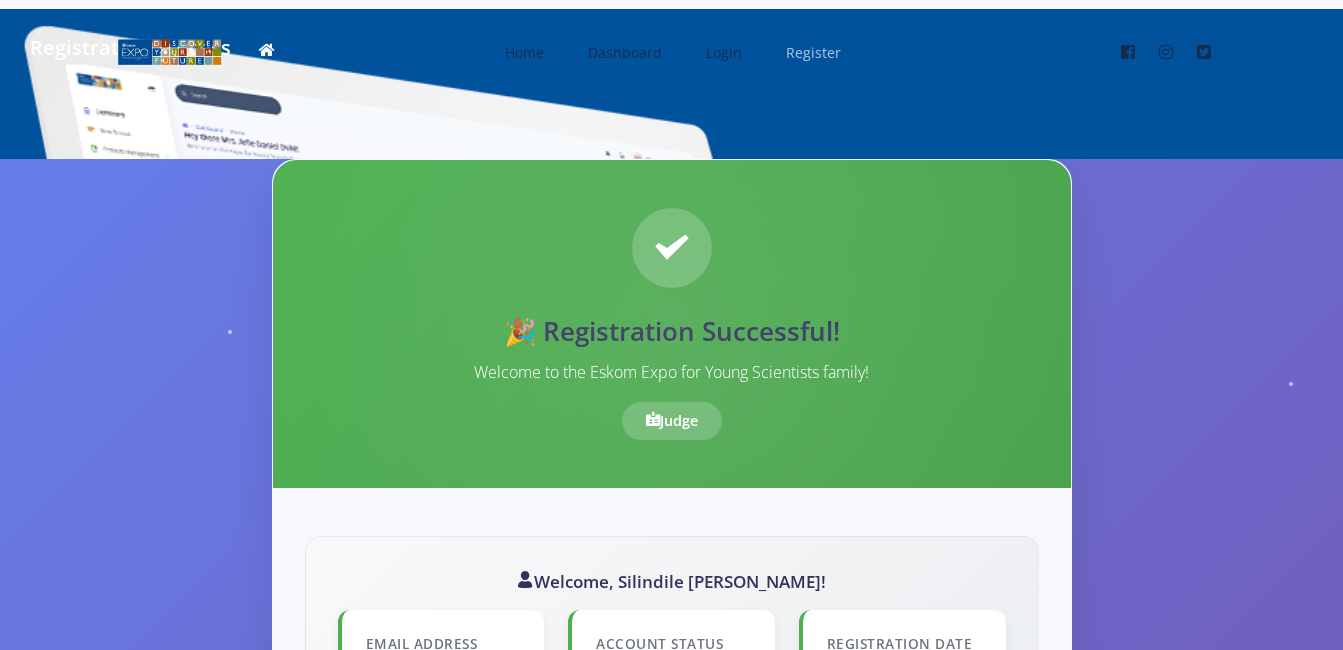 click on "Register" at bounding box center [811, 52] 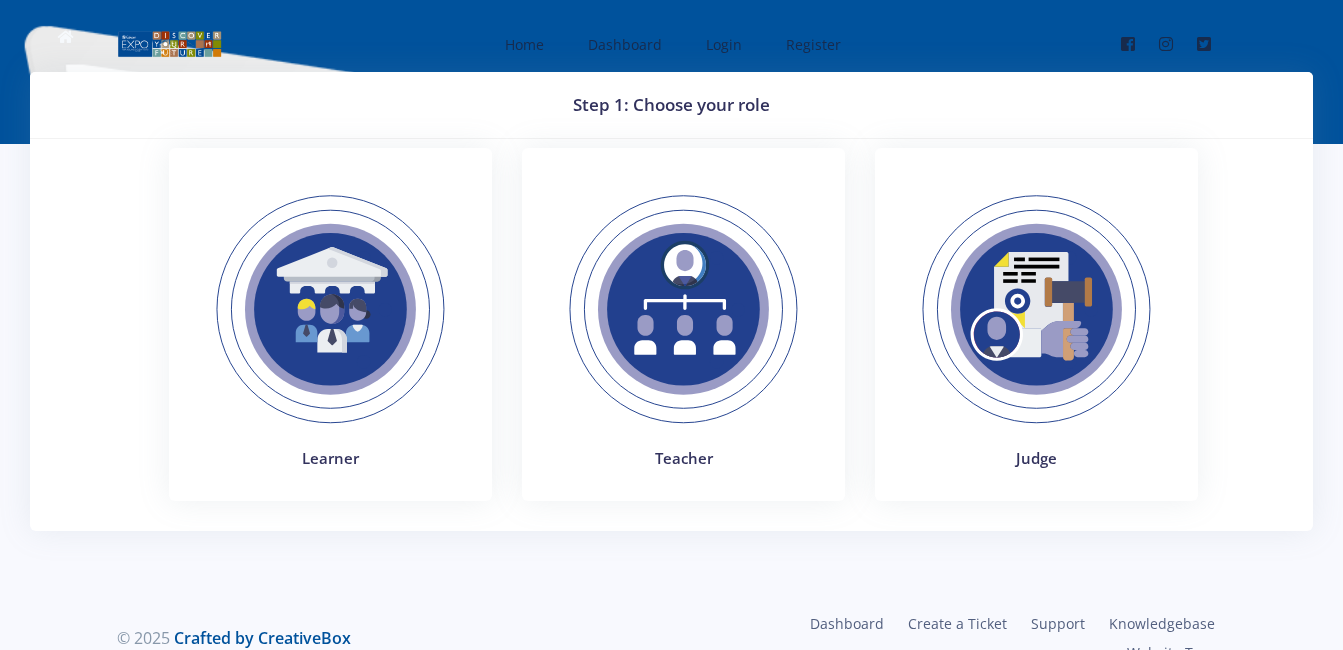 scroll, scrollTop: 65, scrollLeft: 0, axis: vertical 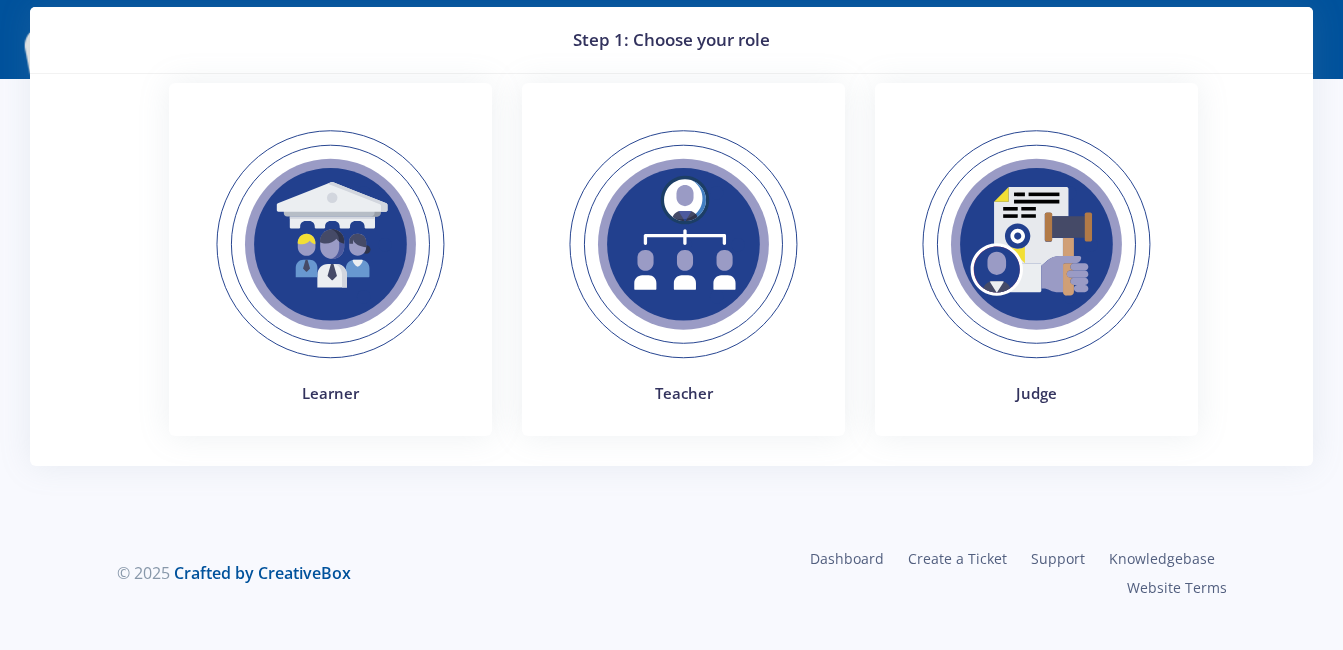 click at bounding box center (330, 244) 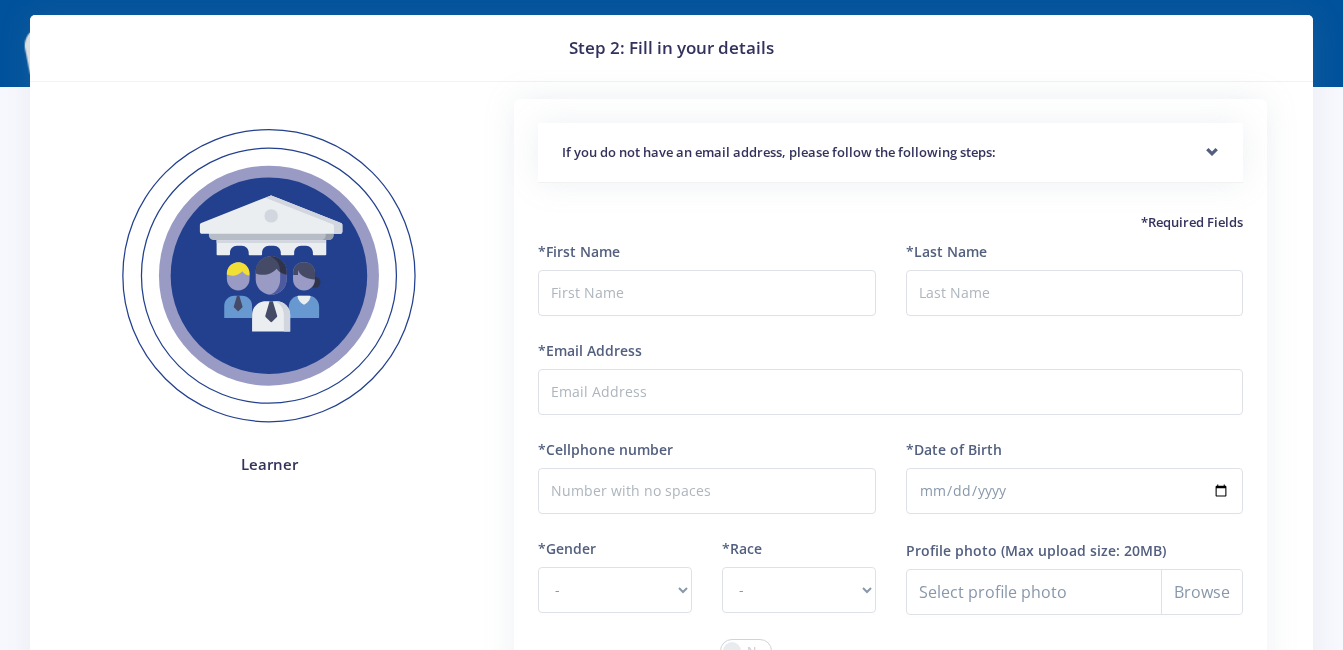 scroll, scrollTop: 0, scrollLeft: 0, axis: both 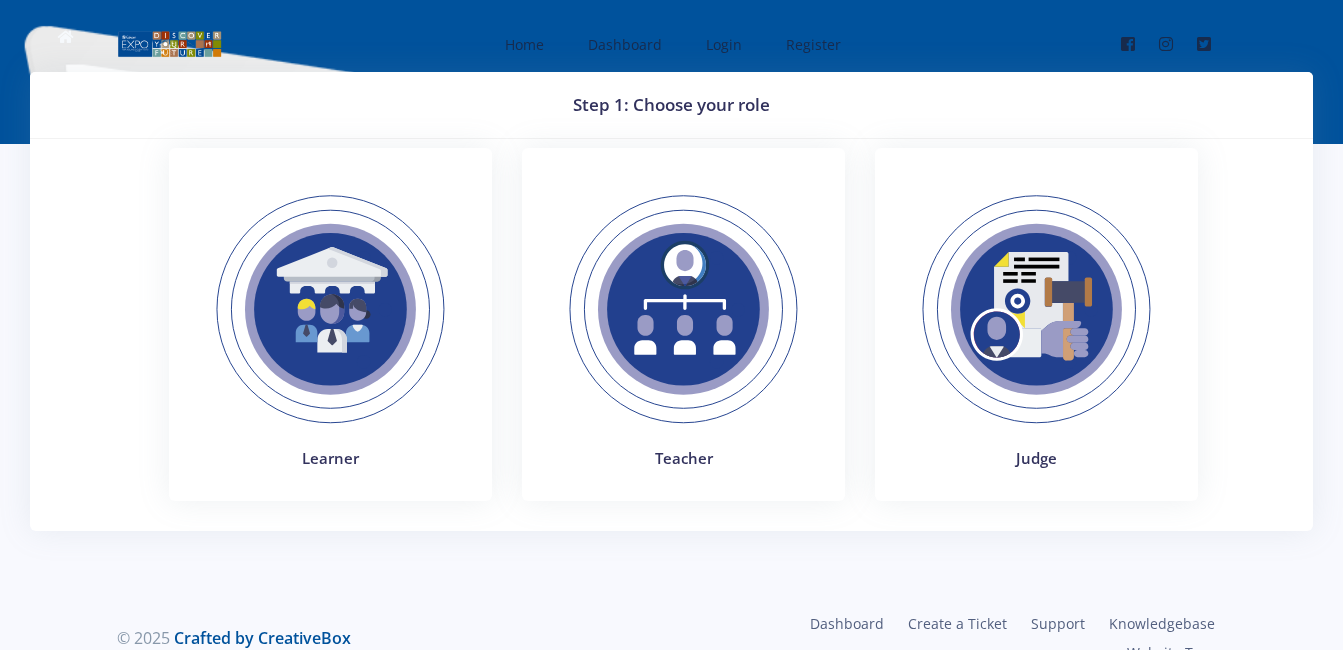 click on "Learner
Teacher
Judge" at bounding box center (683, 340) 